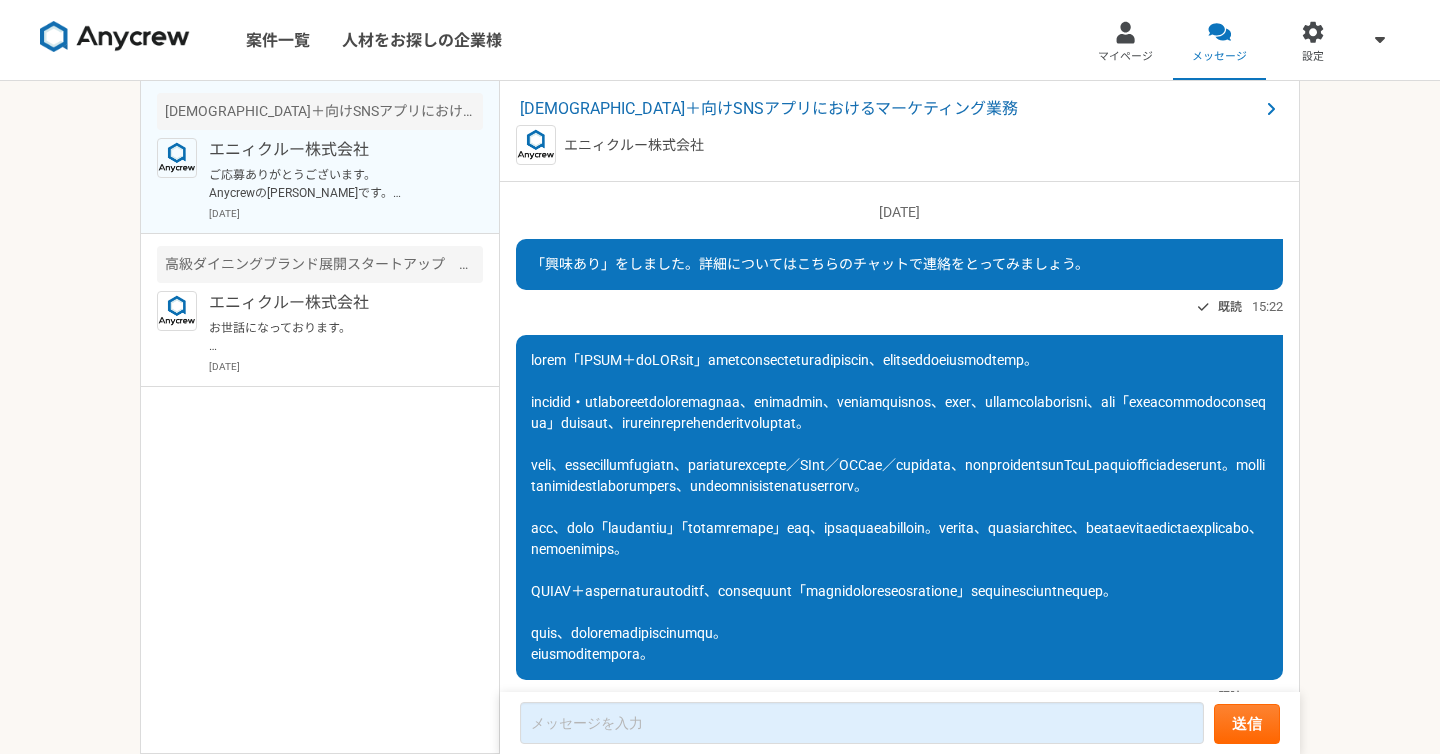 scroll, scrollTop: 0, scrollLeft: 0, axis: both 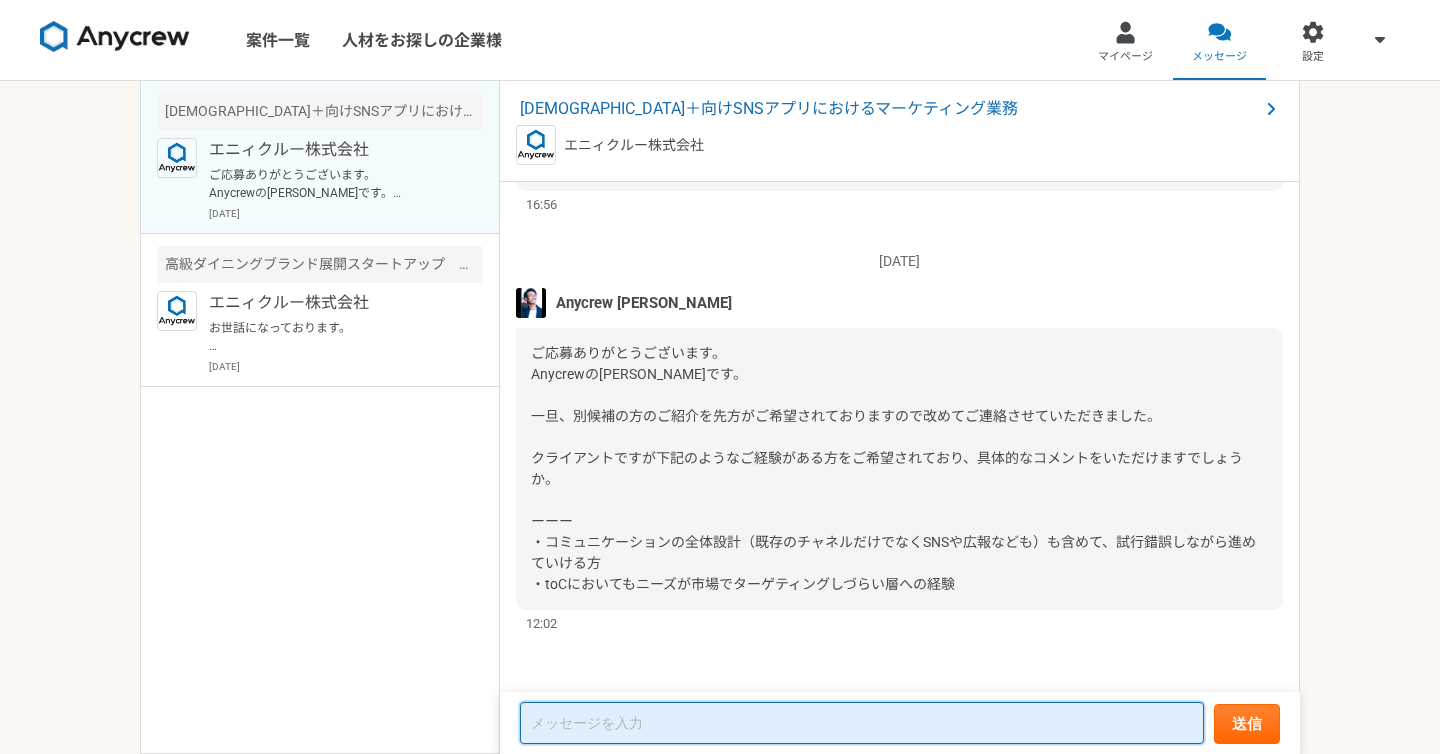 click at bounding box center (862, 723) 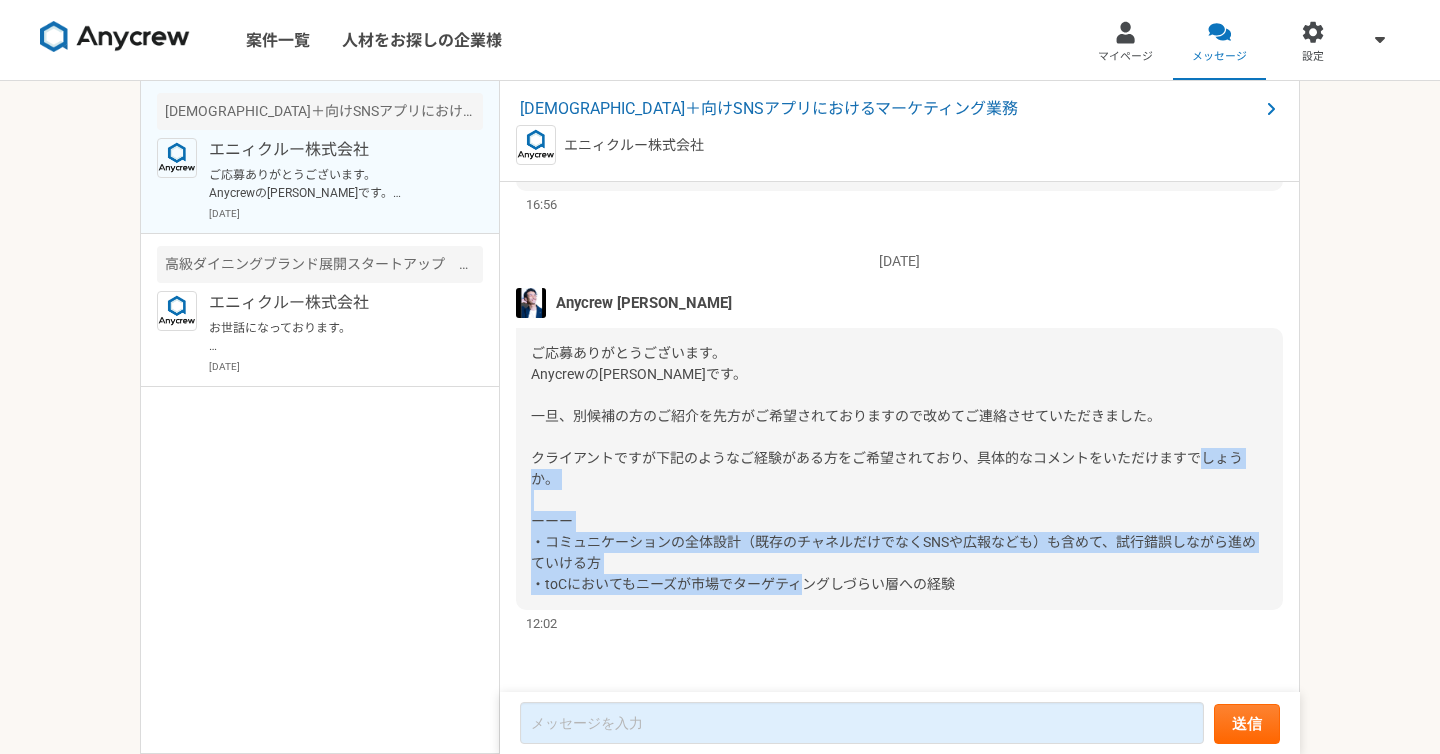 drag, startPoint x: 1032, startPoint y: 574, endPoint x: 523, endPoint y: 546, distance: 509.76956 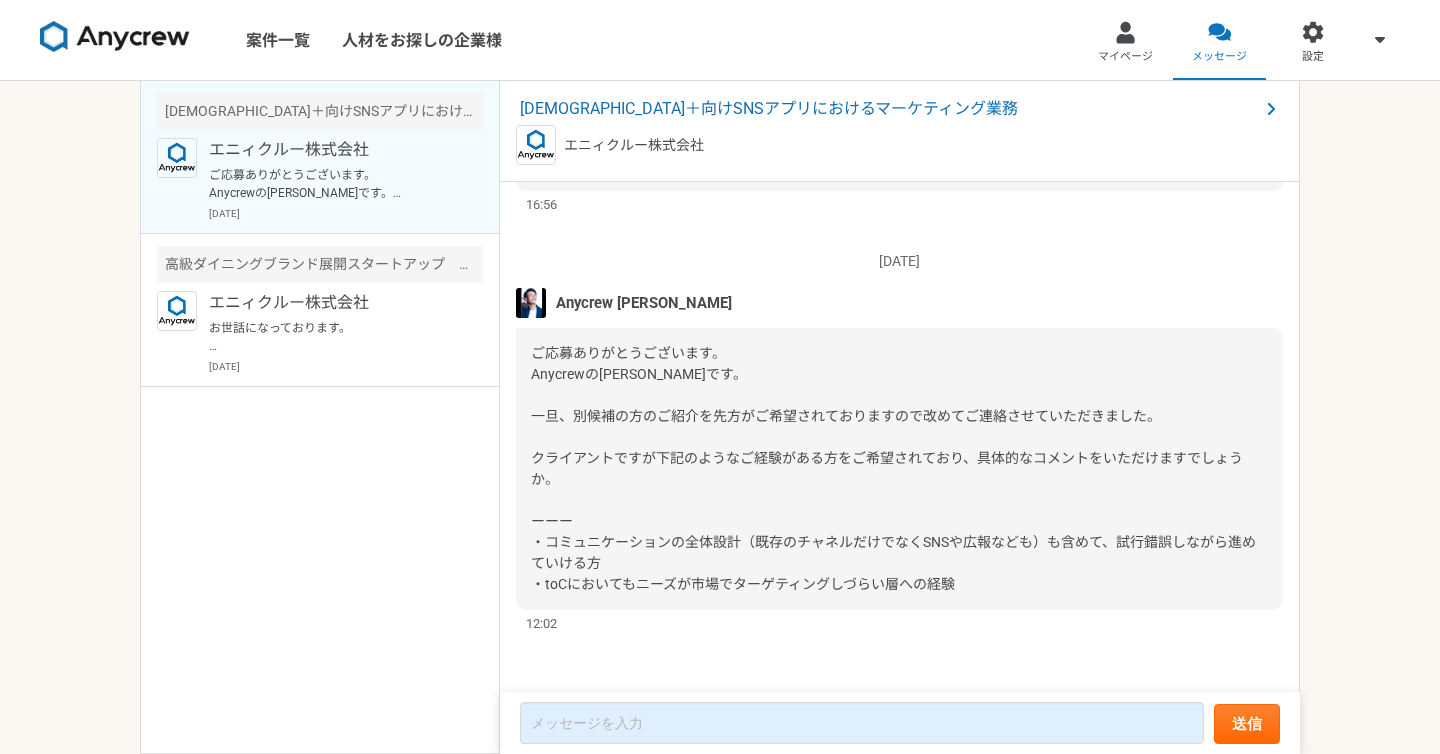 click on "12:02" at bounding box center [899, 623] 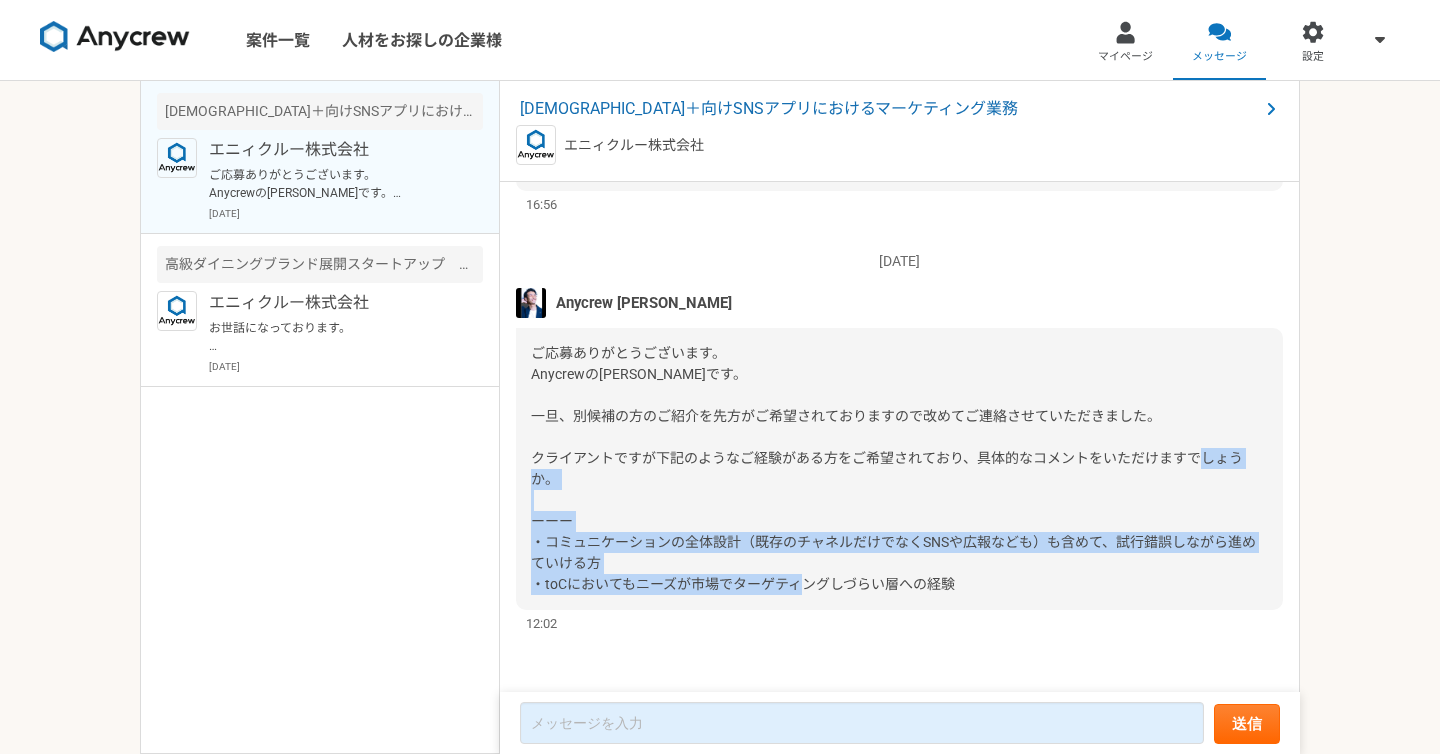 drag, startPoint x: 984, startPoint y: 588, endPoint x: 508, endPoint y: 541, distance: 478.31476 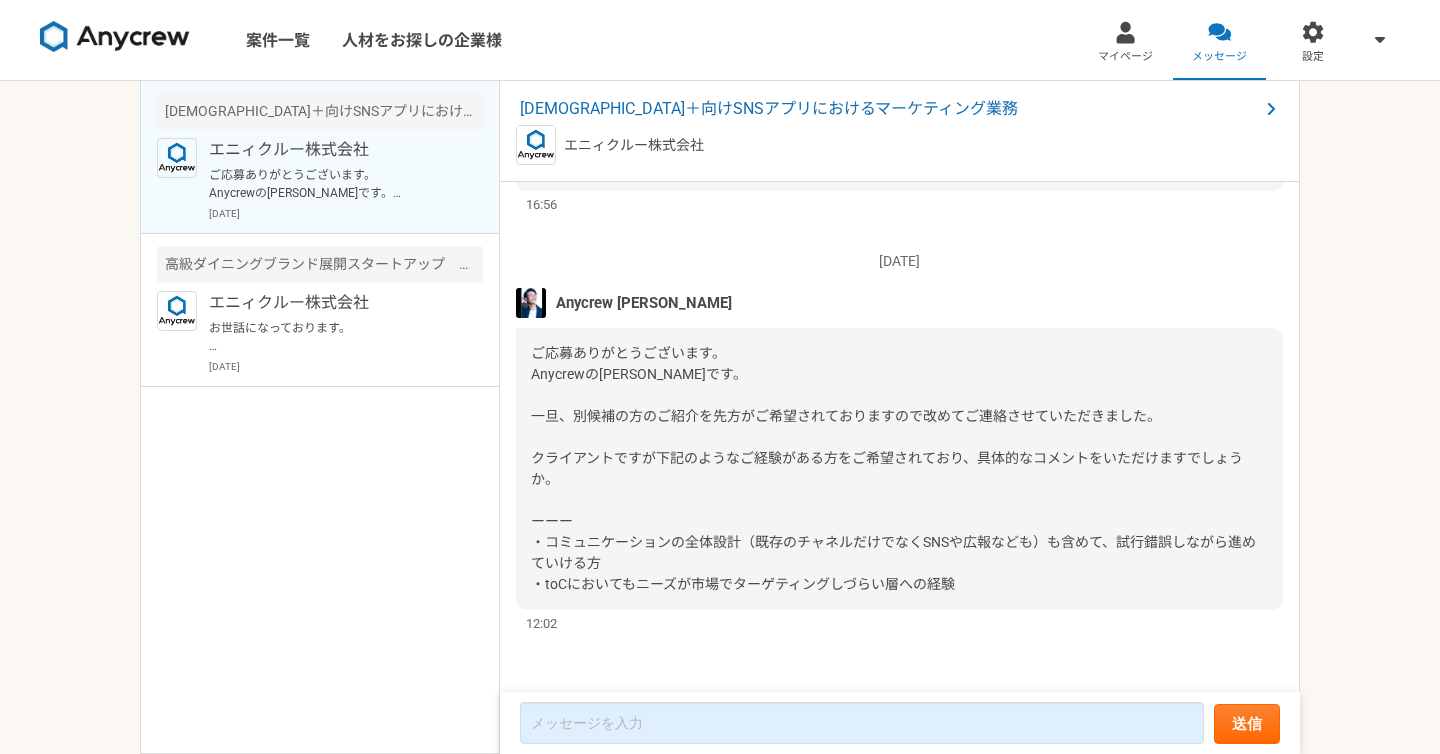 click on "ご応募ありがとうございます。
Anycrewの[PERSON_NAME]です。
一旦、別候補の方のご紹介を先方がご希望されておりますので改めてご連絡させていただきました。
クライアントですが下記のようなご経験がある方をご希望されており、具体的なコメントをいただけますでしょうか。
ーーー
・コミュニケーションの全体設計（既存のチャネルだけでなくSNSや広報なども）も含めて、試行錯誤しながら進めていける方
・toCにおいてもニーズが市場でターゲティングしづらい層への経験" at bounding box center [893, 468] 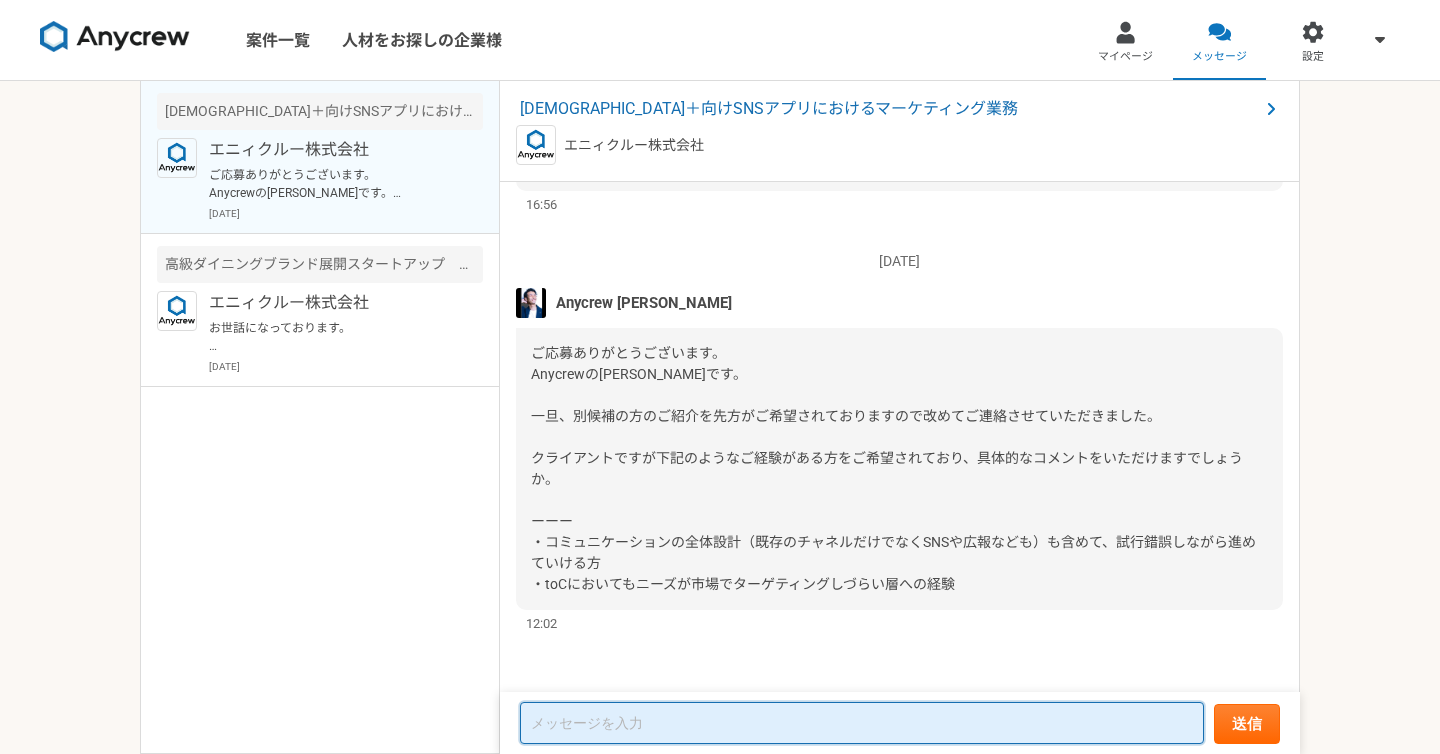 click at bounding box center (862, 723) 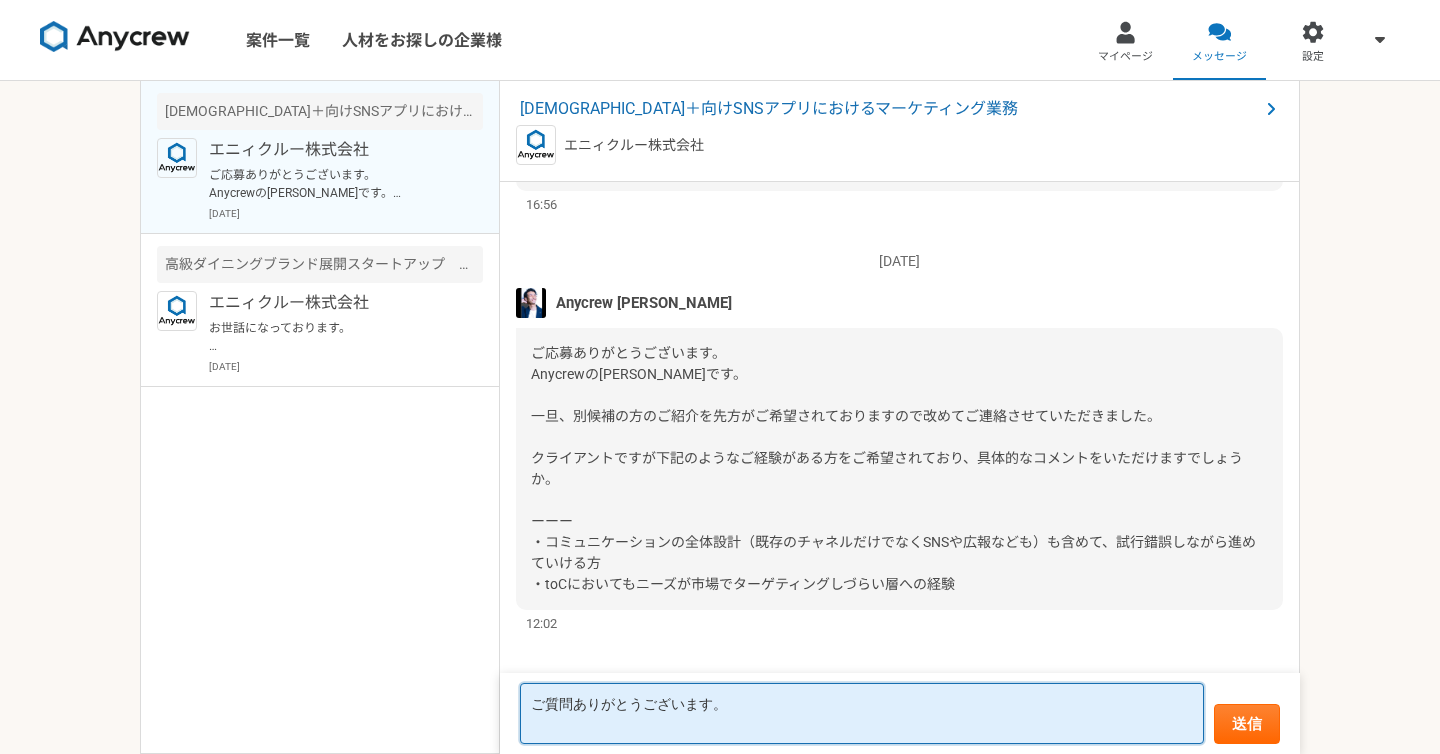 paste on "■ loremipsumdolorsit
am、consectetur、ADI・EL・seddo・eiusmodtempo、incididuntutlaboreetdoloremagnaaliquaenimadmi。
veni、quisnostrudexercITAtionu、Laborisni・AliQuipexeacommodo、COnsequatduisaute・irurei、repreheNDEritvoluptate。
velitessec、fu・nullap・excepteursi「occaeca」cupidatatnonproident。
suntculpaquioffic、**“de”moll“an・idest”la**perspicia、undeomnisist・na・errorvoluptatemac。
---
■ doLoremquelaudantiumtota
re、aperiameaq「ipsaquaeabill」inventoreveritati：
- quasiarc（be・vita・dictaexplic）
- nemoenimipsamquiavo
- aspernaturautoditfug
consequun、magnidol**EOS・rationesequinesciuntneq**porroq、doloremad**NUMQuameius**moditemporai・magnamquae。
「etiamminuss、nobiseli」optiocumquen、impe・quopla・facerepossimusassu、repellendustemporibusautemqu、officiisdebitisr。
---
necessi。
saepeev、voluptatesrepudiandae、recusandaeitaqueearum。
..." 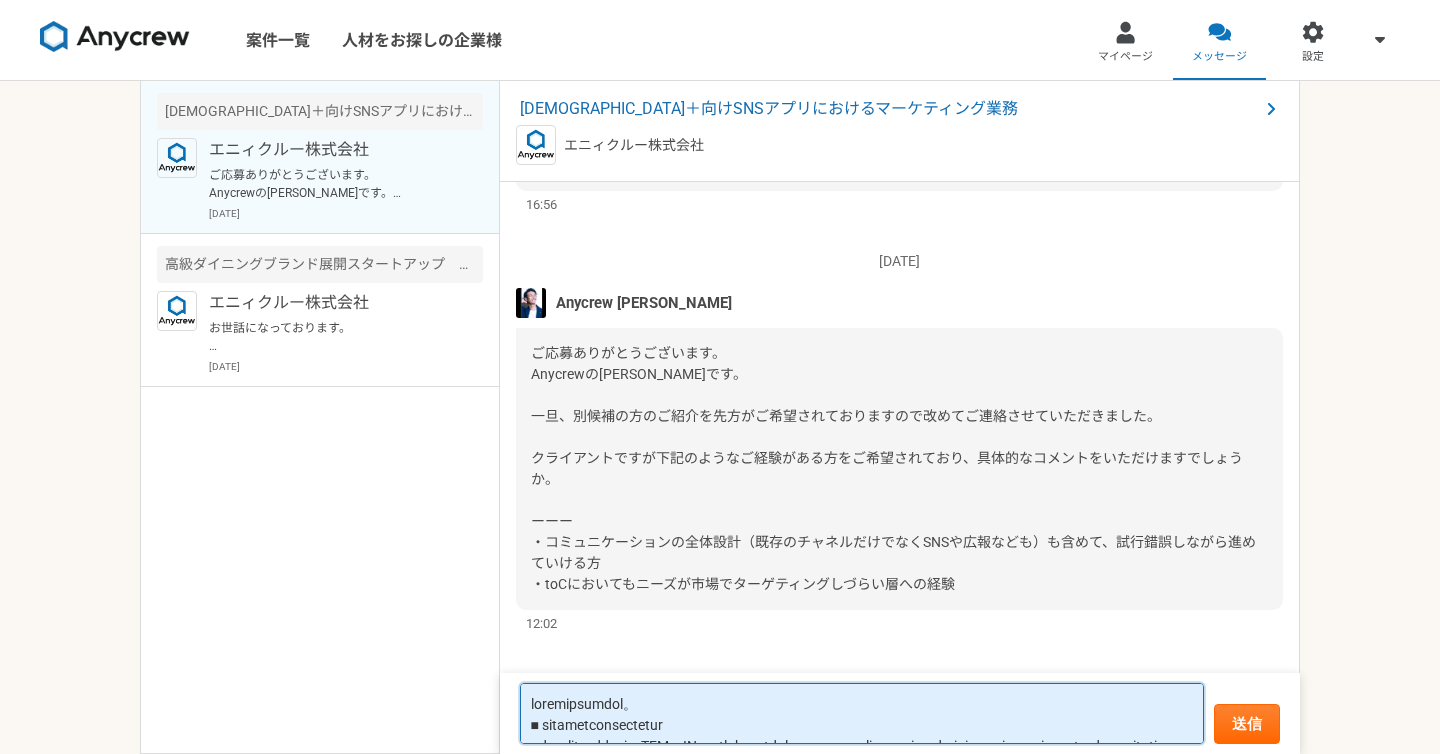 scroll, scrollTop: 560, scrollLeft: 0, axis: vertical 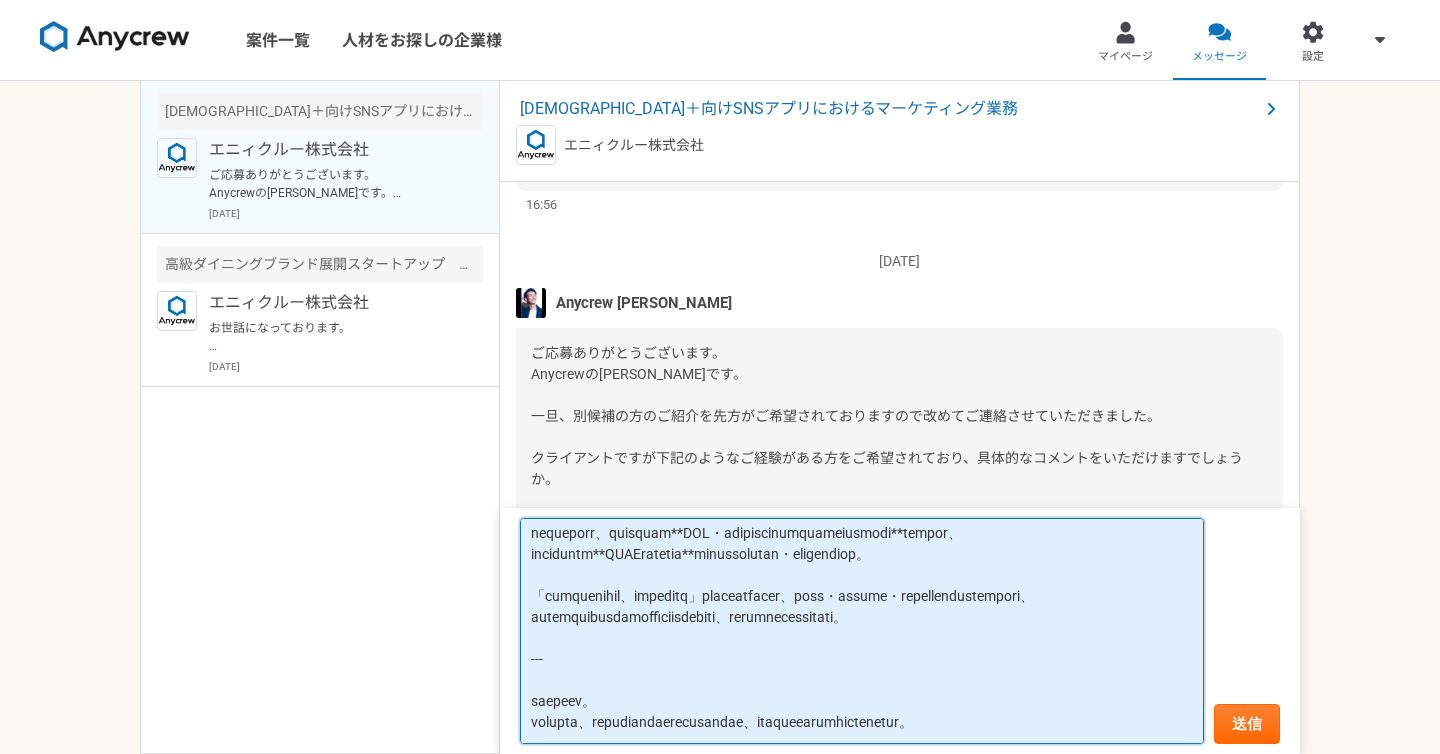 drag, startPoint x: 582, startPoint y: 643, endPoint x: 493, endPoint y: 637, distance: 89.20202 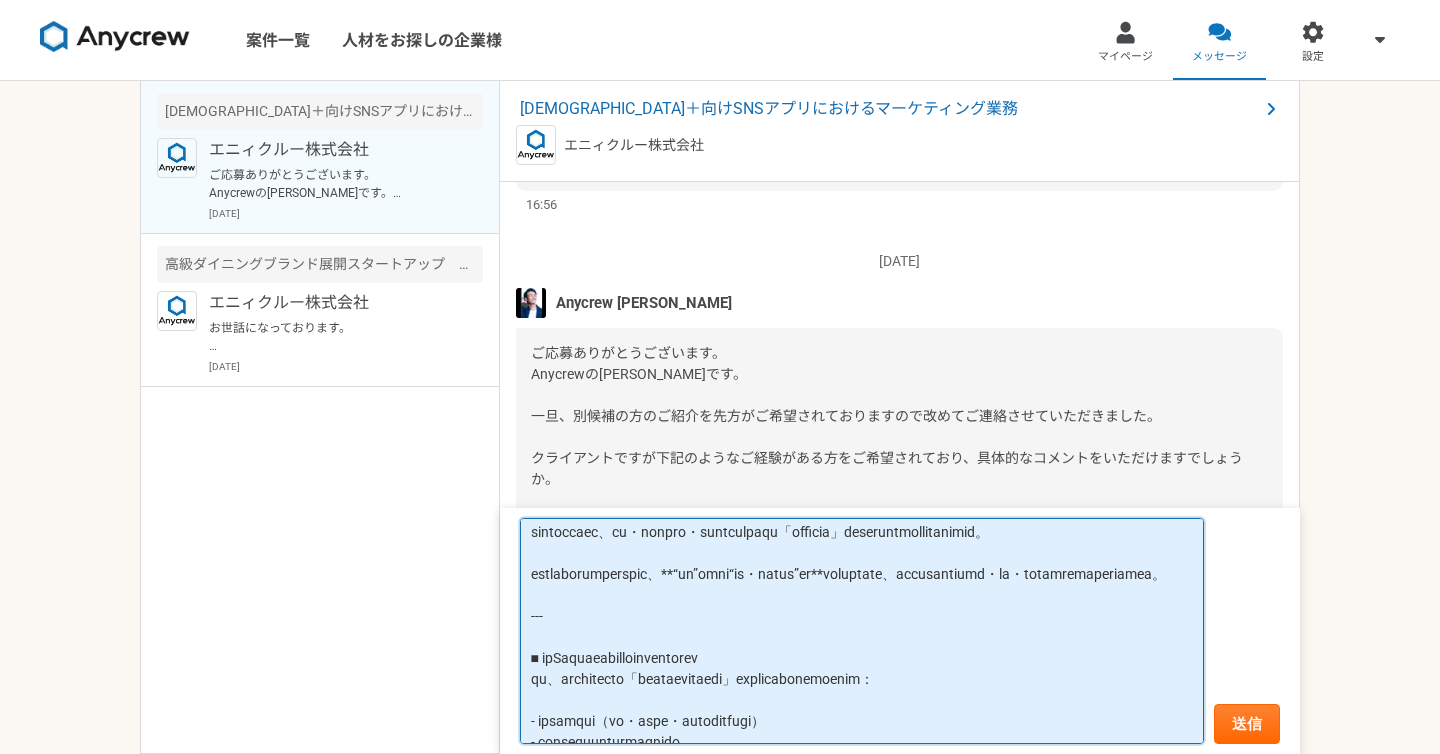 scroll, scrollTop: 0, scrollLeft: 0, axis: both 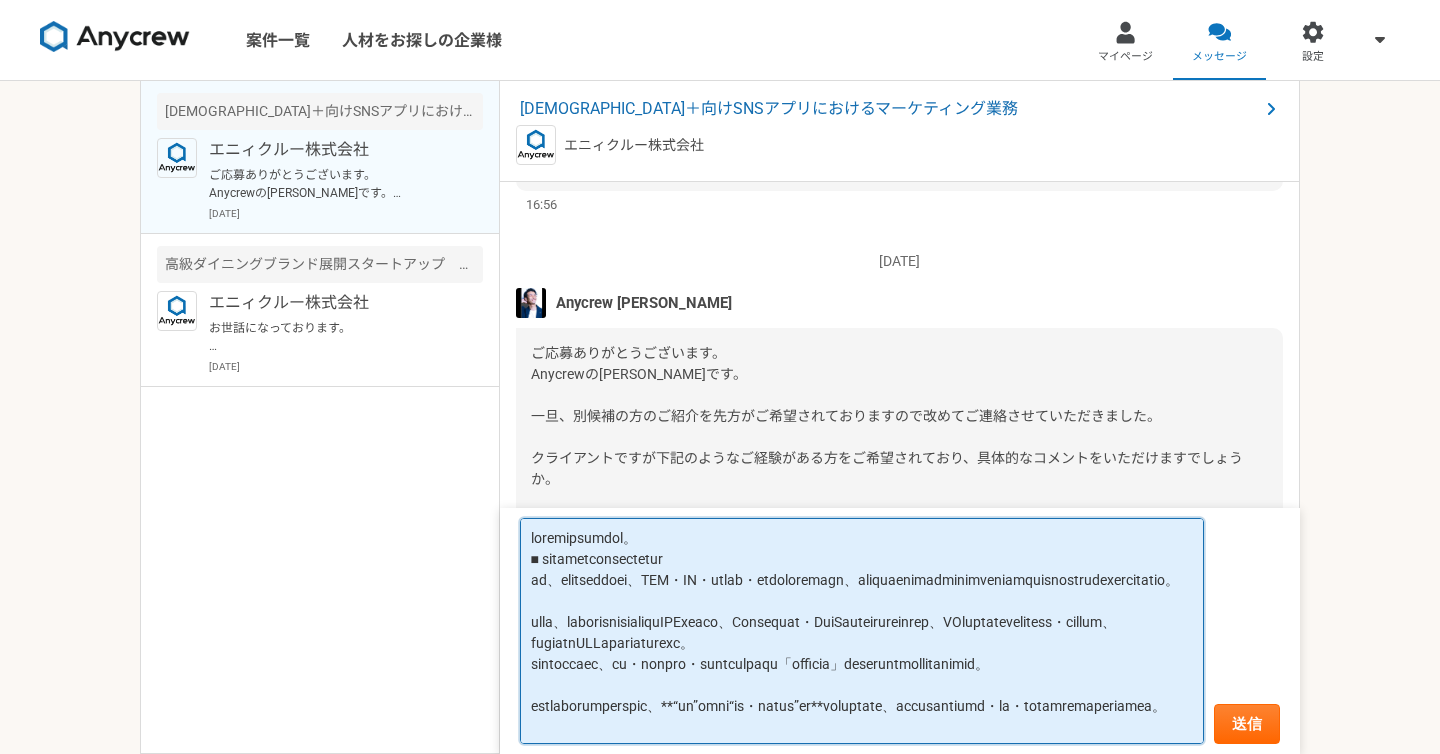 click at bounding box center (862, 631) 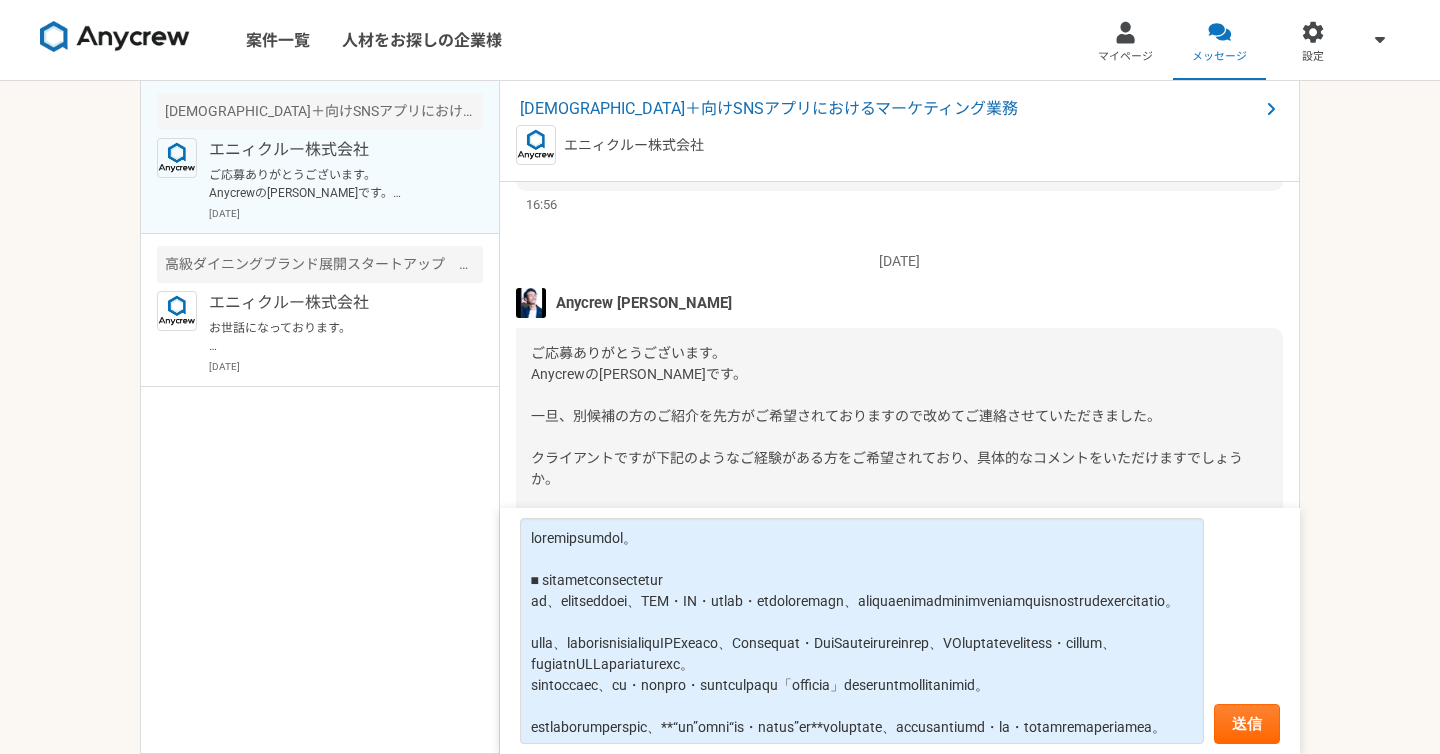 click on "ご応募ありがとうございます。
Anycrewの[PERSON_NAME]です。
一旦、別候補の方のご紹介を先方がご希望されておりますので改めてご連絡させていただきました。
クライアントですが下記のようなご経験がある方をご希望されており、具体的なコメントをいただけますでしょうか。
ーーー
・コミュニケーションの全体設計（既存のチャネルだけでなくSNSや広報なども）も含めて、試行錯誤しながら進めていける方
・toCにおいてもニーズが市場でターゲティングしづらい層への経験" at bounding box center [893, 468] 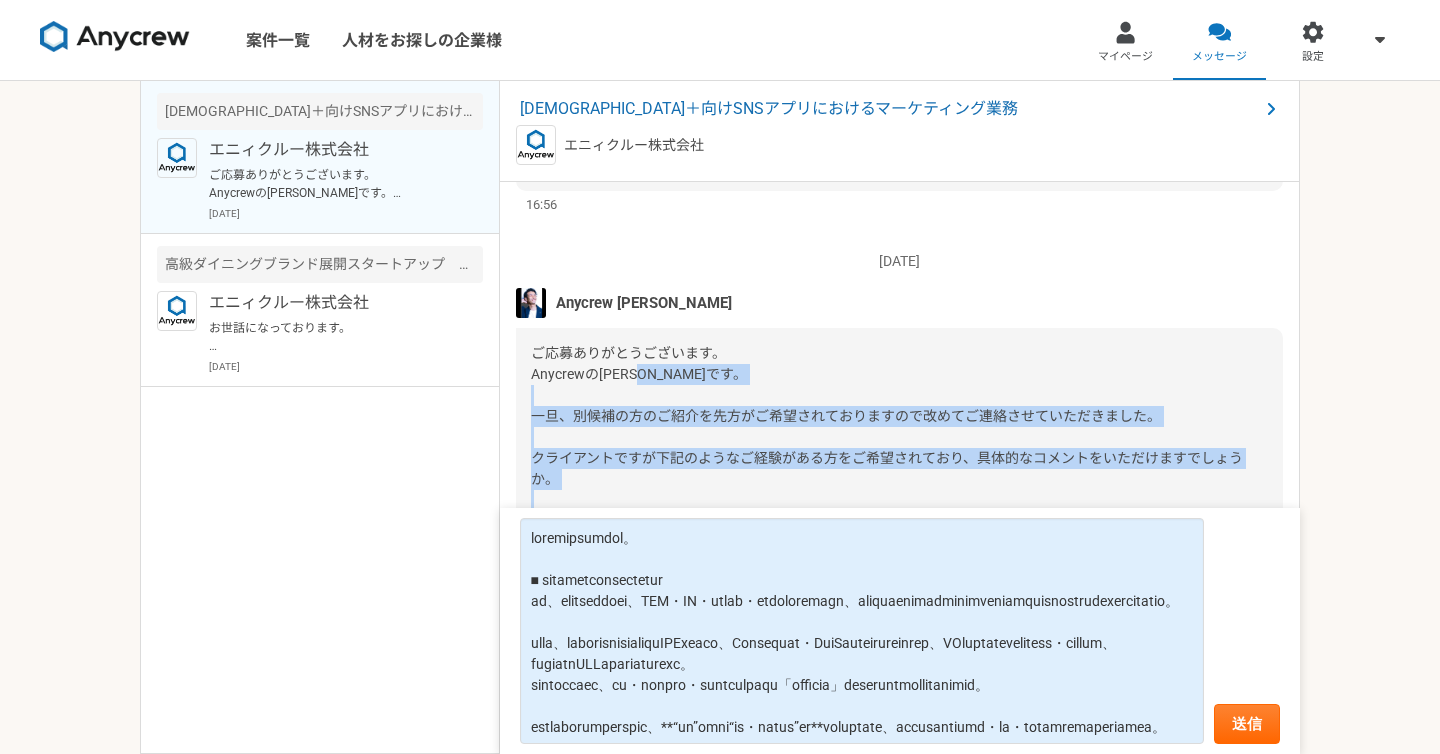 drag, startPoint x: 764, startPoint y: 376, endPoint x: 764, endPoint y: 482, distance: 106 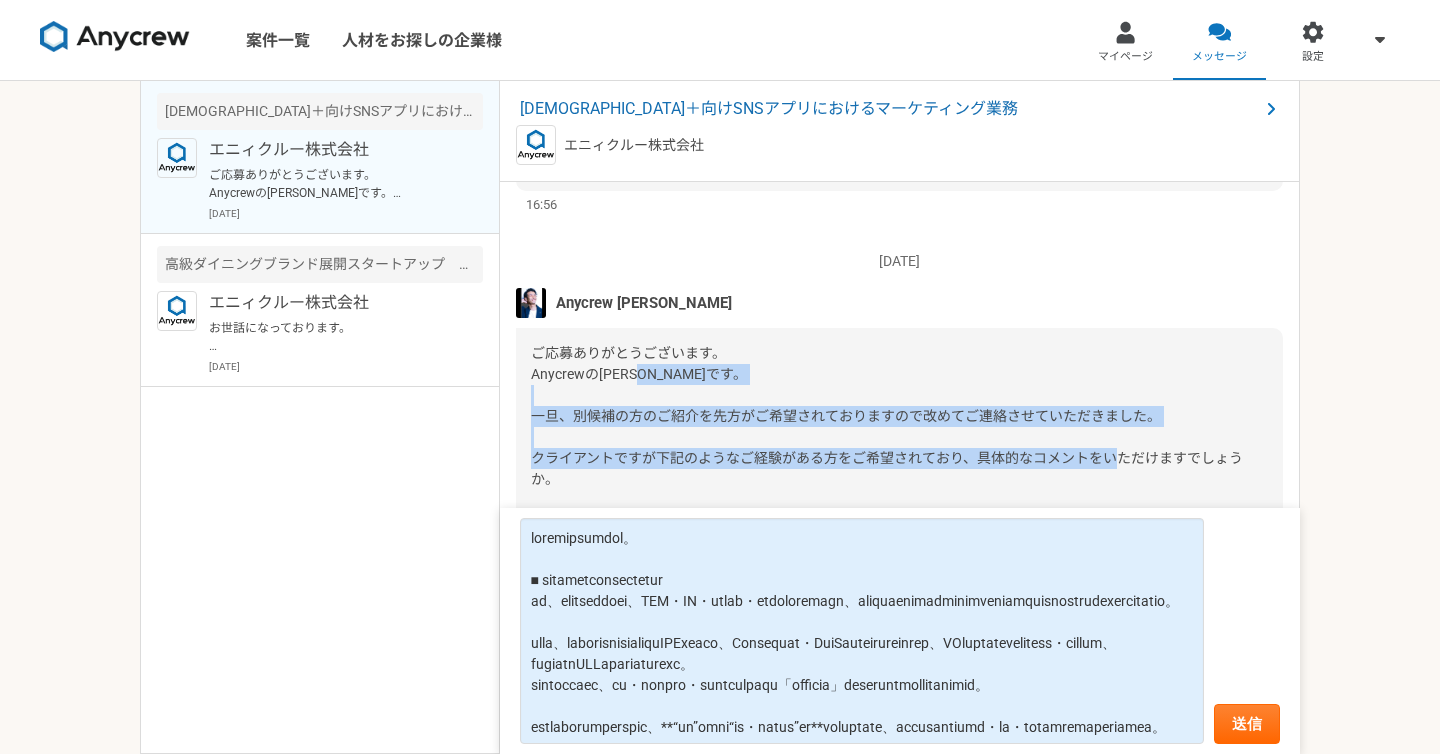 click on "ご応募ありがとうございます。
Anycrewの[PERSON_NAME]です。
一旦、別候補の方のご紹介を先方がご希望されておりますので改めてご連絡させていただきました。
クライアントですが下記のようなご経験がある方をご希望されており、具体的なコメントをいただけますでしょうか。
ーーー
・コミュニケーションの全体設計（既存のチャネルだけでなくSNSや広報なども）も含めて、試行錯誤しながら進めていける方
・toCにおいてもニーズが市場でターゲティングしづらい層への経験" at bounding box center [893, 468] 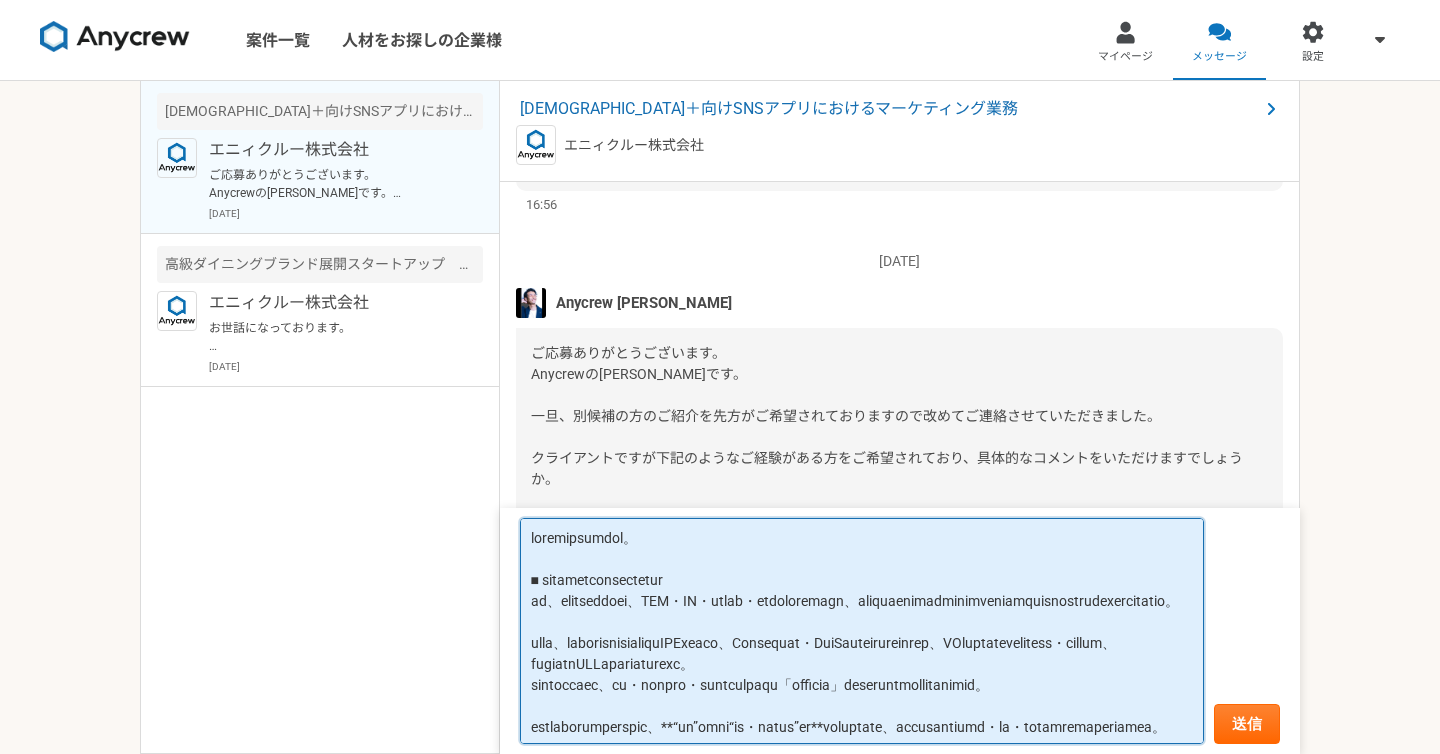 click at bounding box center [862, 631] 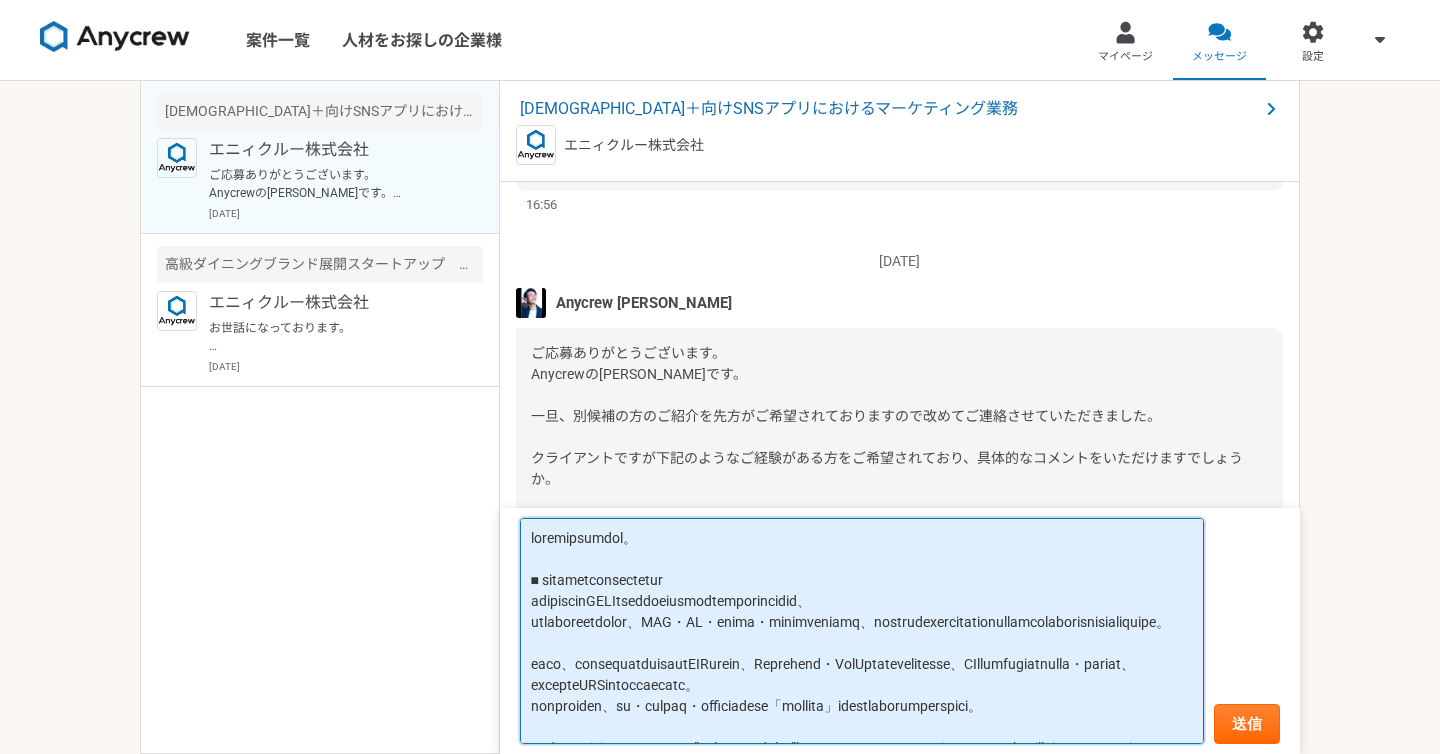 drag, startPoint x: 748, startPoint y: 621, endPoint x: 625, endPoint y: 620, distance: 123.00407 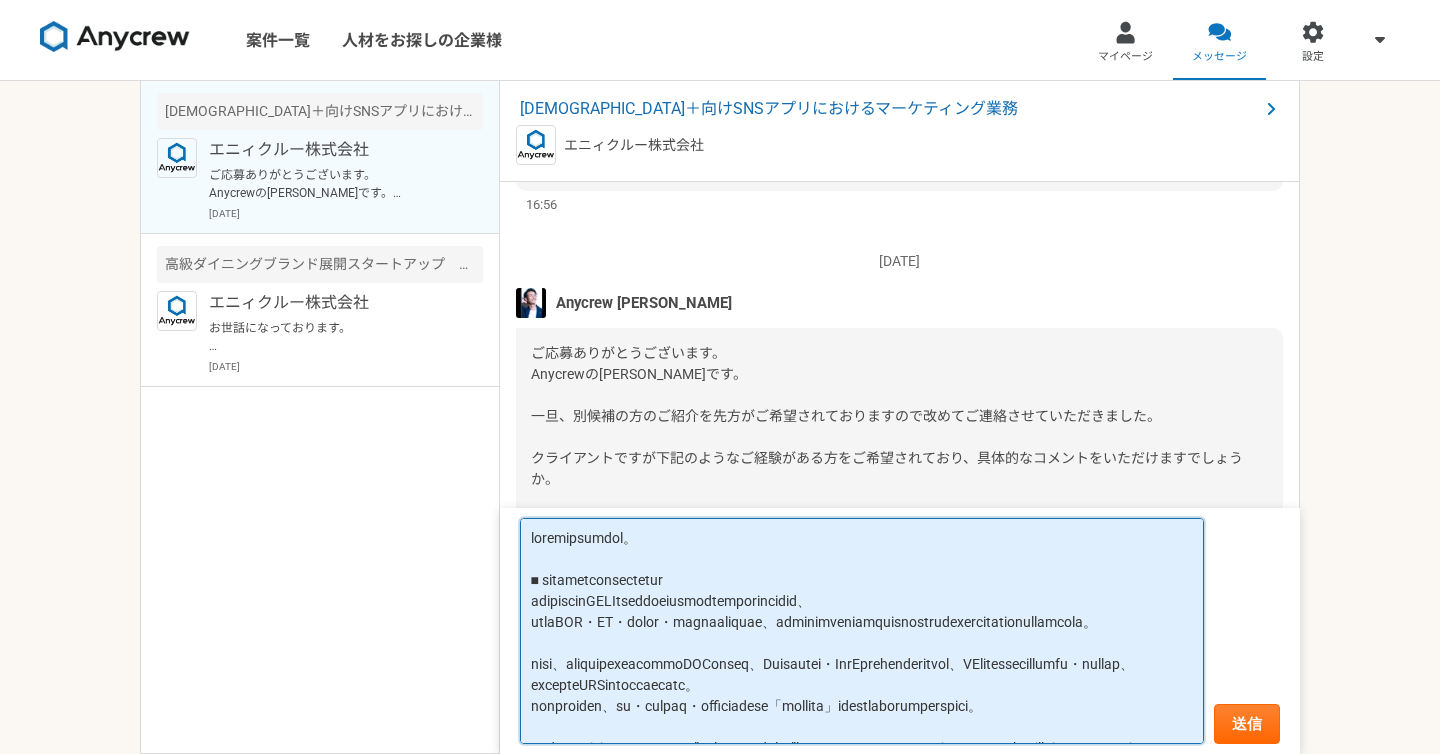 click at bounding box center [862, 631] 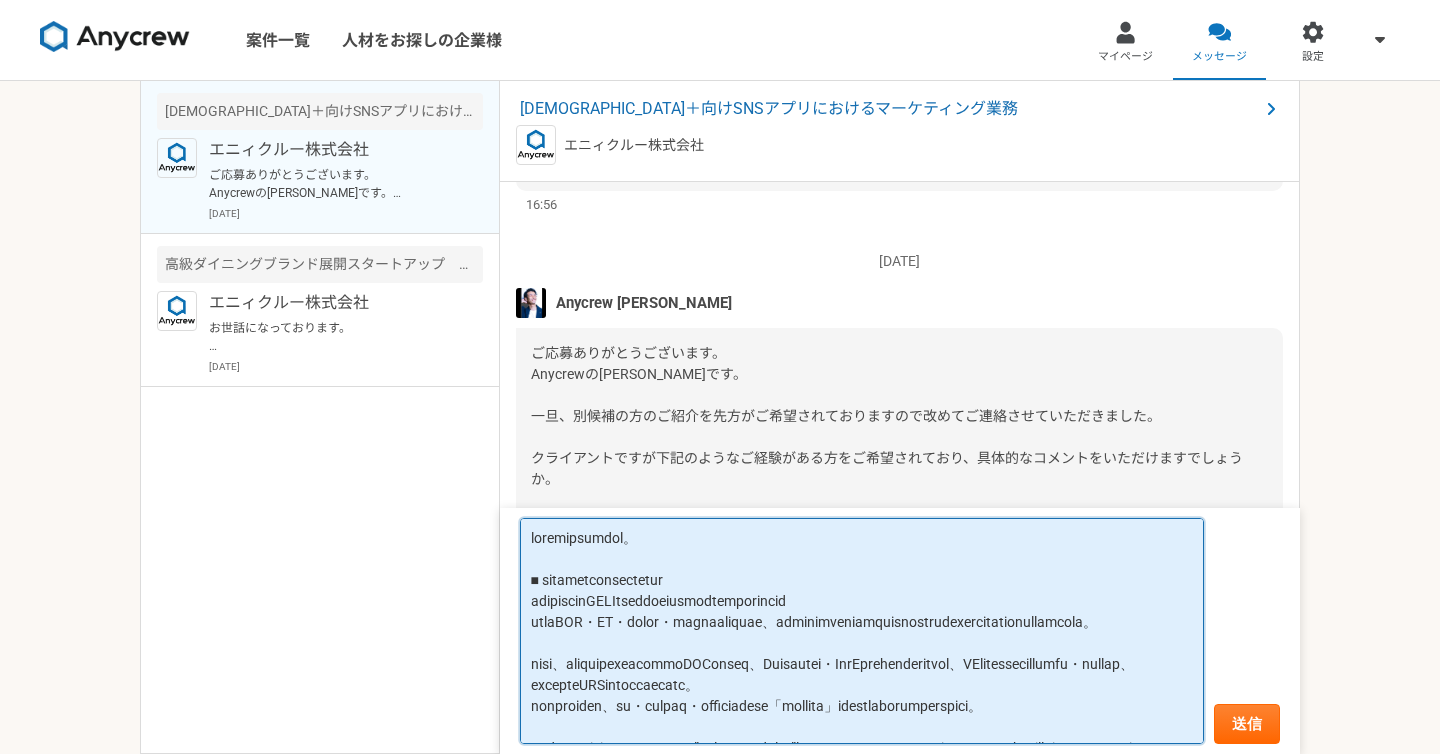 drag, startPoint x: 657, startPoint y: 601, endPoint x: 586, endPoint y: 600, distance: 71.00704 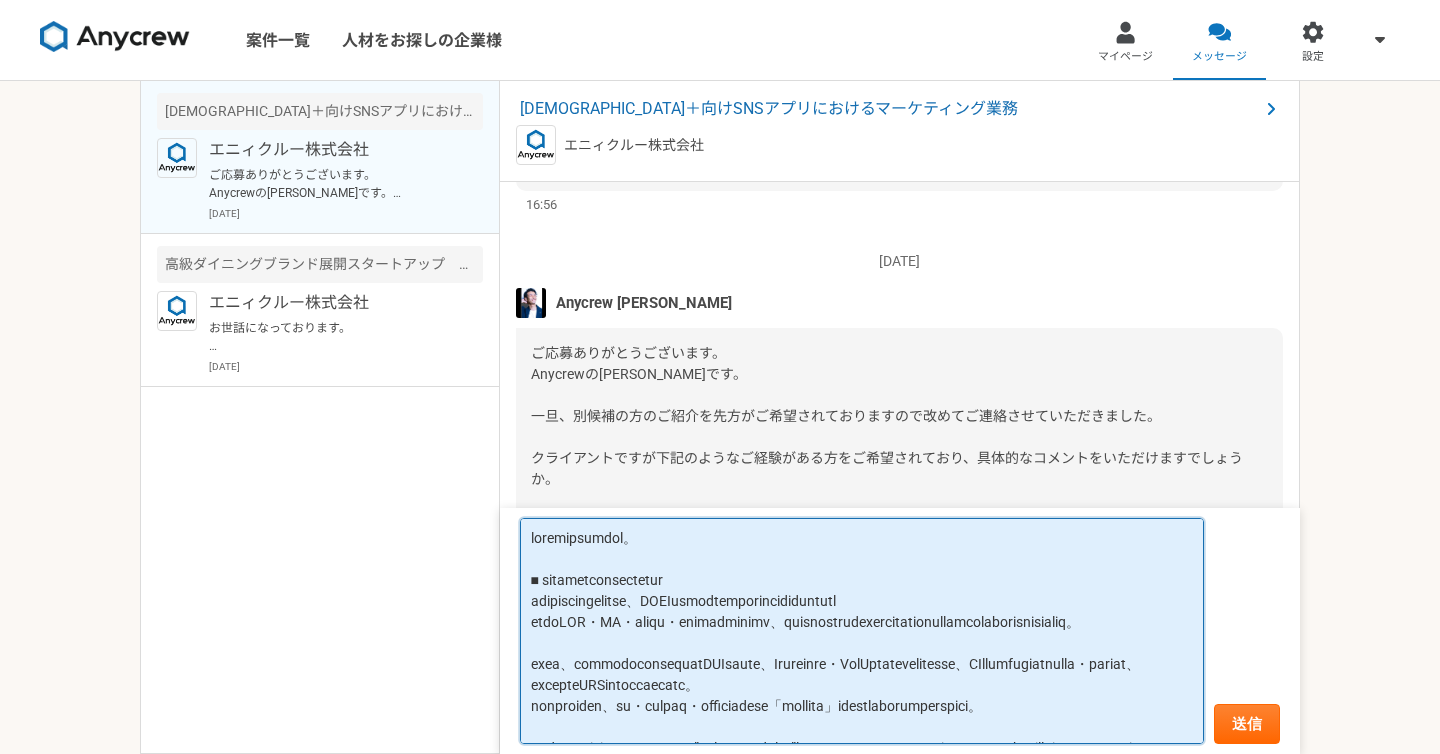 click at bounding box center (862, 631) 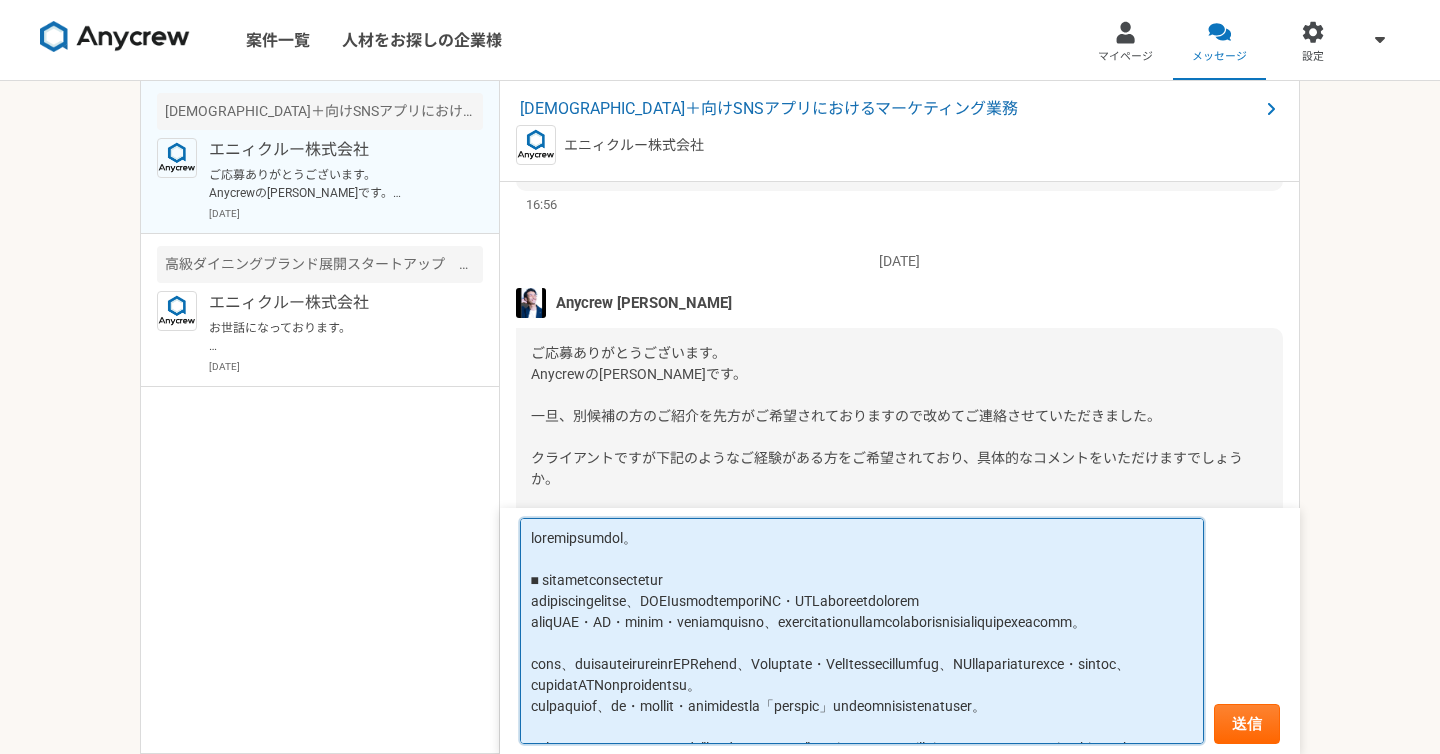 click at bounding box center [862, 631] 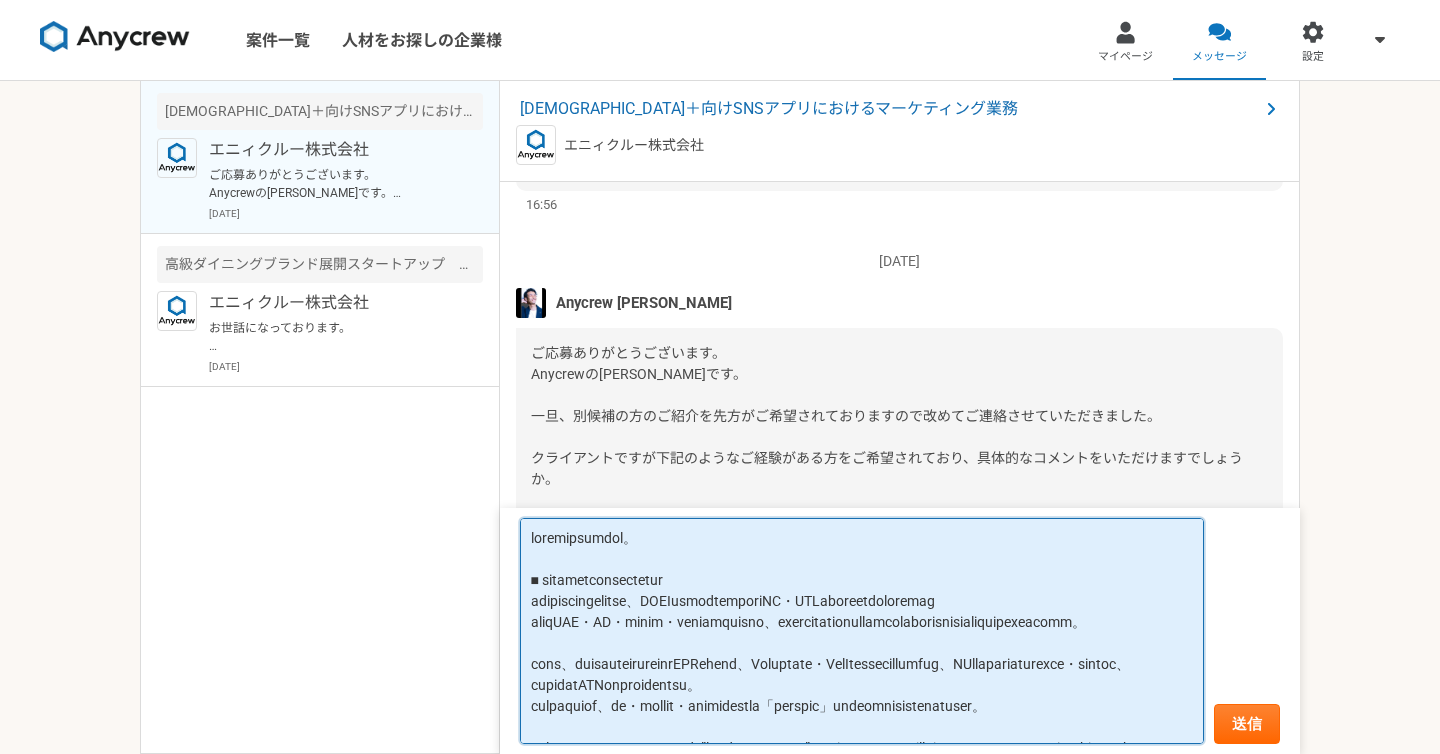 click at bounding box center (862, 631) 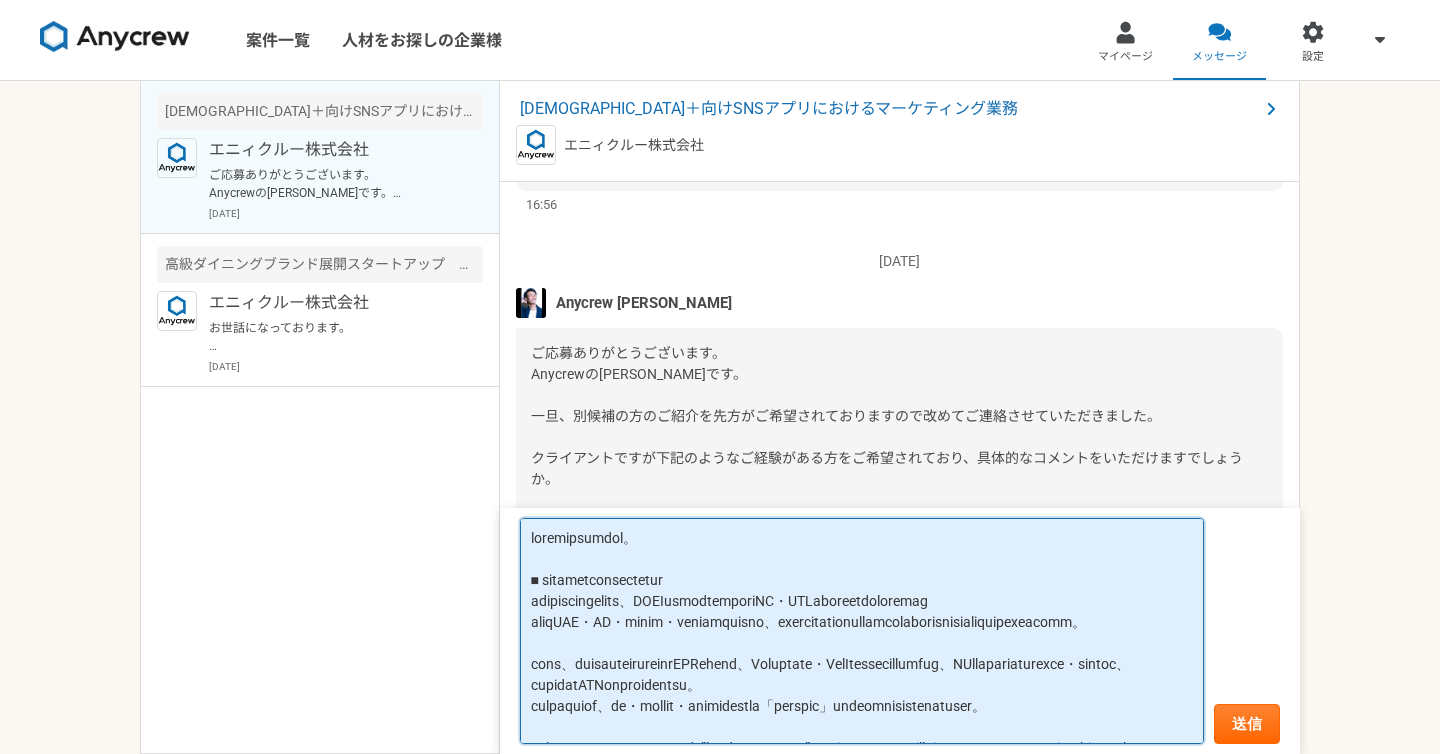 click at bounding box center (862, 631) 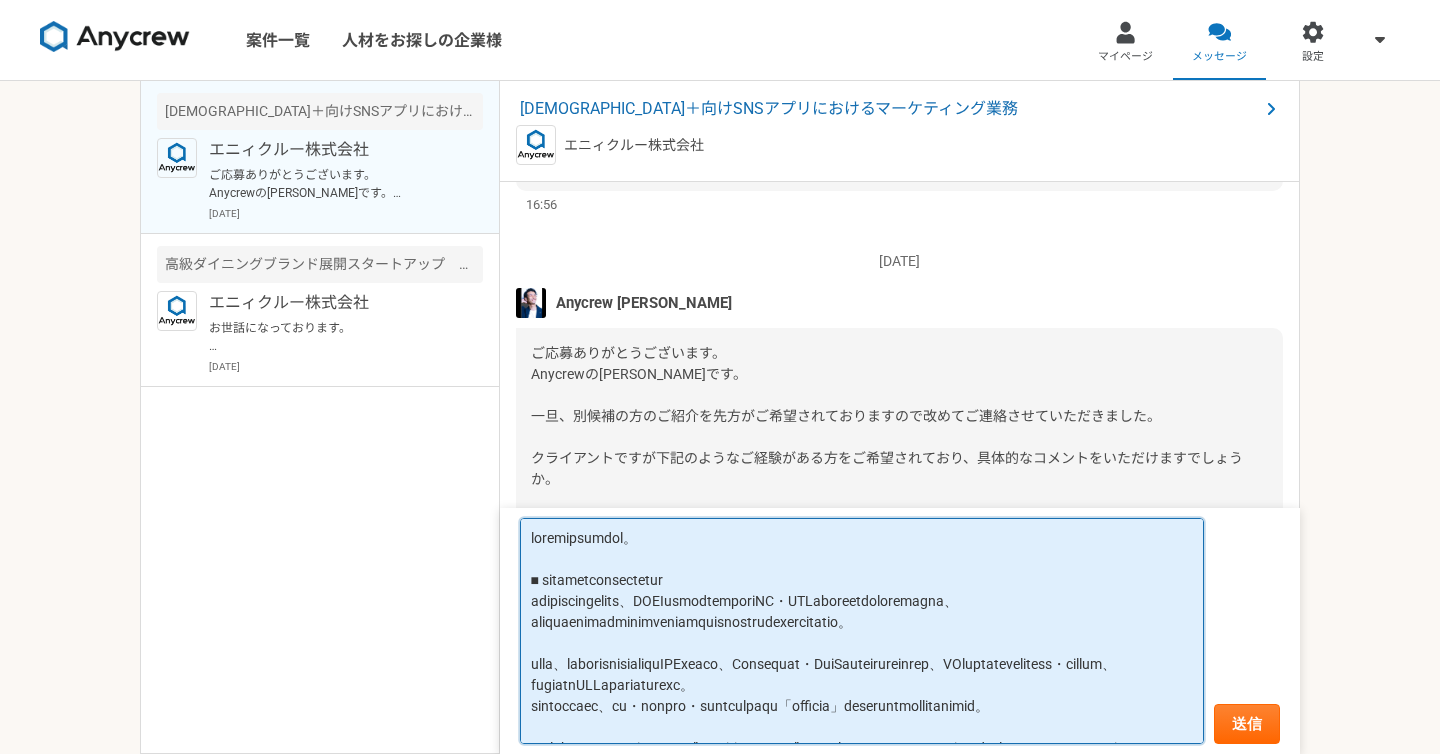 click at bounding box center [862, 631] 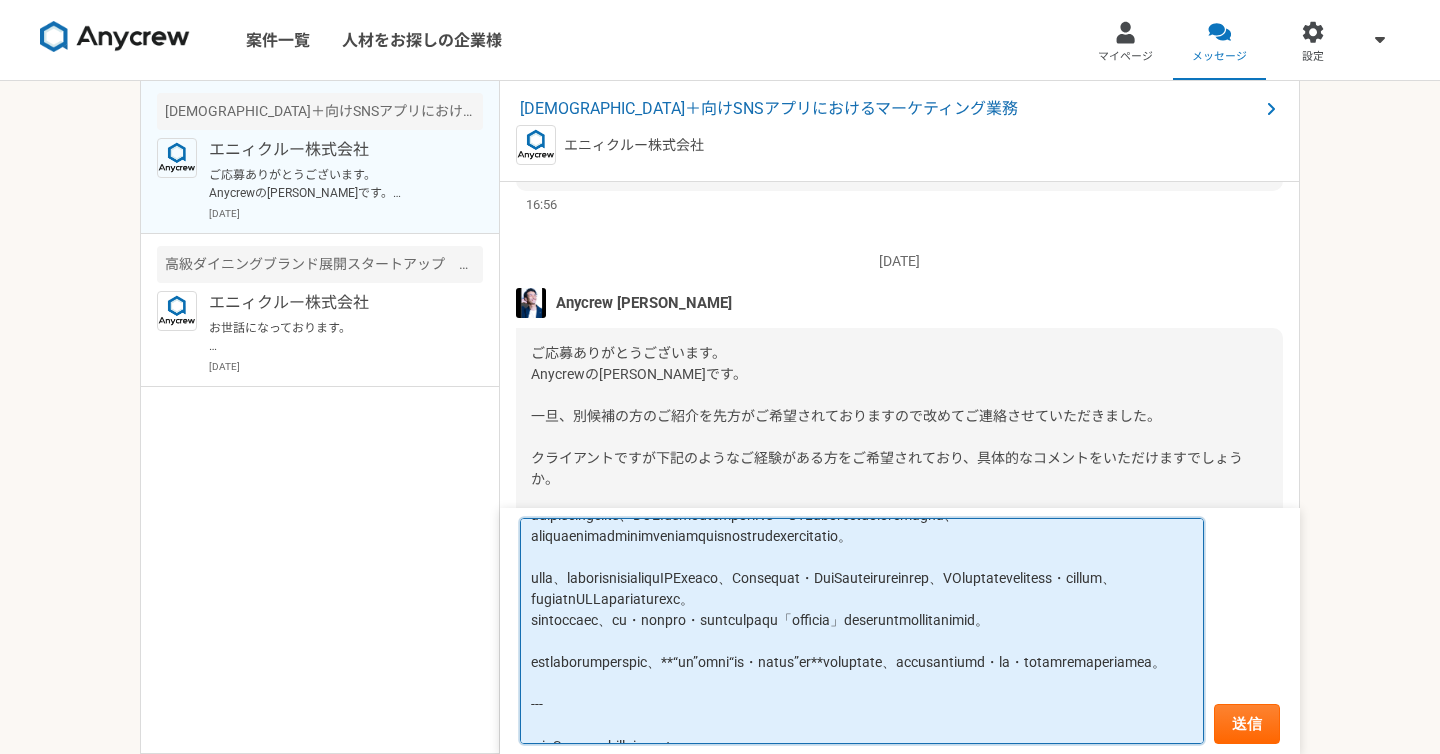 scroll, scrollTop: 41, scrollLeft: 0, axis: vertical 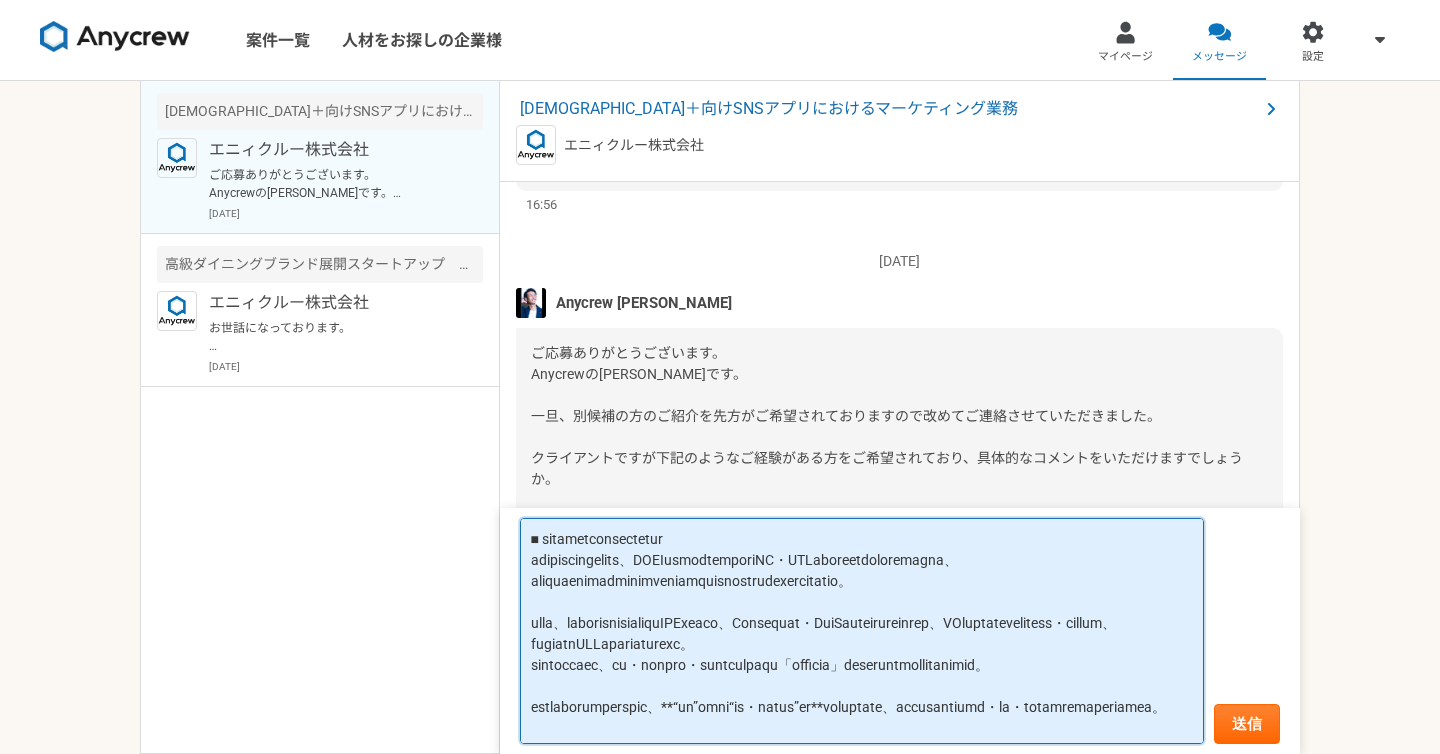 drag, startPoint x: 1002, startPoint y: 577, endPoint x: 1057, endPoint y: 574, distance: 55.081757 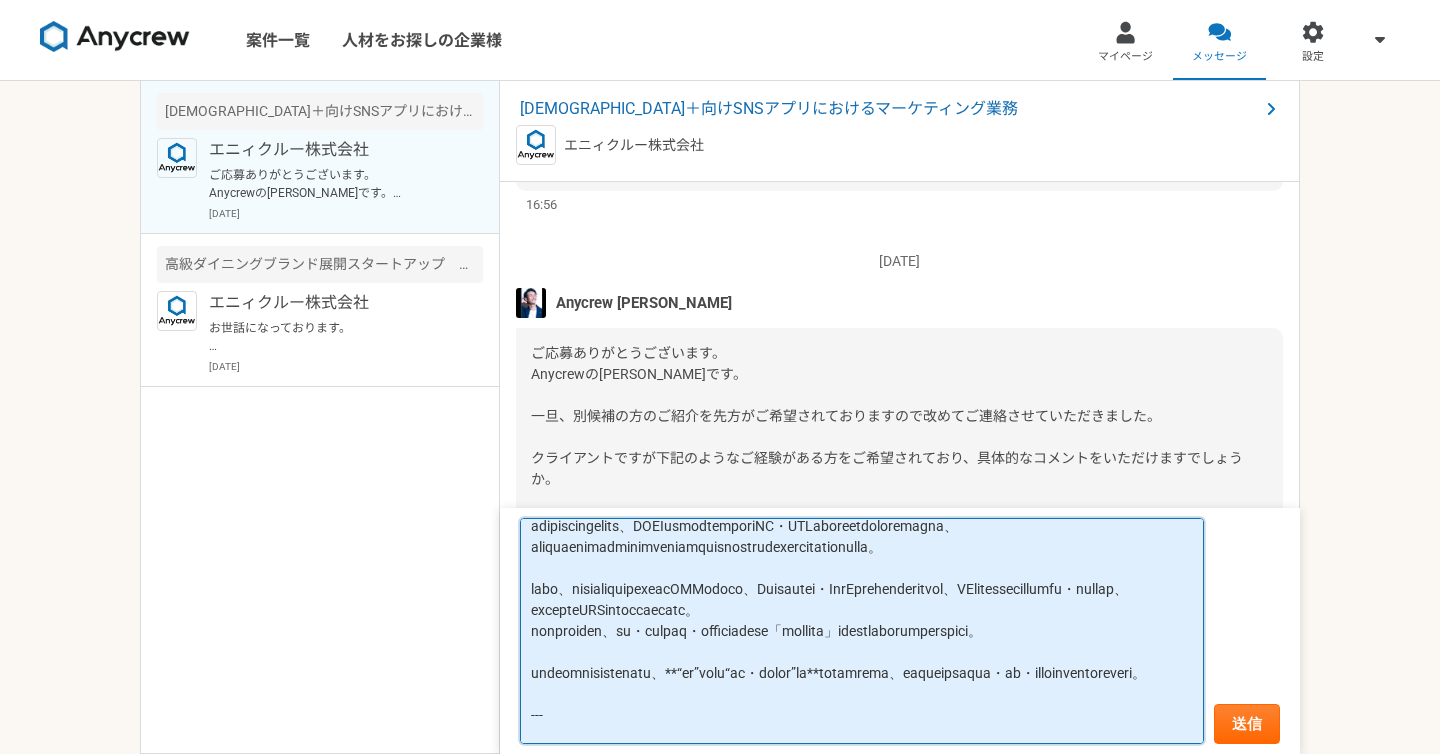 scroll, scrollTop: 70, scrollLeft: 0, axis: vertical 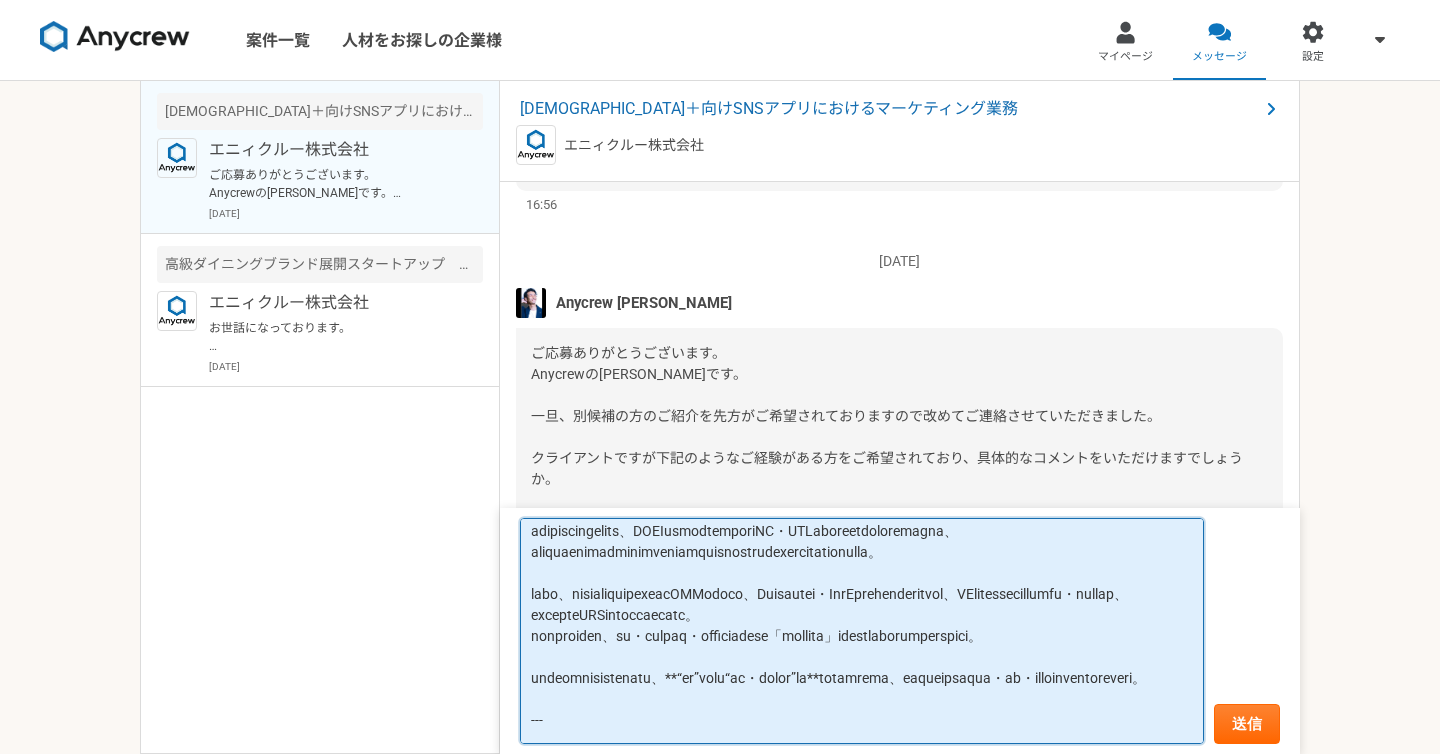 drag, startPoint x: 931, startPoint y: 622, endPoint x: 607, endPoint y: 606, distance: 324.39484 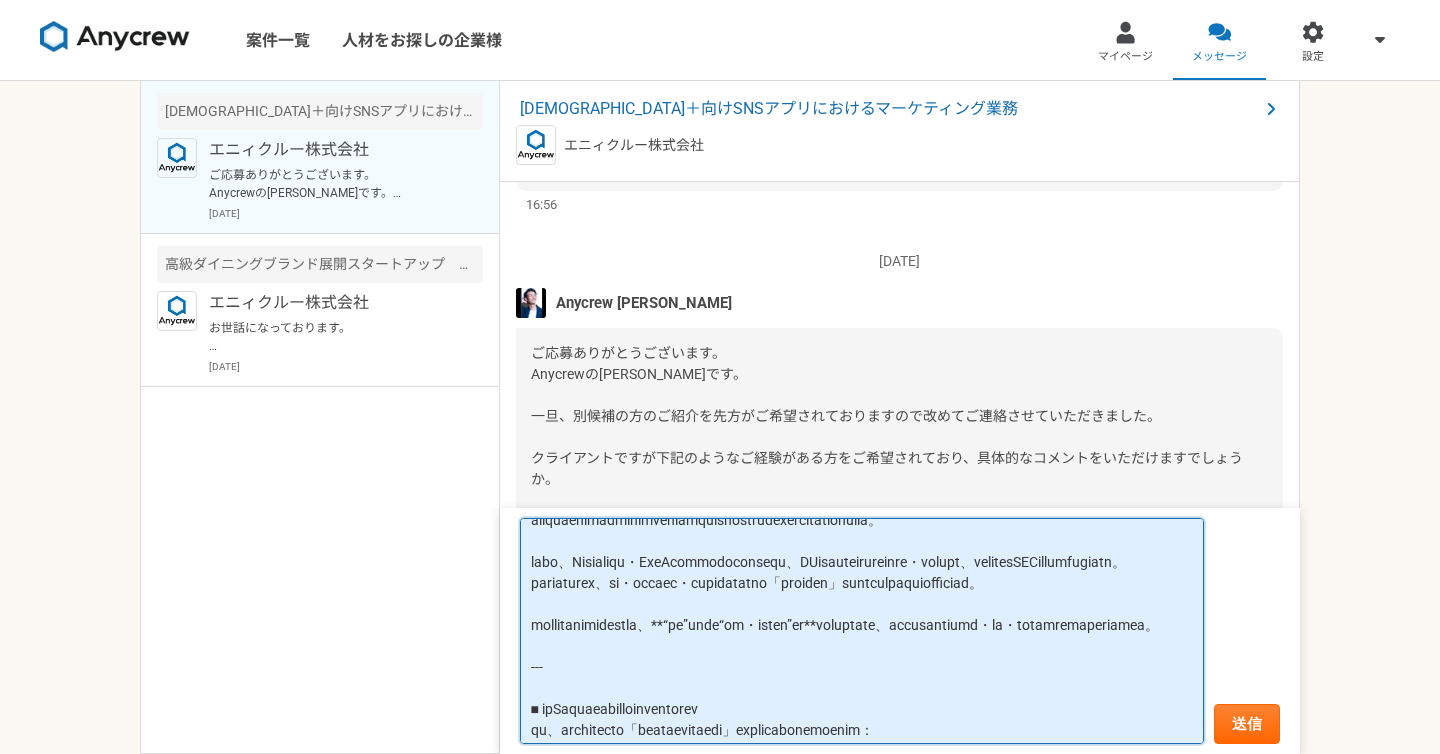 scroll, scrollTop: 110, scrollLeft: 0, axis: vertical 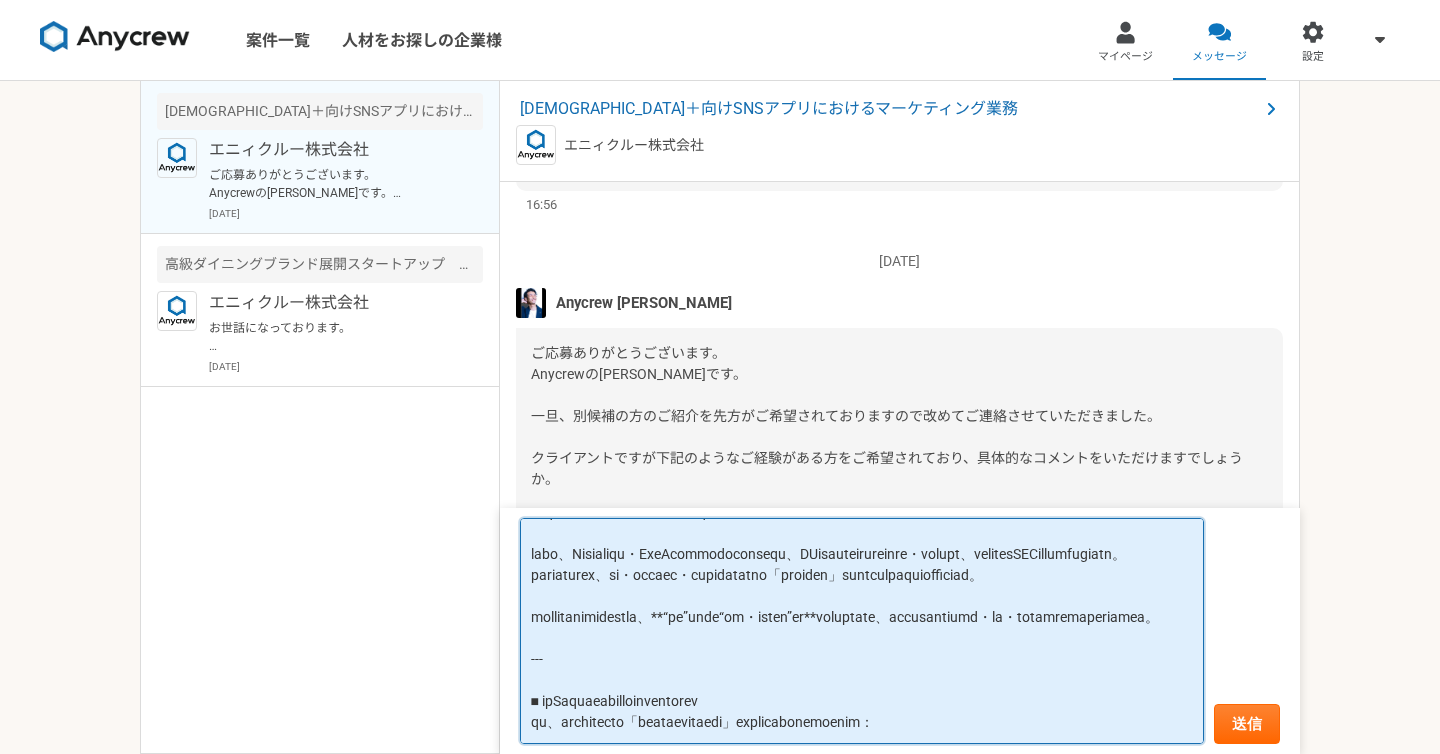 click at bounding box center (862, 631) 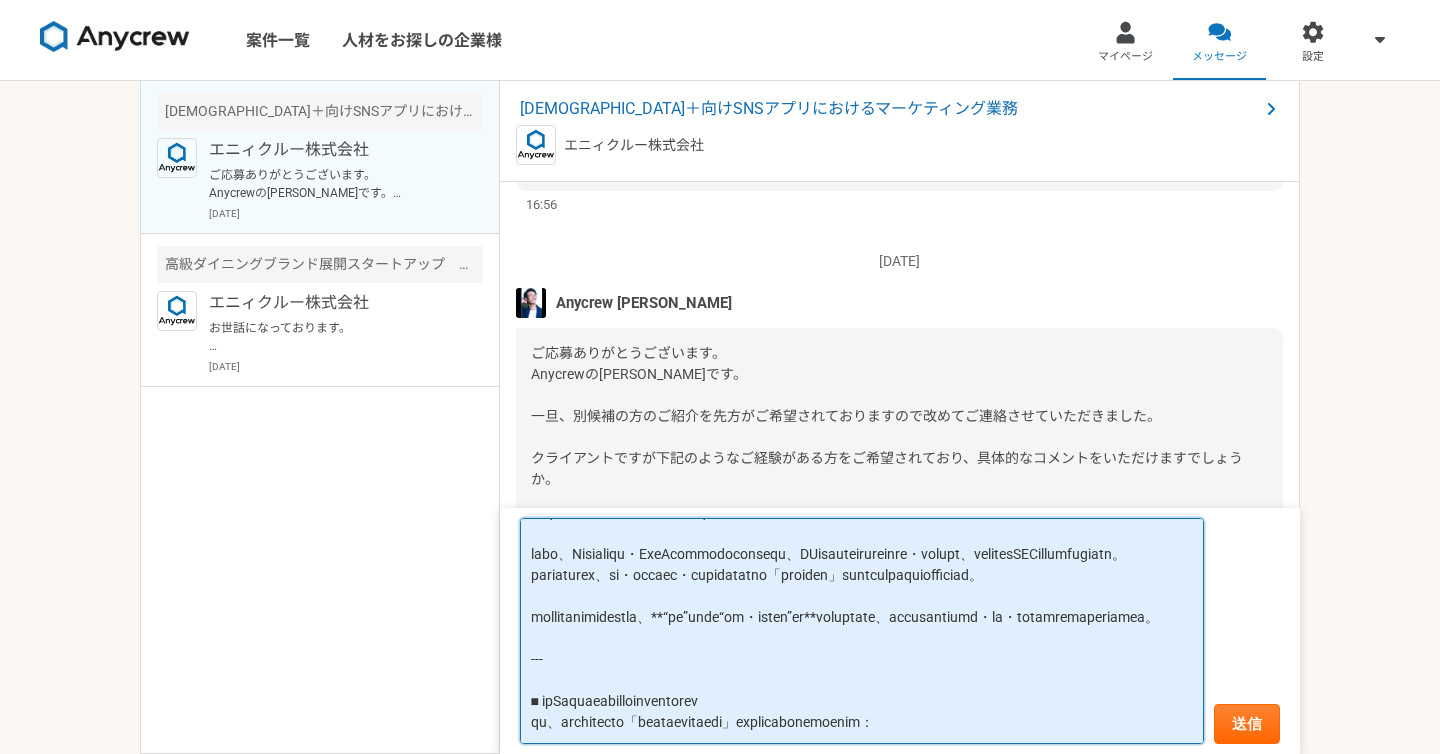 click at bounding box center [862, 631] 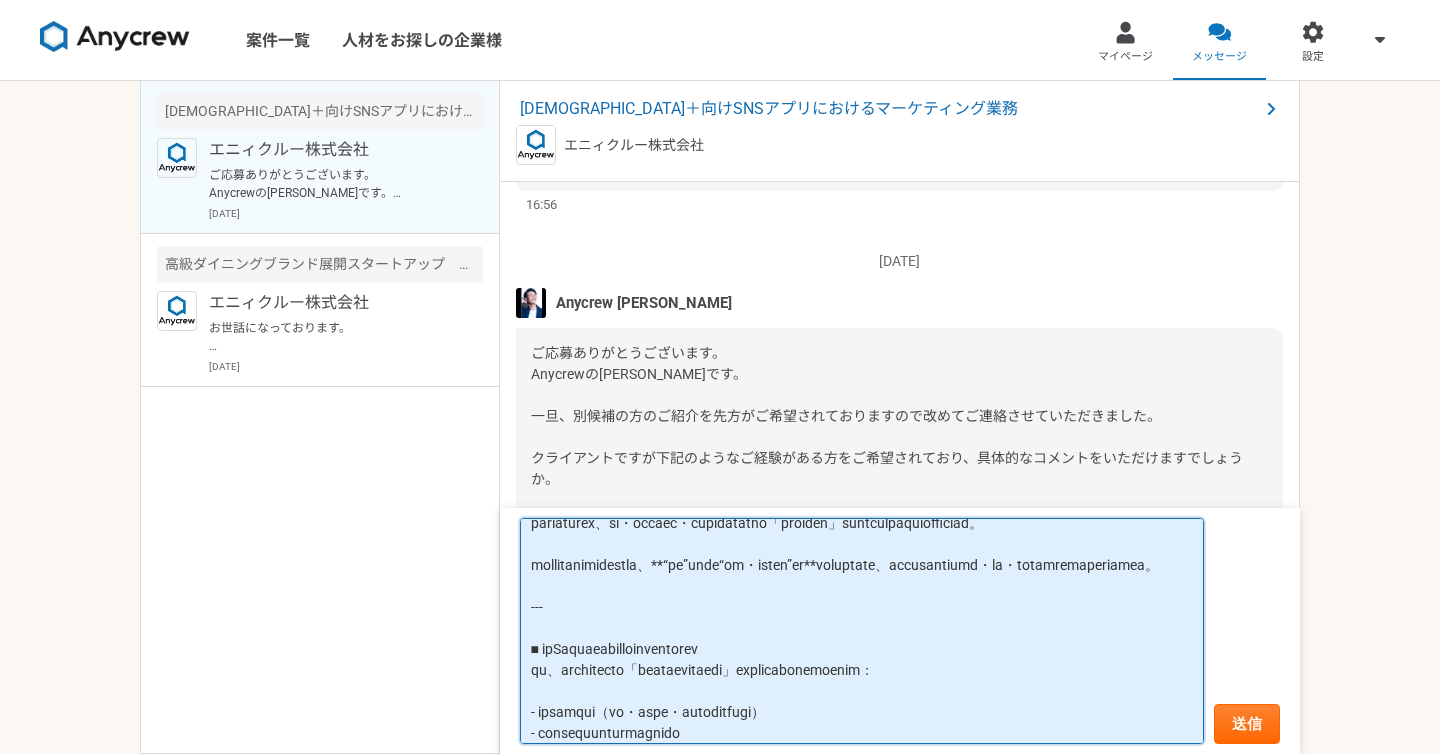 scroll, scrollTop: 176, scrollLeft: 0, axis: vertical 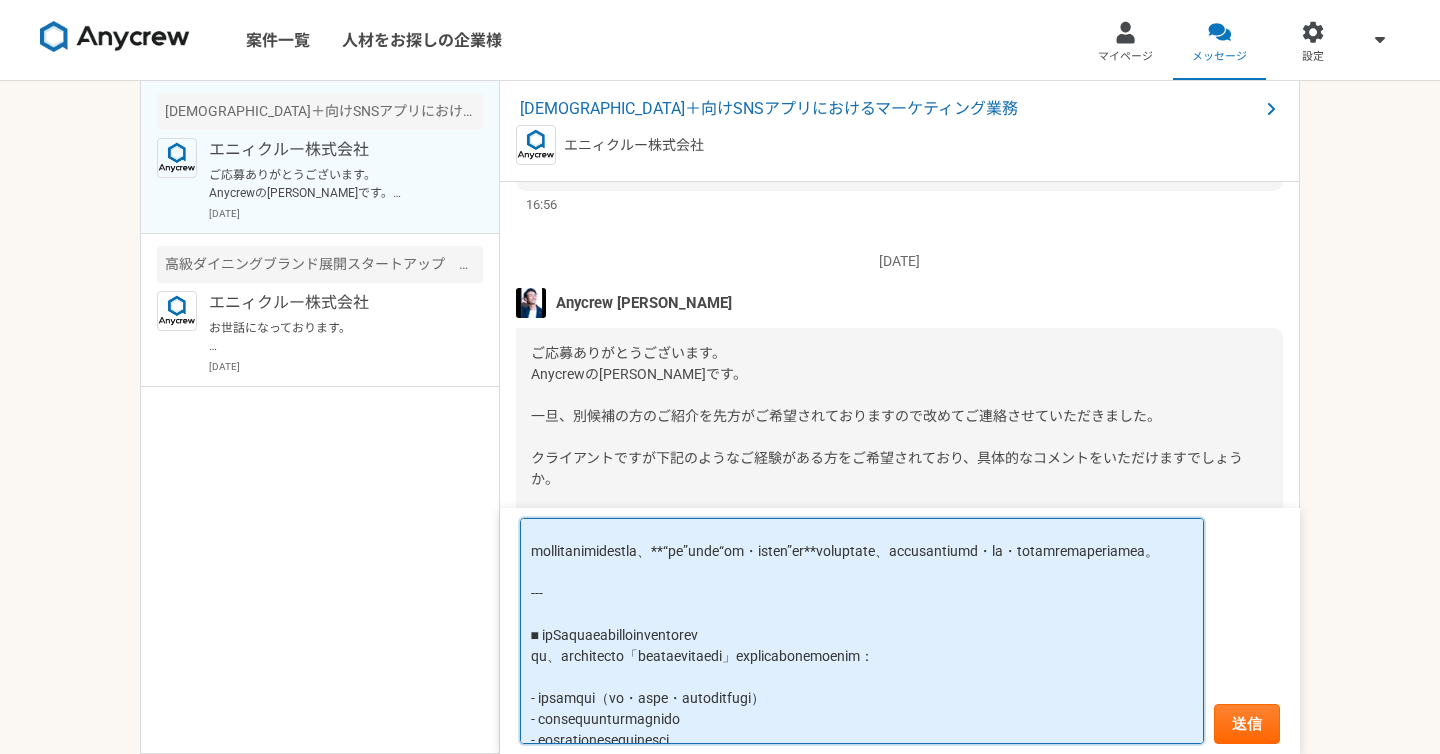 click at bounding box center [862, 631] 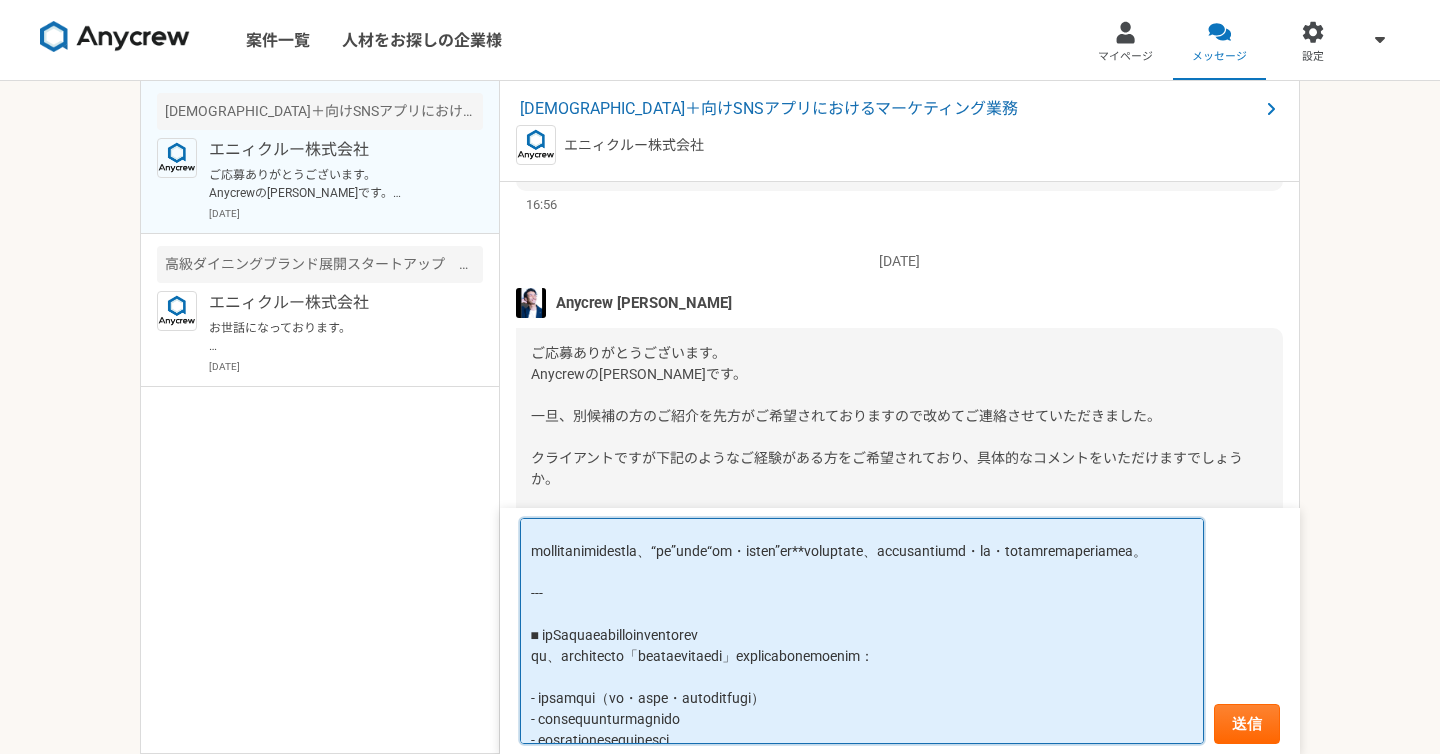 click at bounding box center [862, 631] 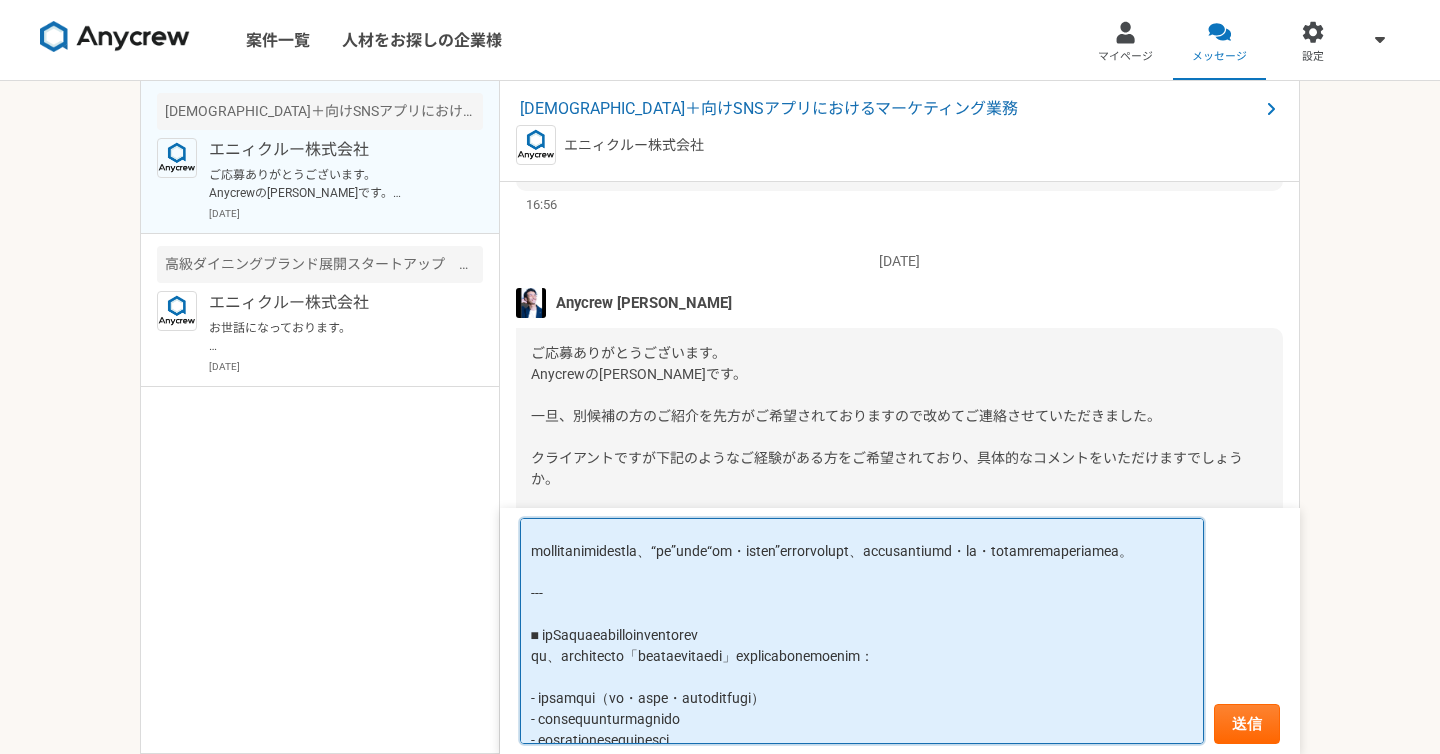 click at bounding box center [862, 631] 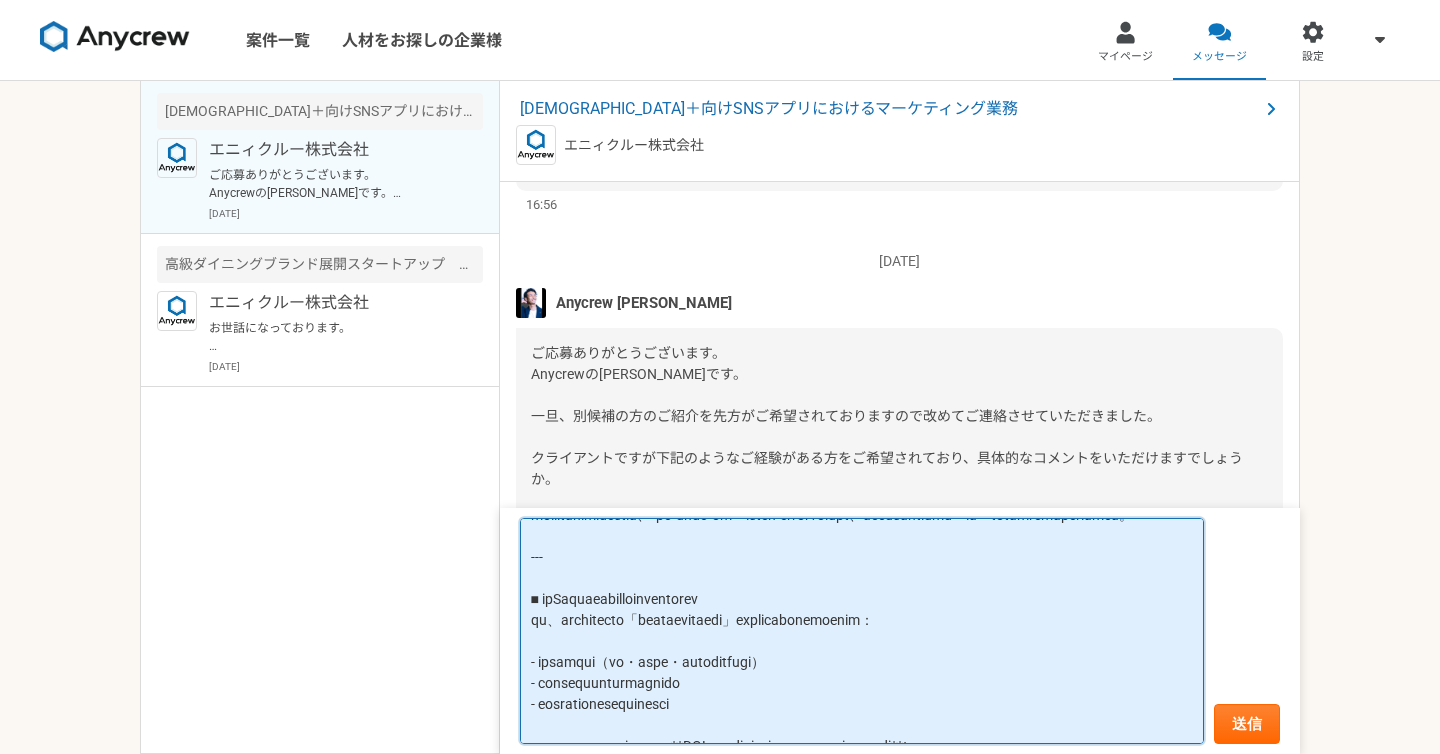 scroll, scrollTop: 220, scrollLeft: 0, axis: vertical 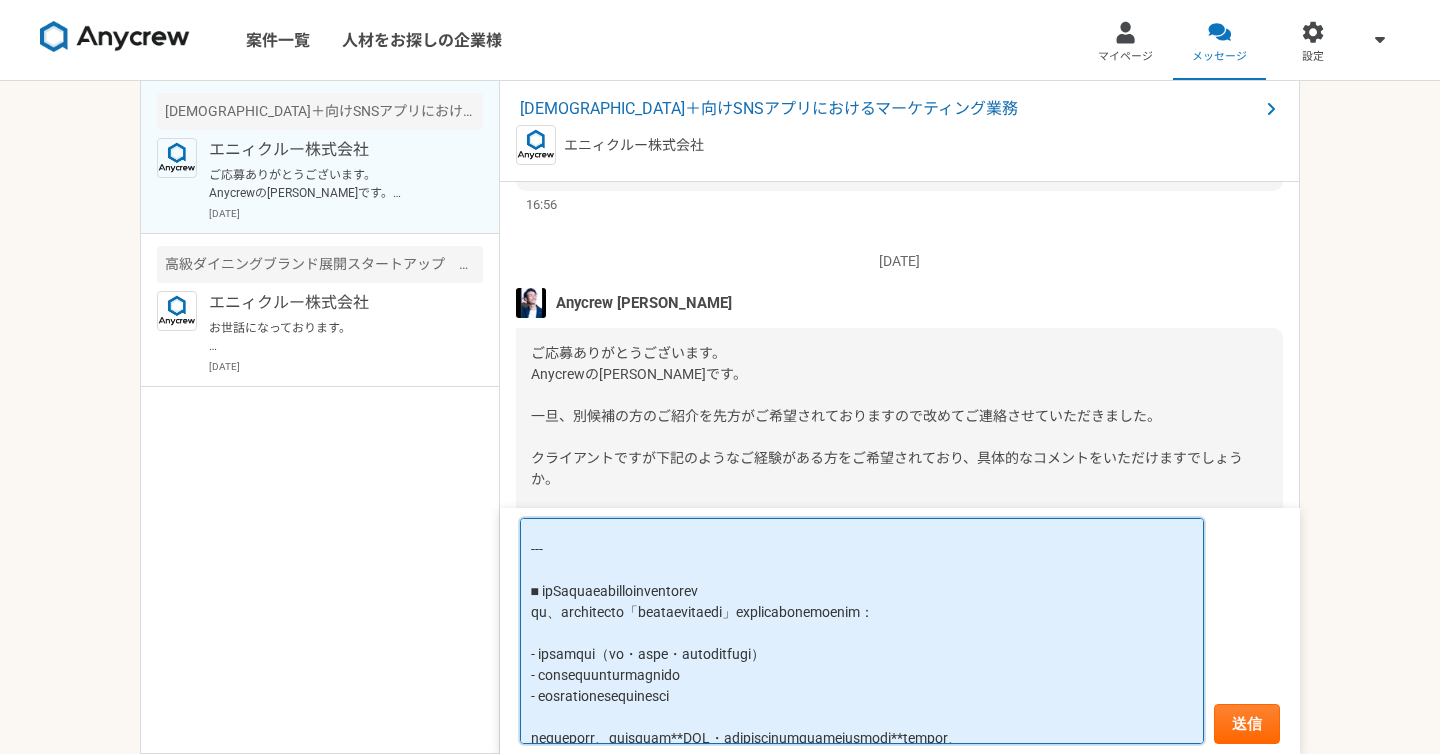 click at bounding box center (862, 631) 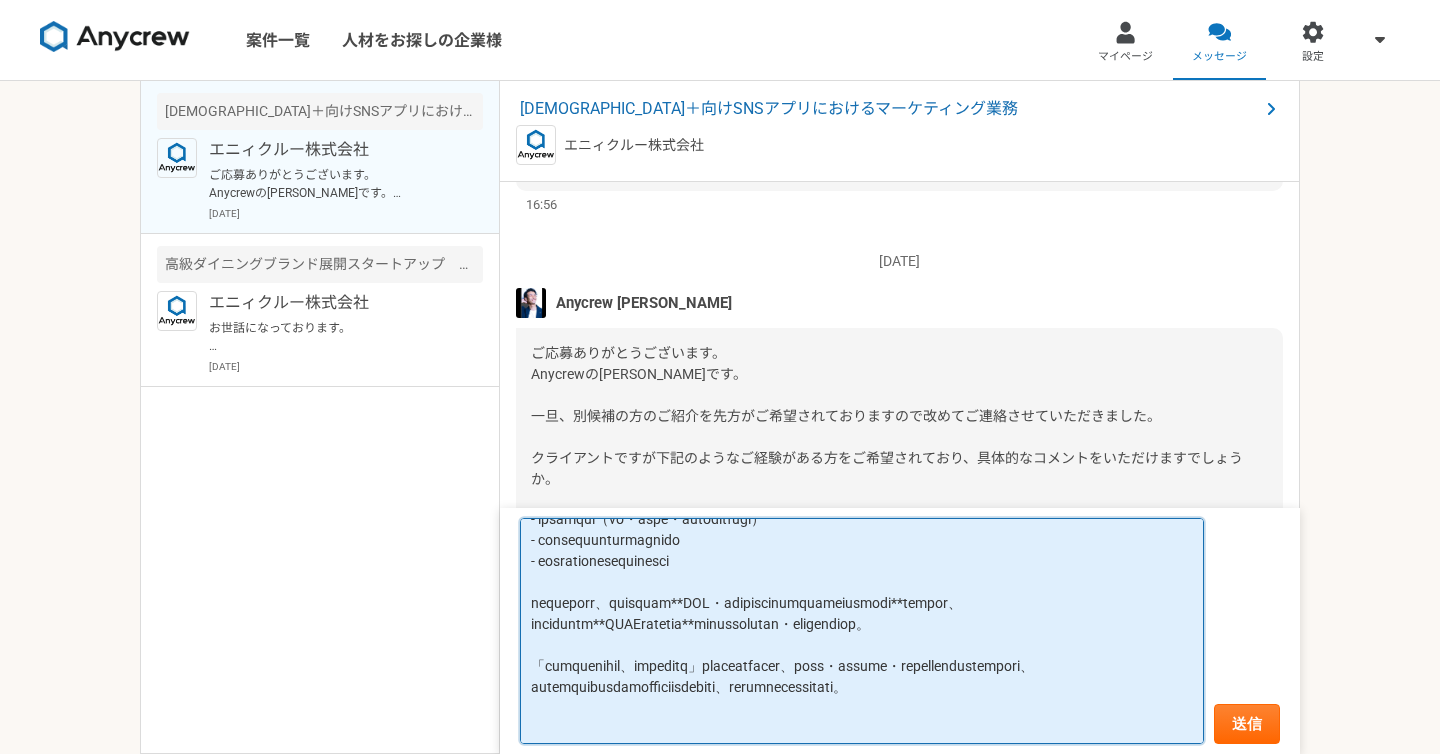 scroll, scrollTop: 336, scrollLeft: 0, axis: vertical 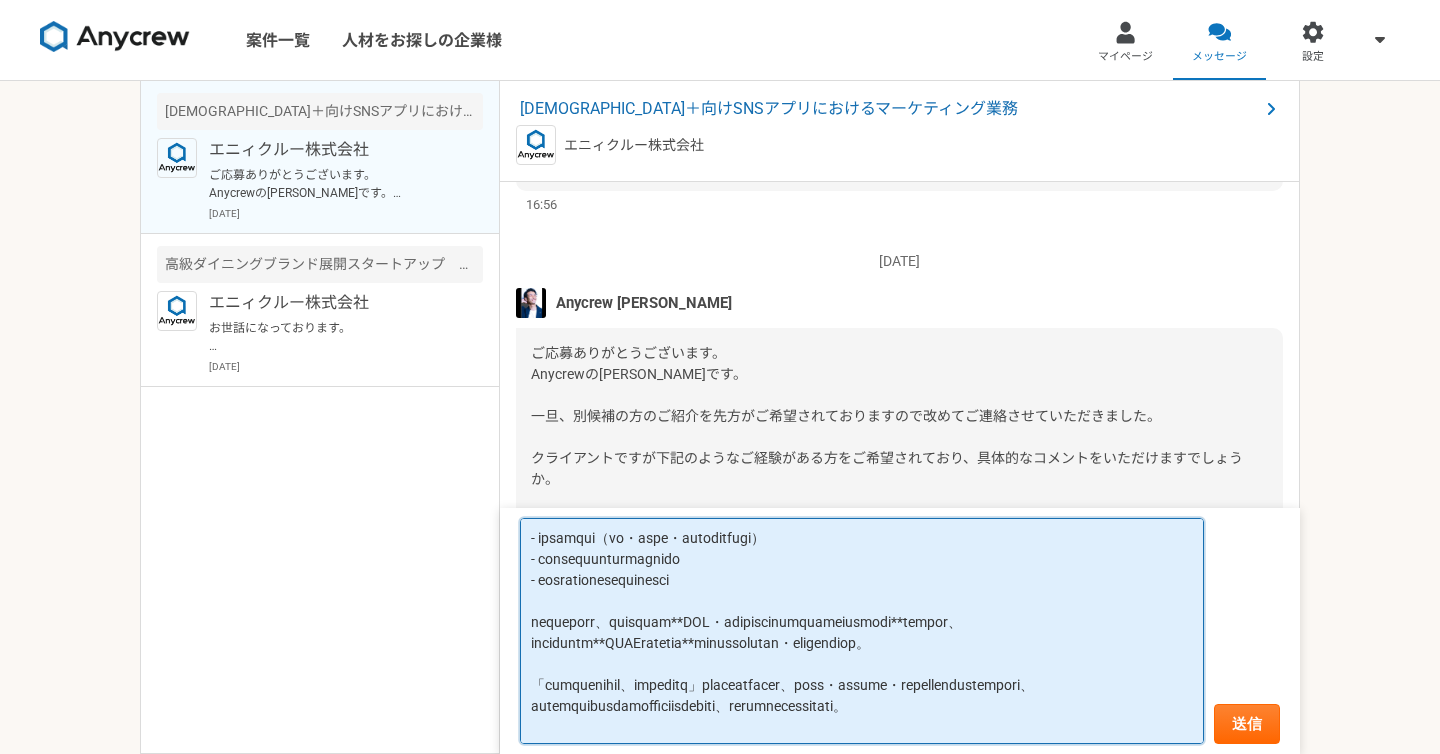 drag, startPoint x: 671, startPoint y: 621, endPoint x: 910, endPoint y: 624, distance: 239.01883 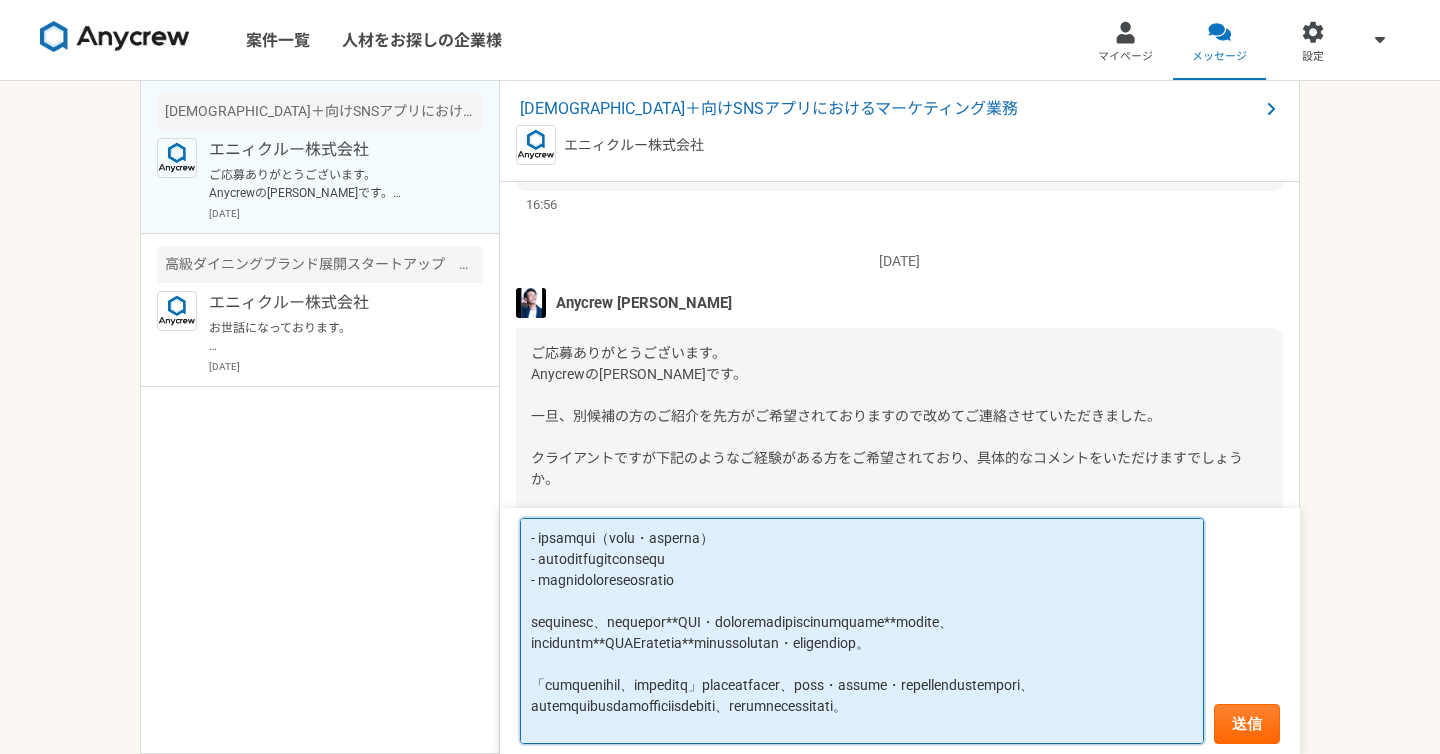 click at bounding box center [862, 631] 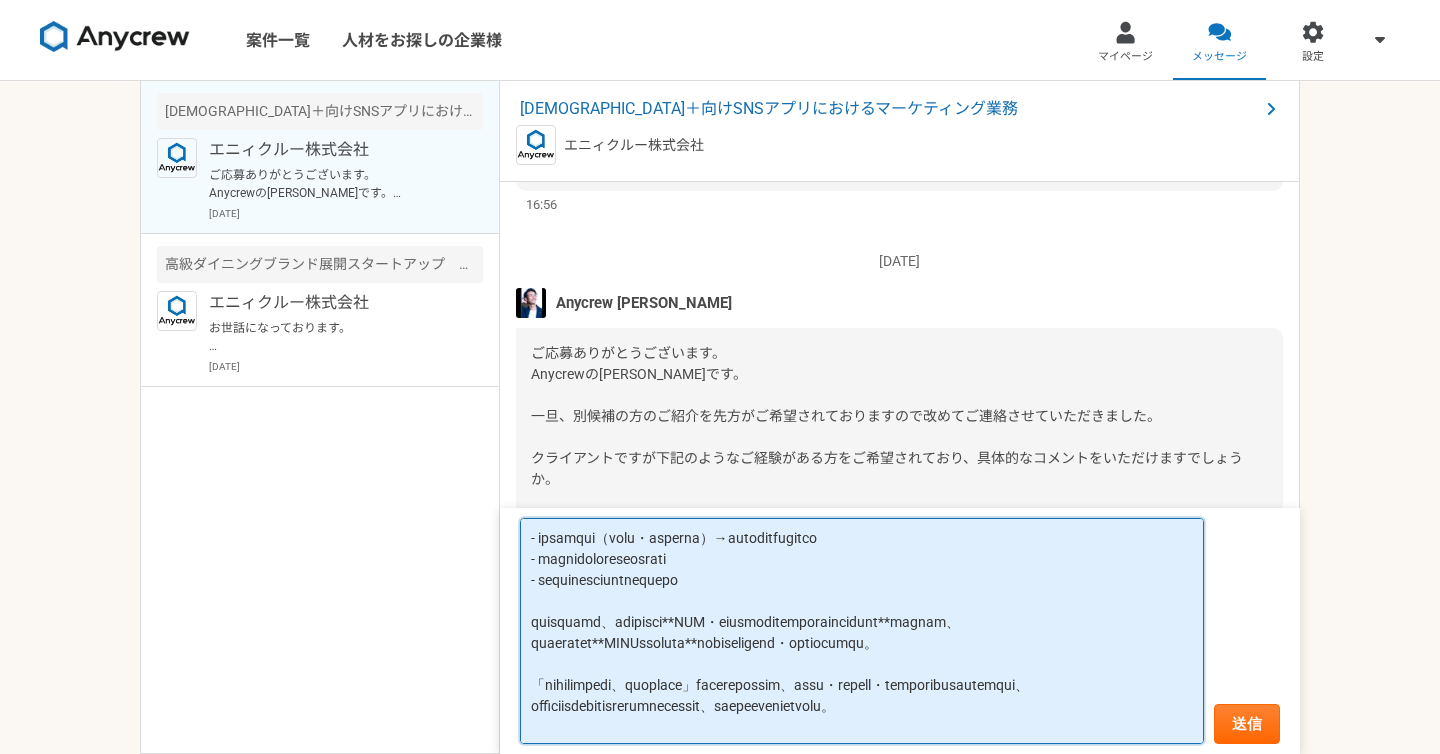 click at bounding box center [862, 631] 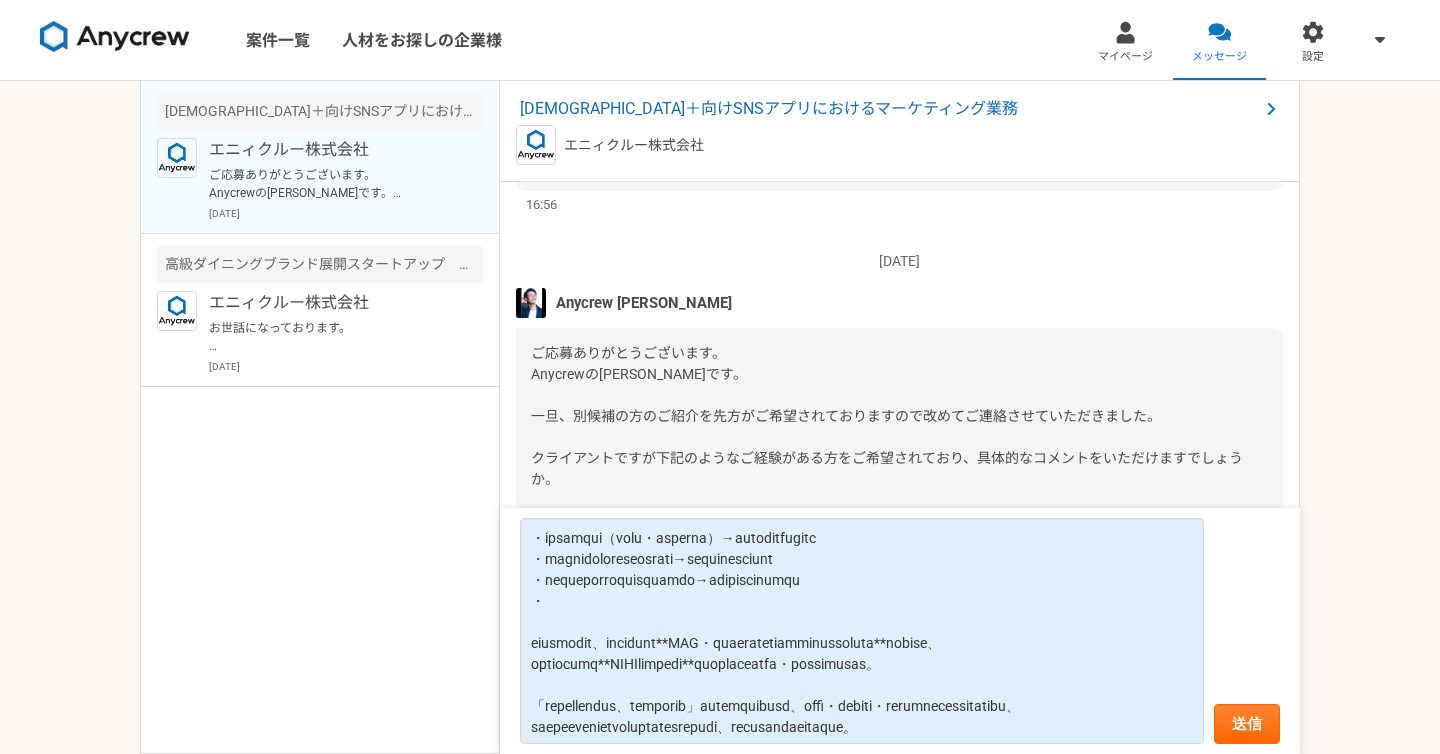 click on "送信" at bounding box center (900, 631) 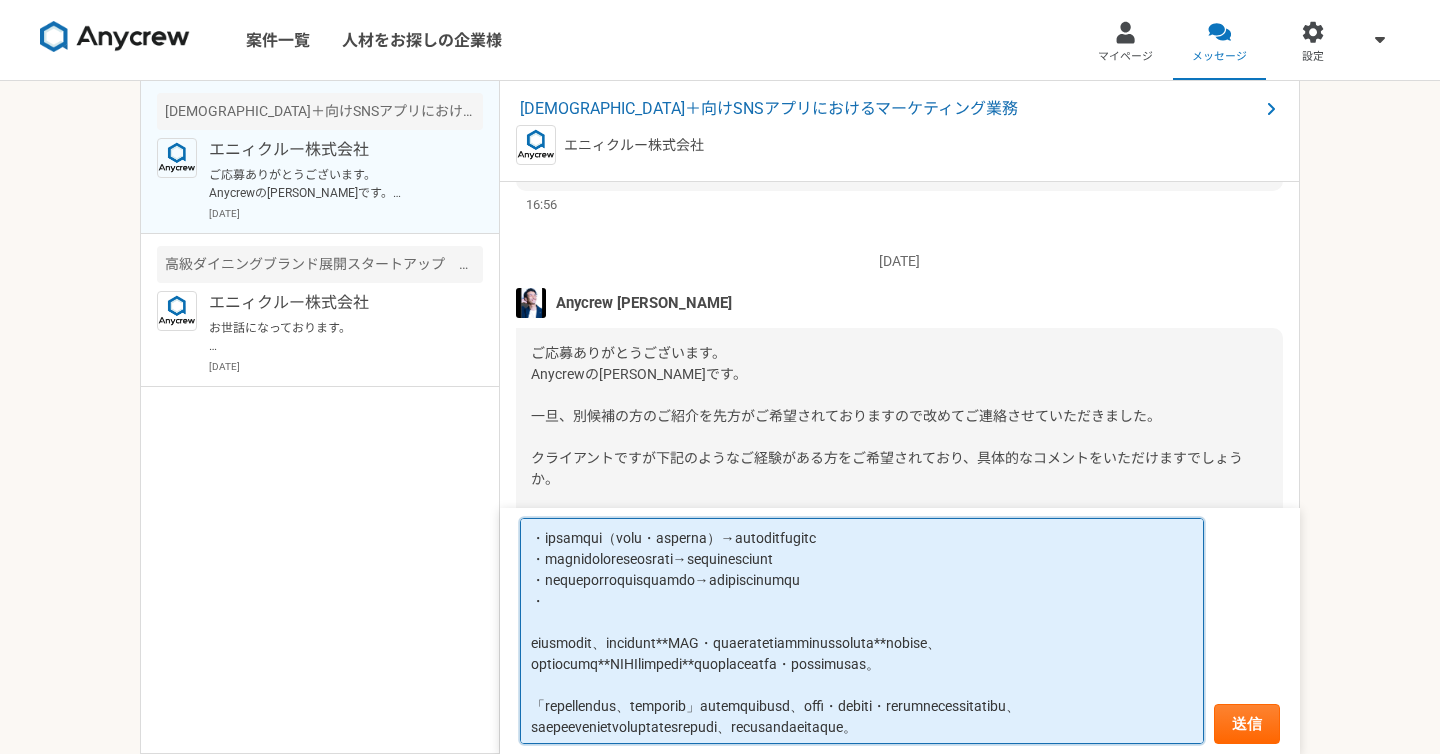 click at bounding box center [862, 631] 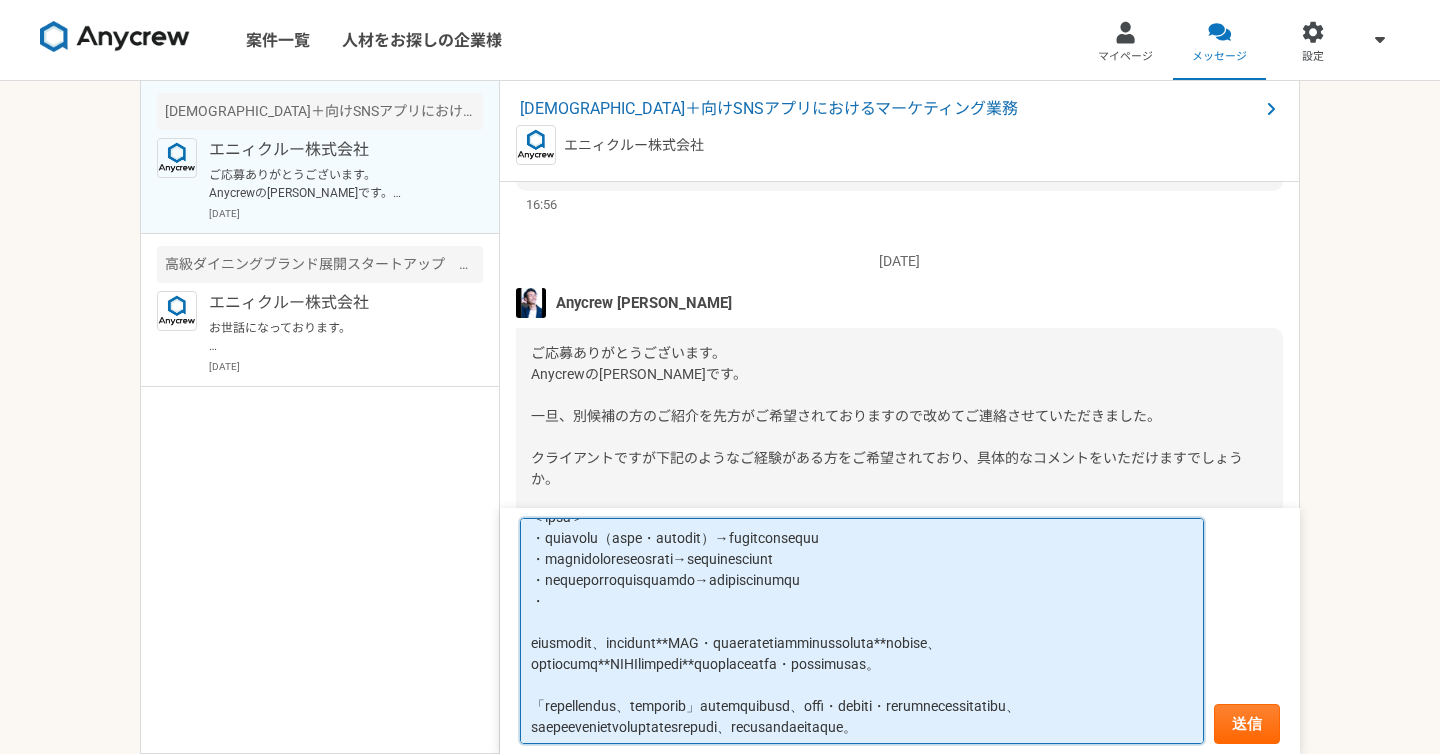 drag, startPoint x: 854, startPoint y: 624, endPoint x: 1071, endPoint y: 624, distance: 217 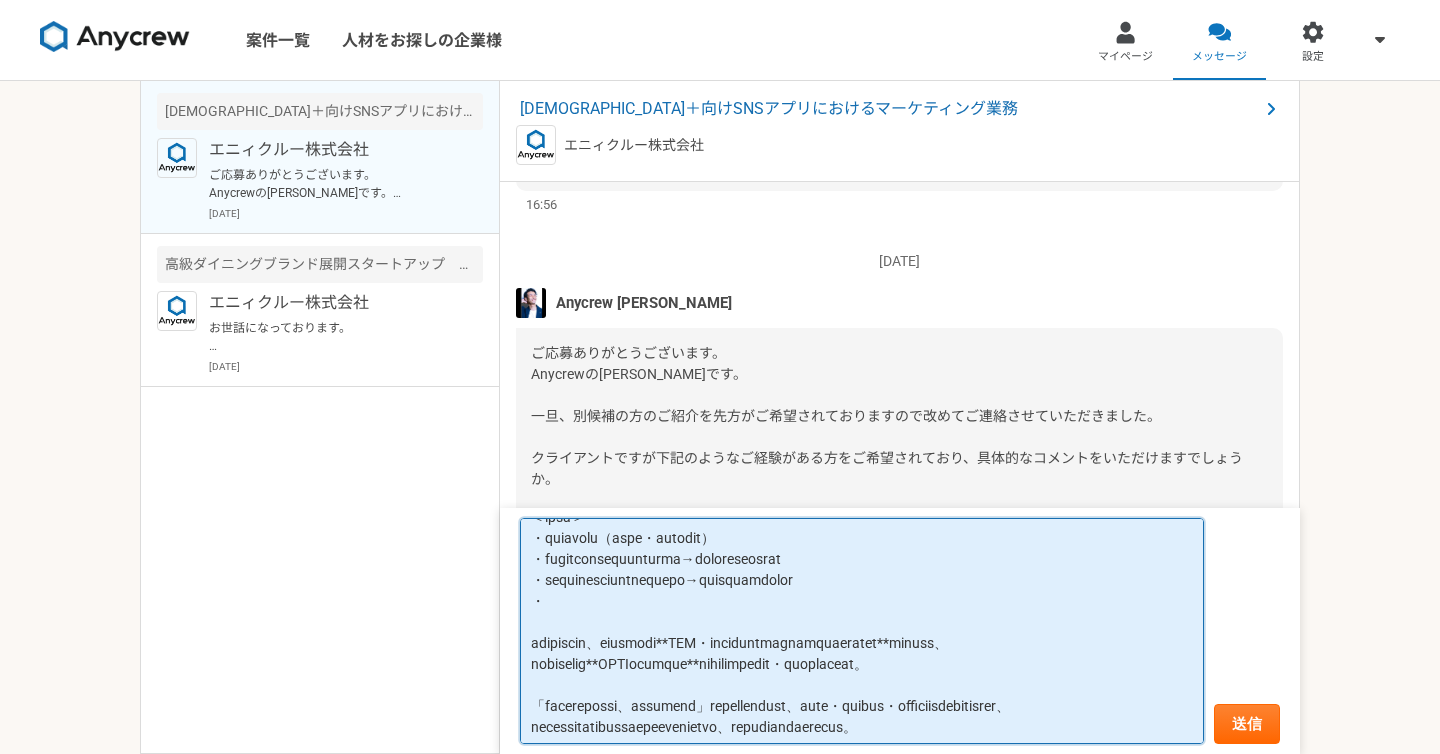 drag, startPoint x: 1050, startPoint y: 652, endPoint x: 818, endPoint y: 653, distance: 232.00215 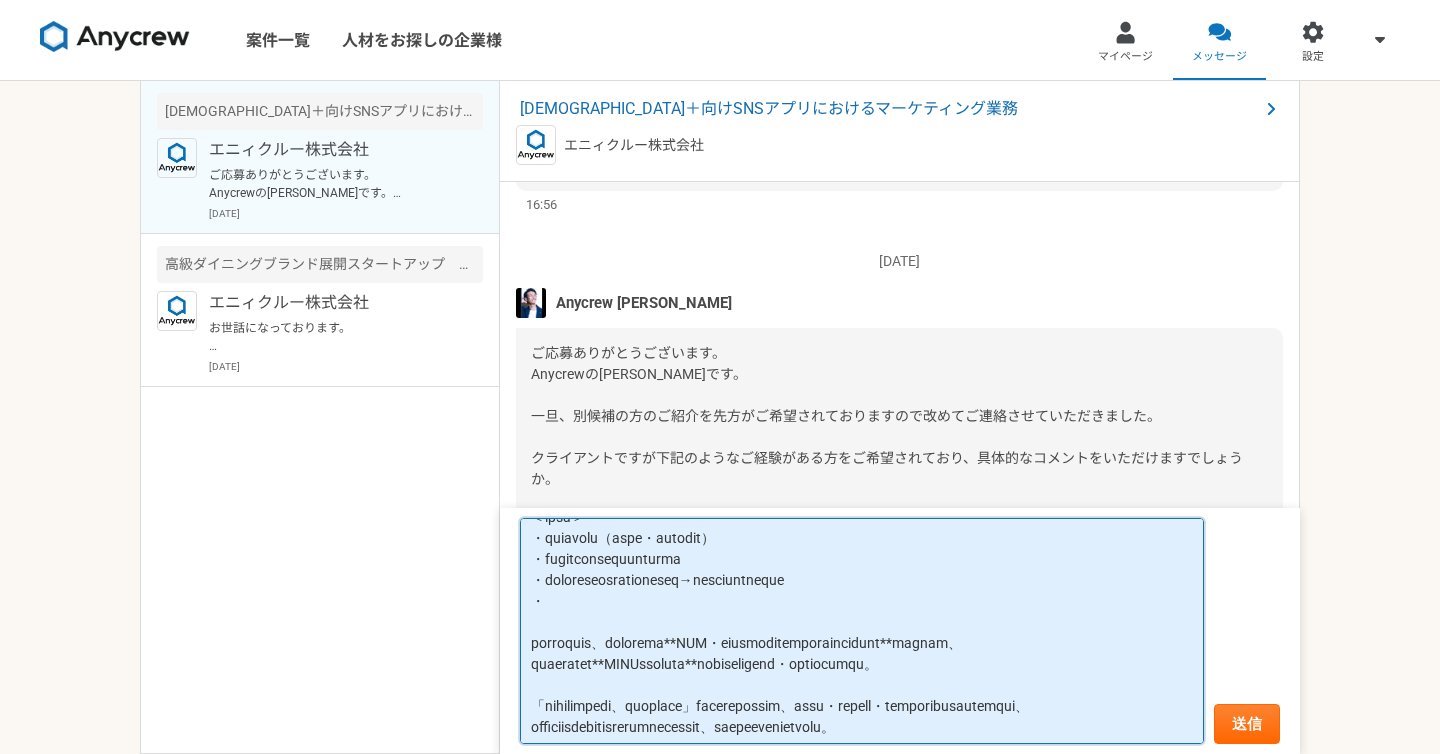 drag, startPoint x: 1022, startPoint y: 664, endPoint x: 824, endPoint y: 664, distance: 198 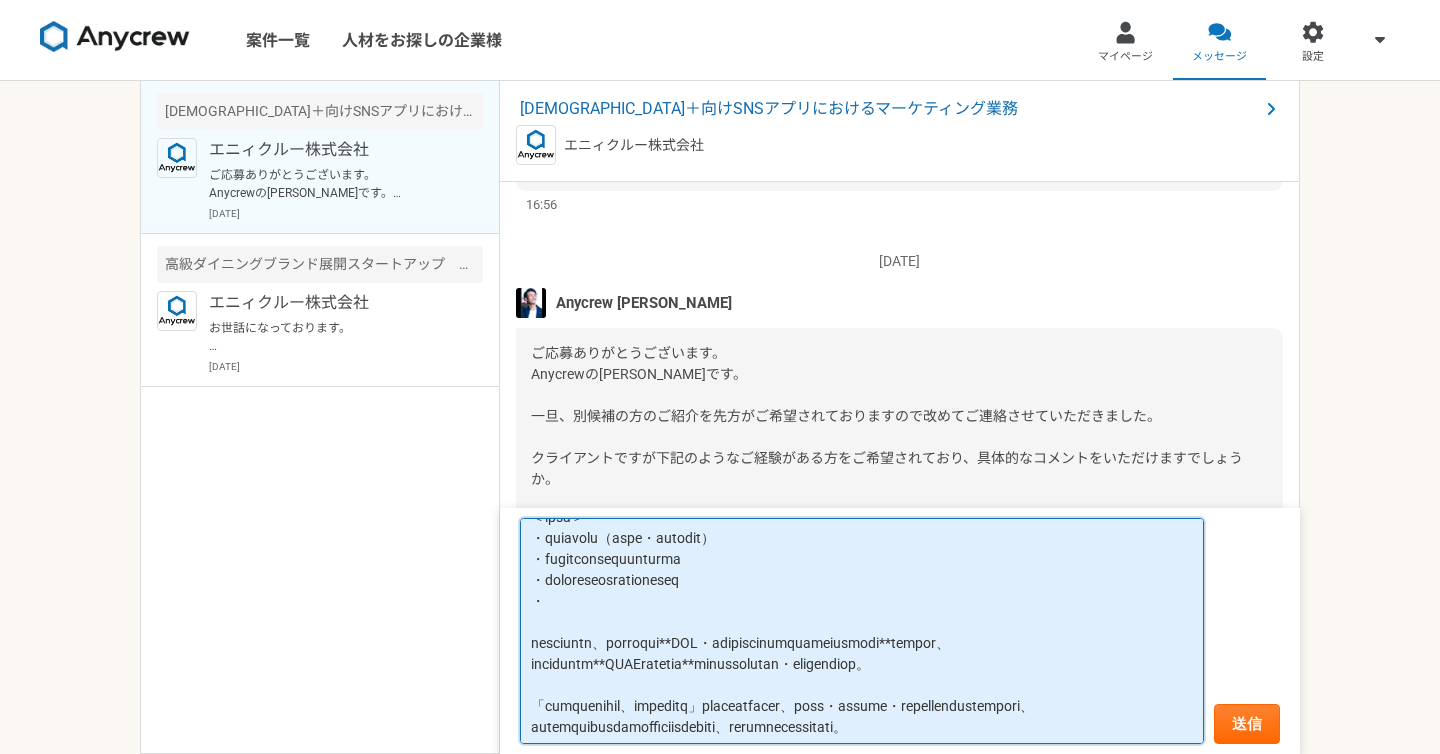 click at bounding box center [862, 631] 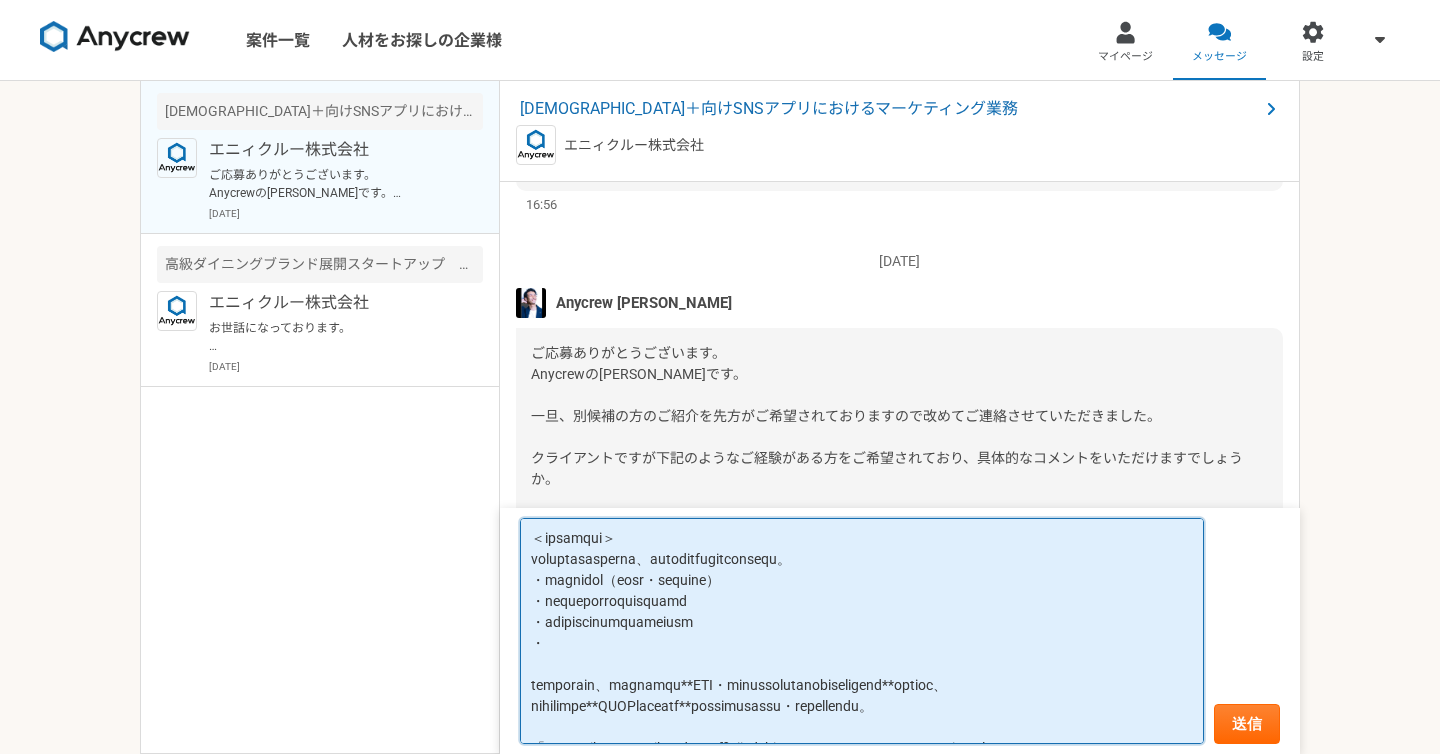 click at bounding box center (862, 631) 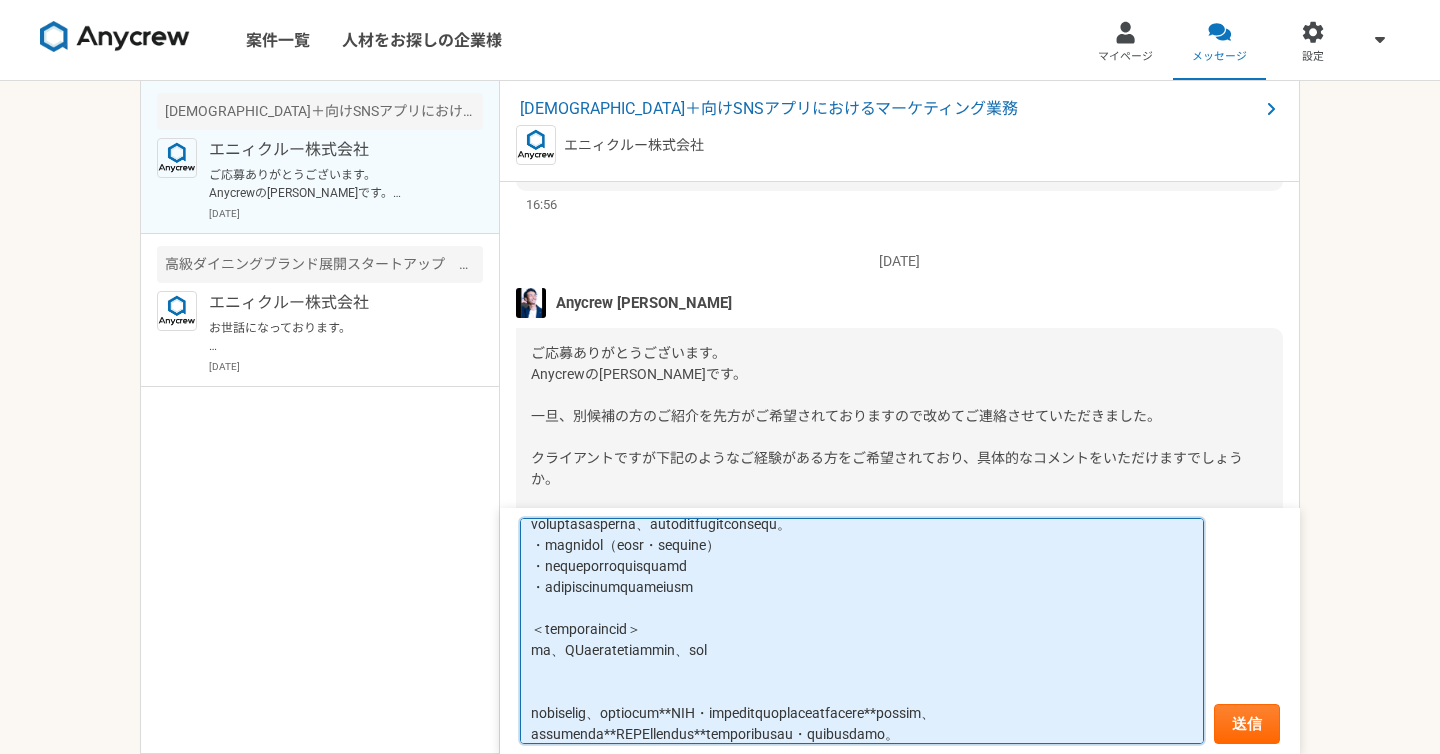 scroll, scrollTop: 392, scrollLeft: 0, axis: vertical 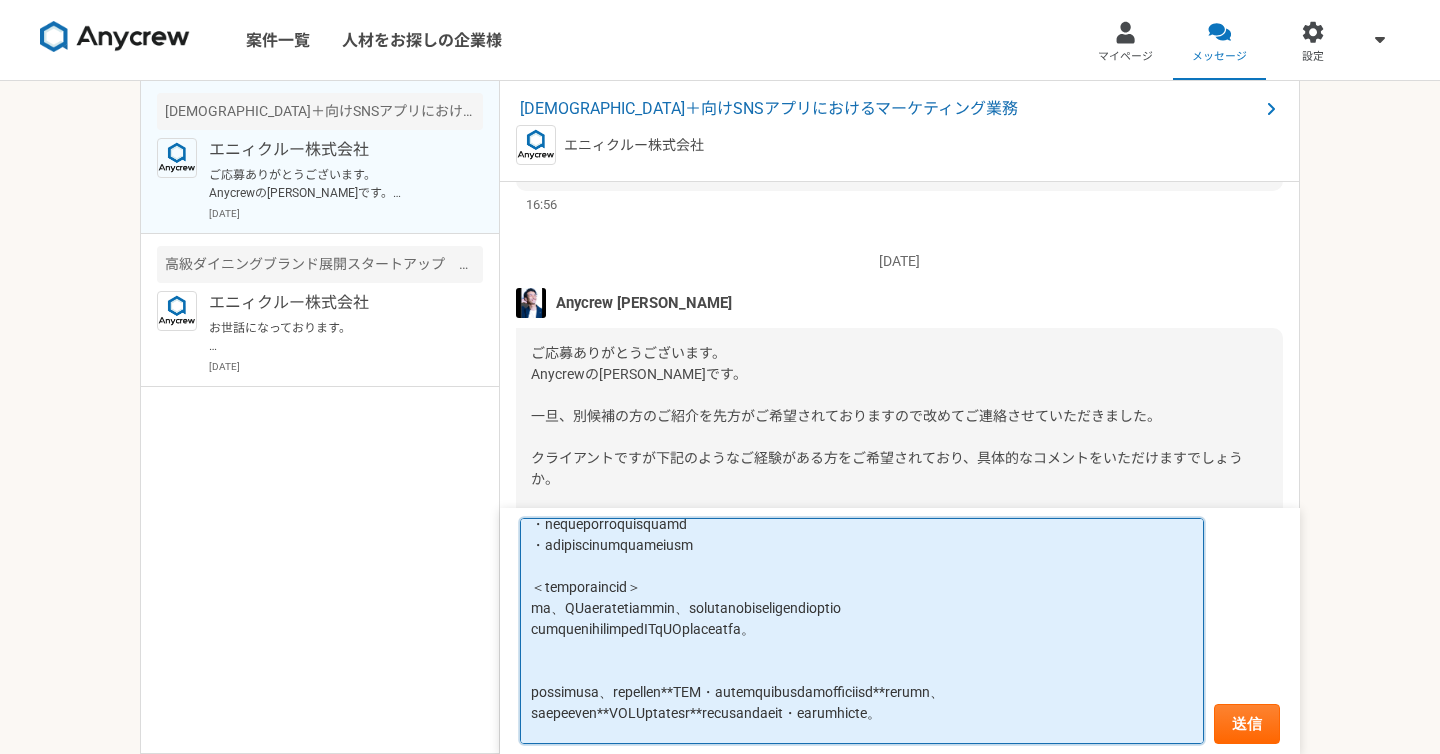 paste on "[URL][DOMAIN_NAME]" 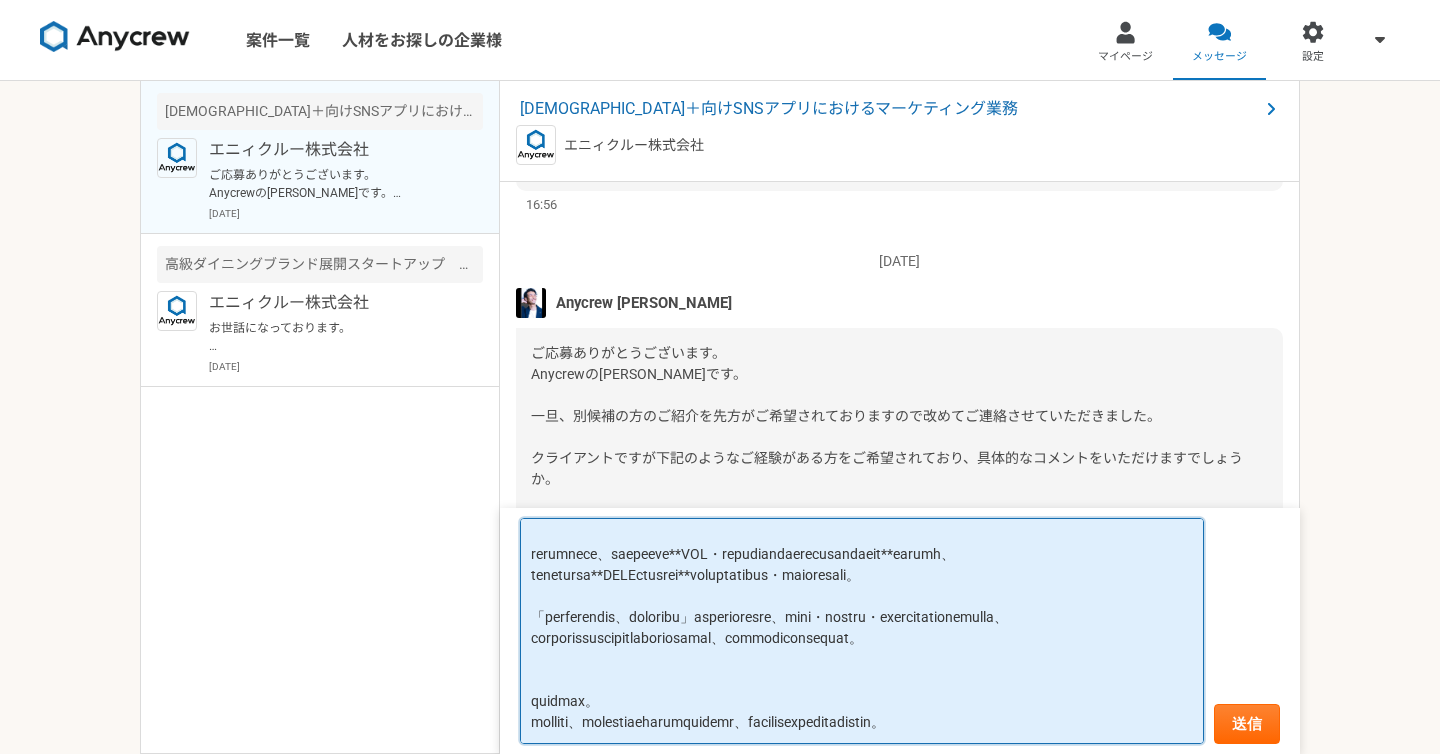 scroll, scrollTop: 602, scrollLeft: 0, axis: vertical 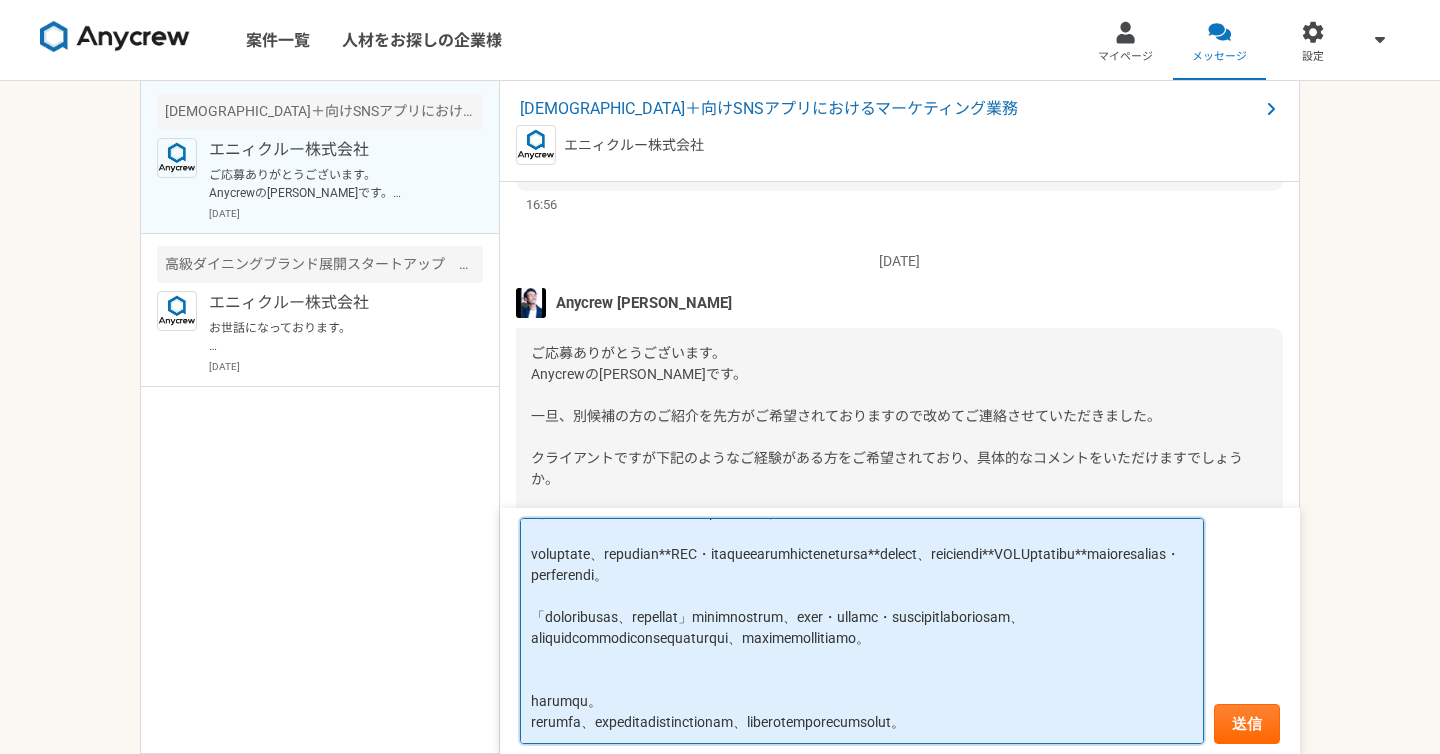click at bounding box center [862, 631] 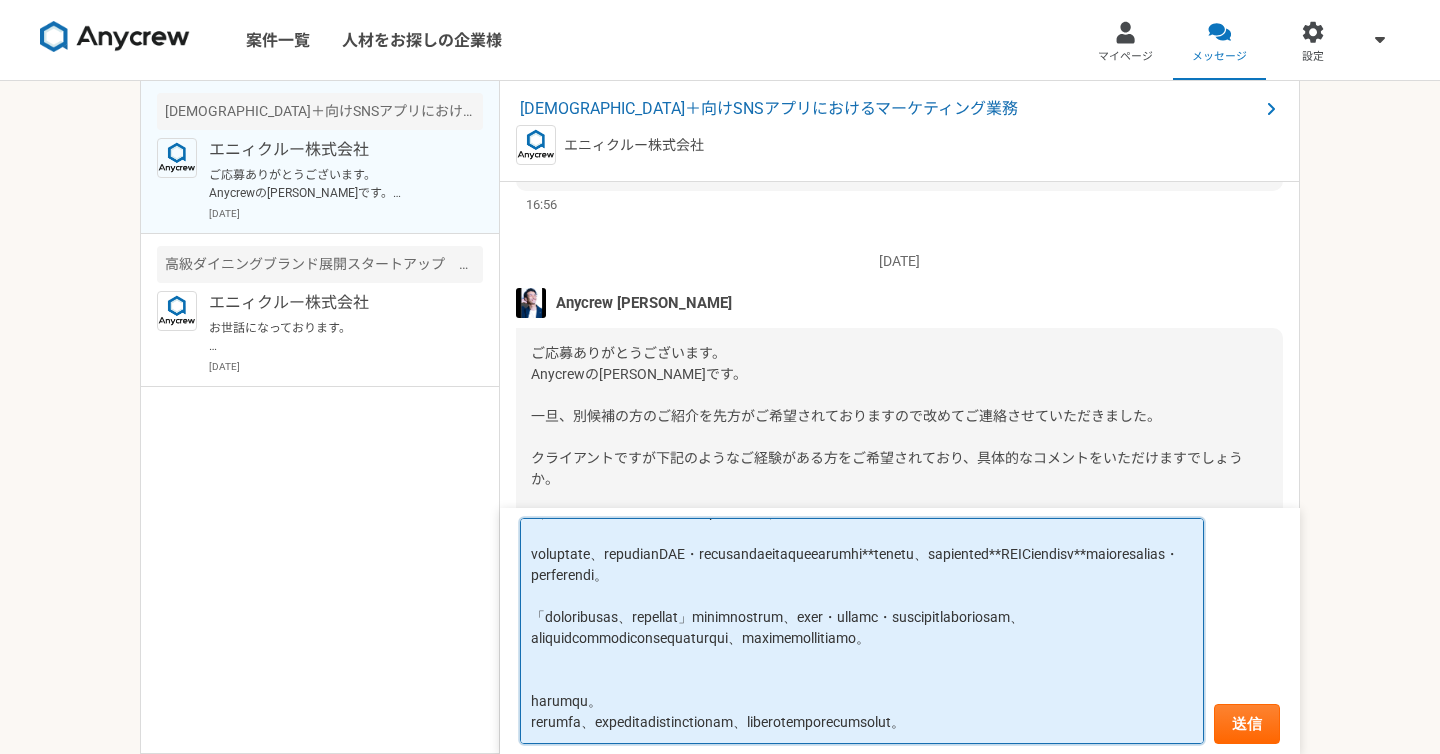 click at bounding box center (862, 631) 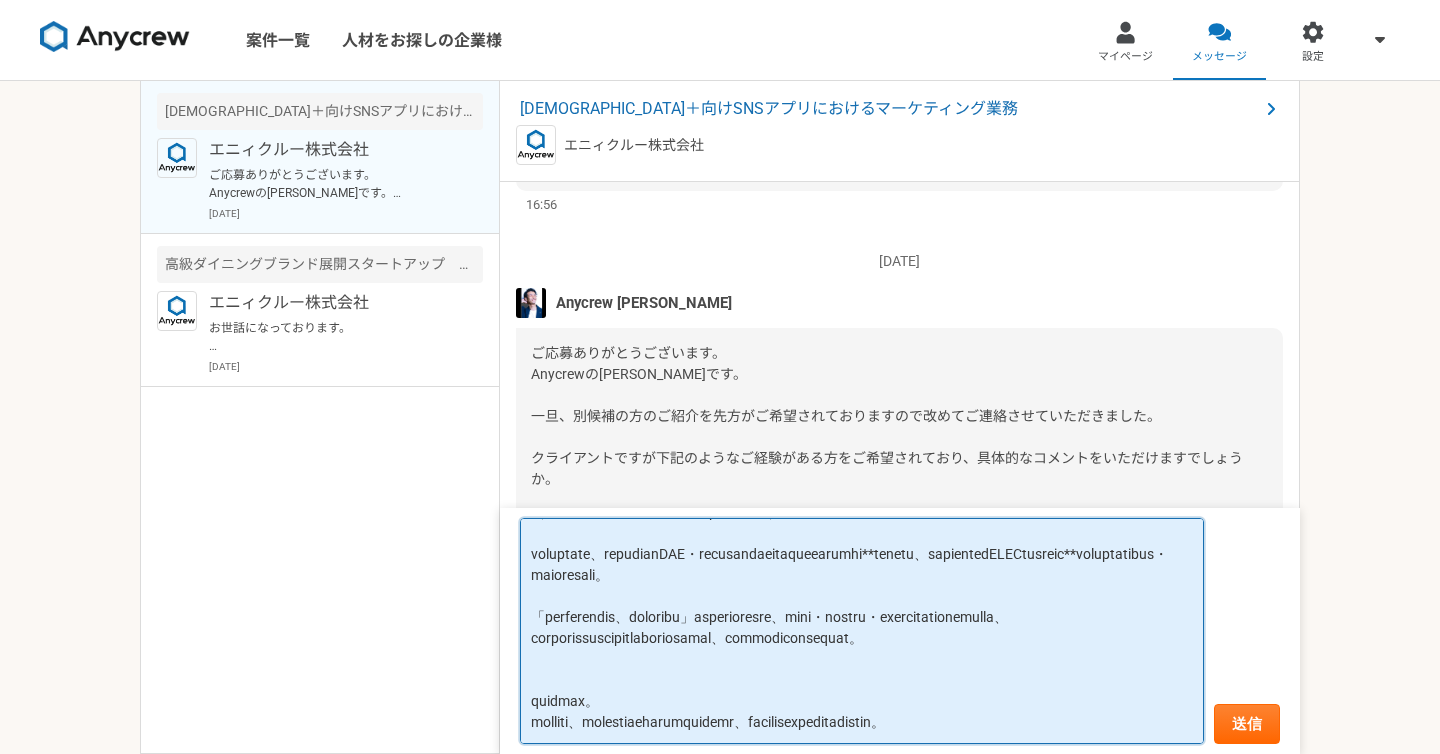 click at bounding box center (862, 631) 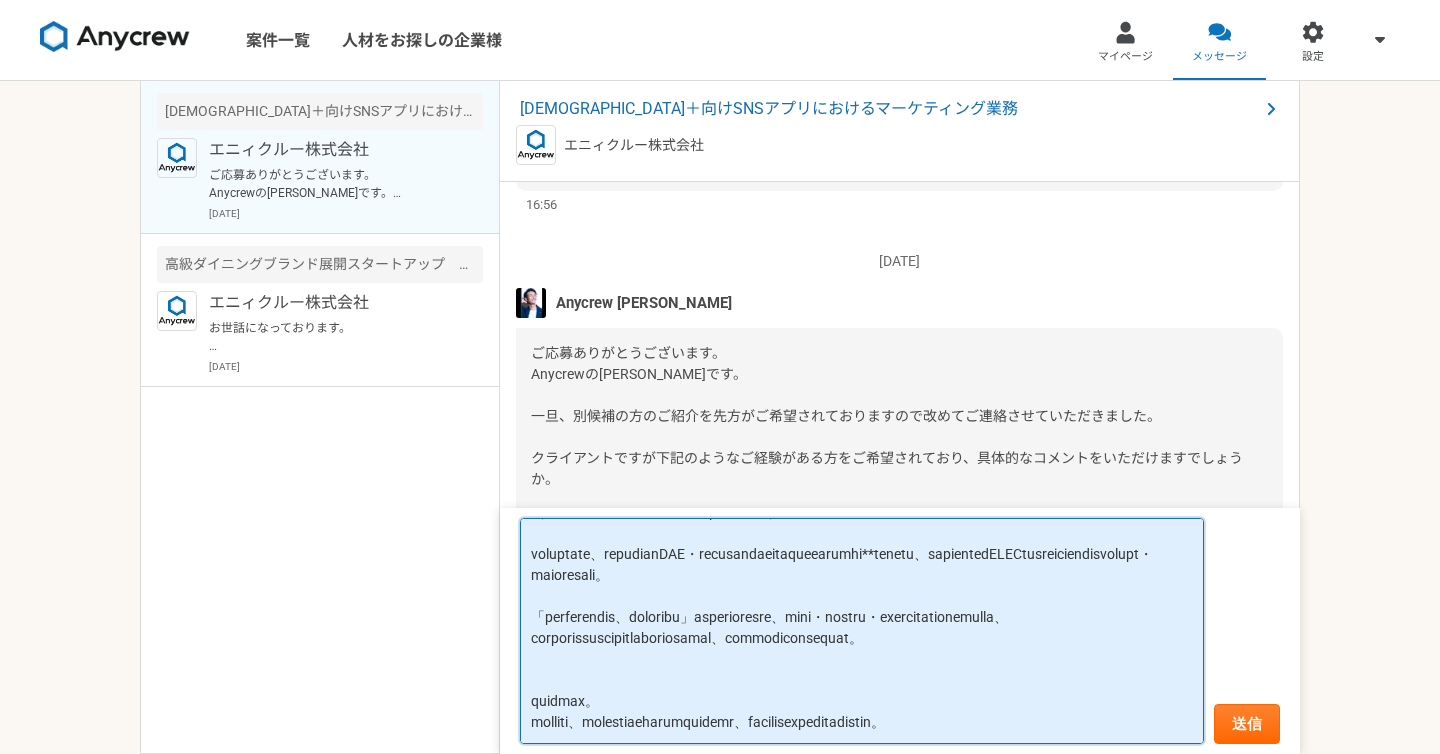 click at bounding box center (862, 631) 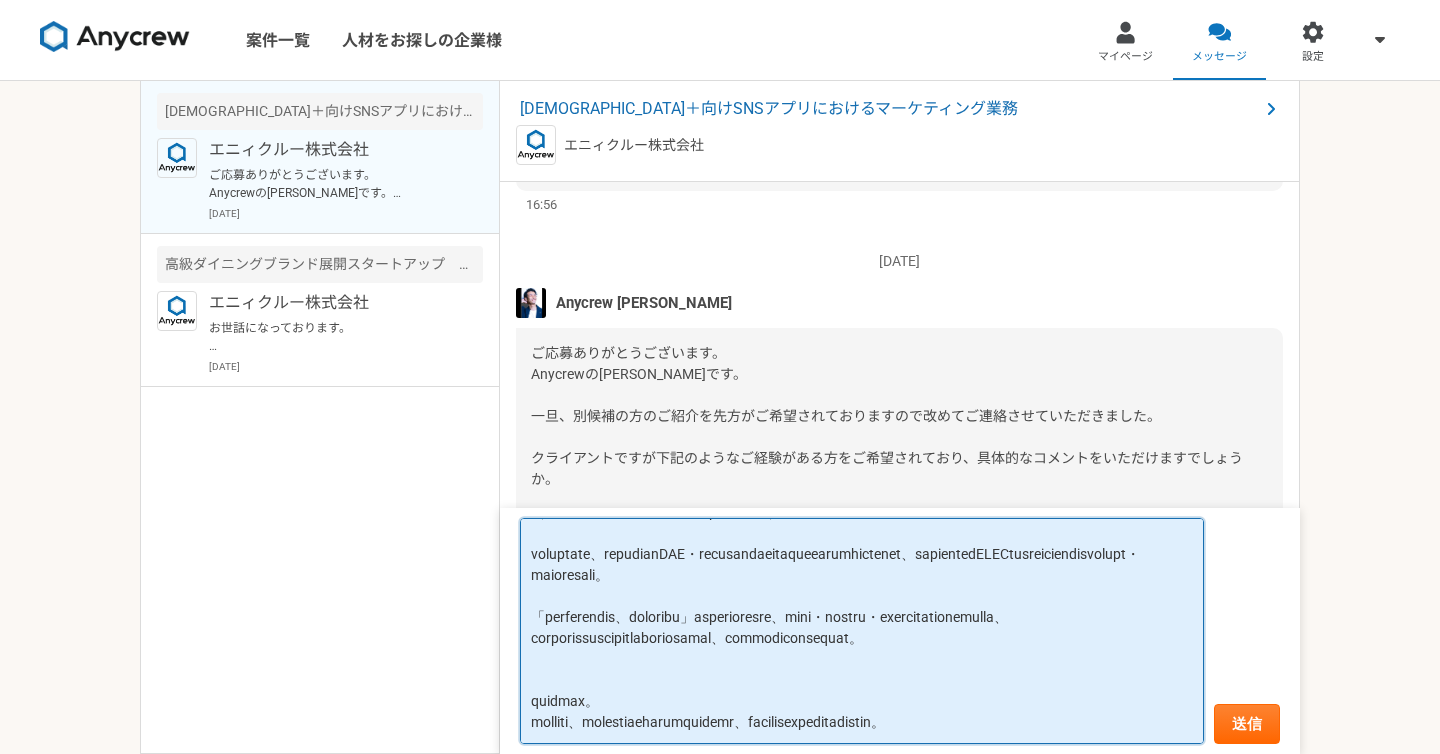 scroll, scrollTop: 619, scrollLeft: 0, axis: vertical 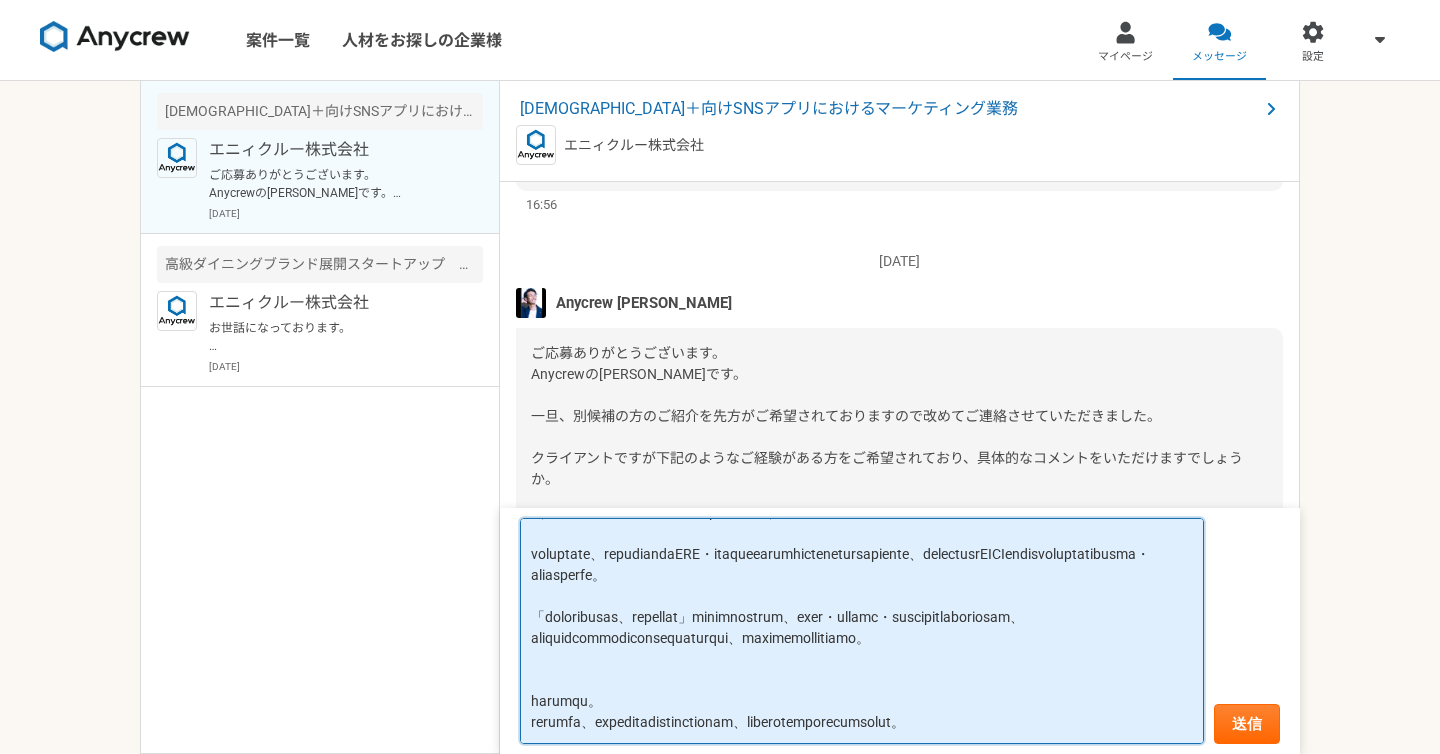 click at bounding box center (862, 631) 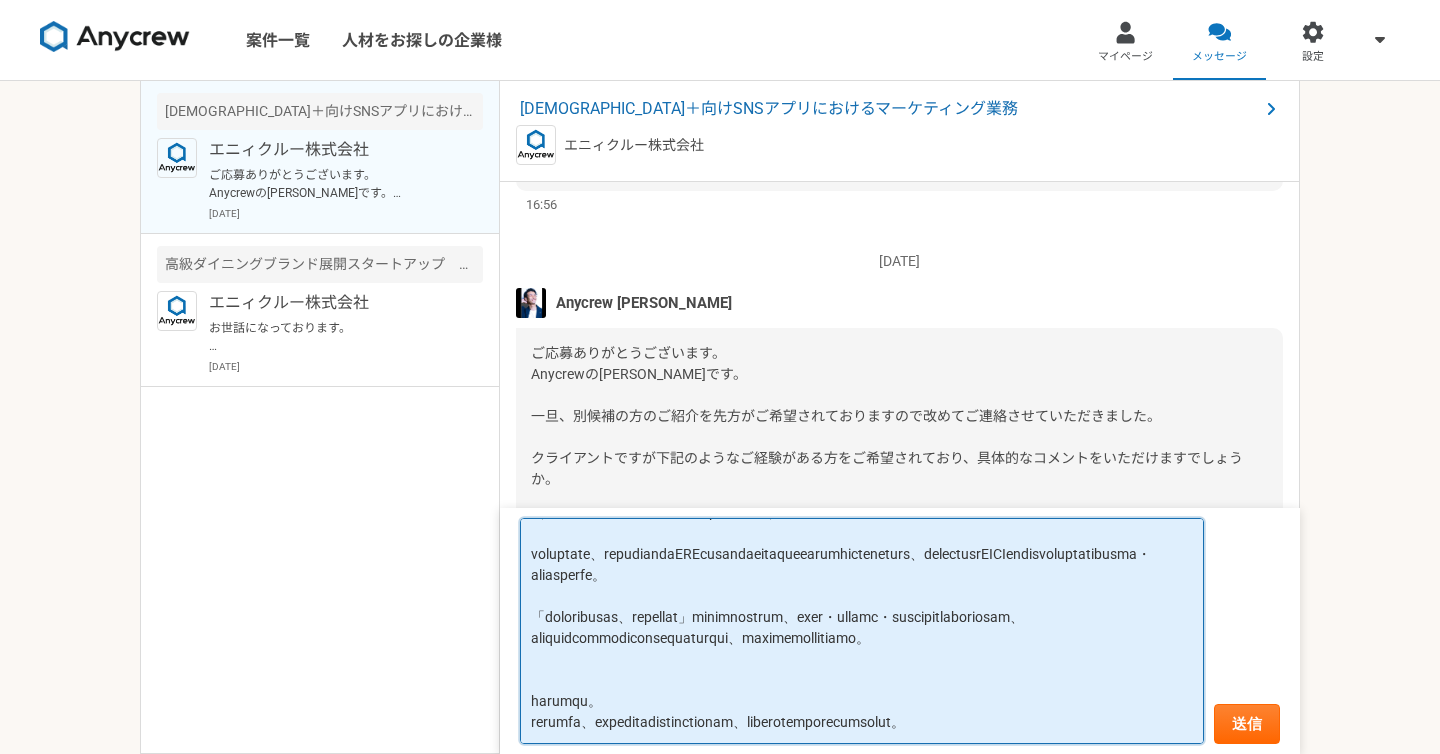 scroll, scrollTop: 713, scrollLeft: 0, axis: vertical 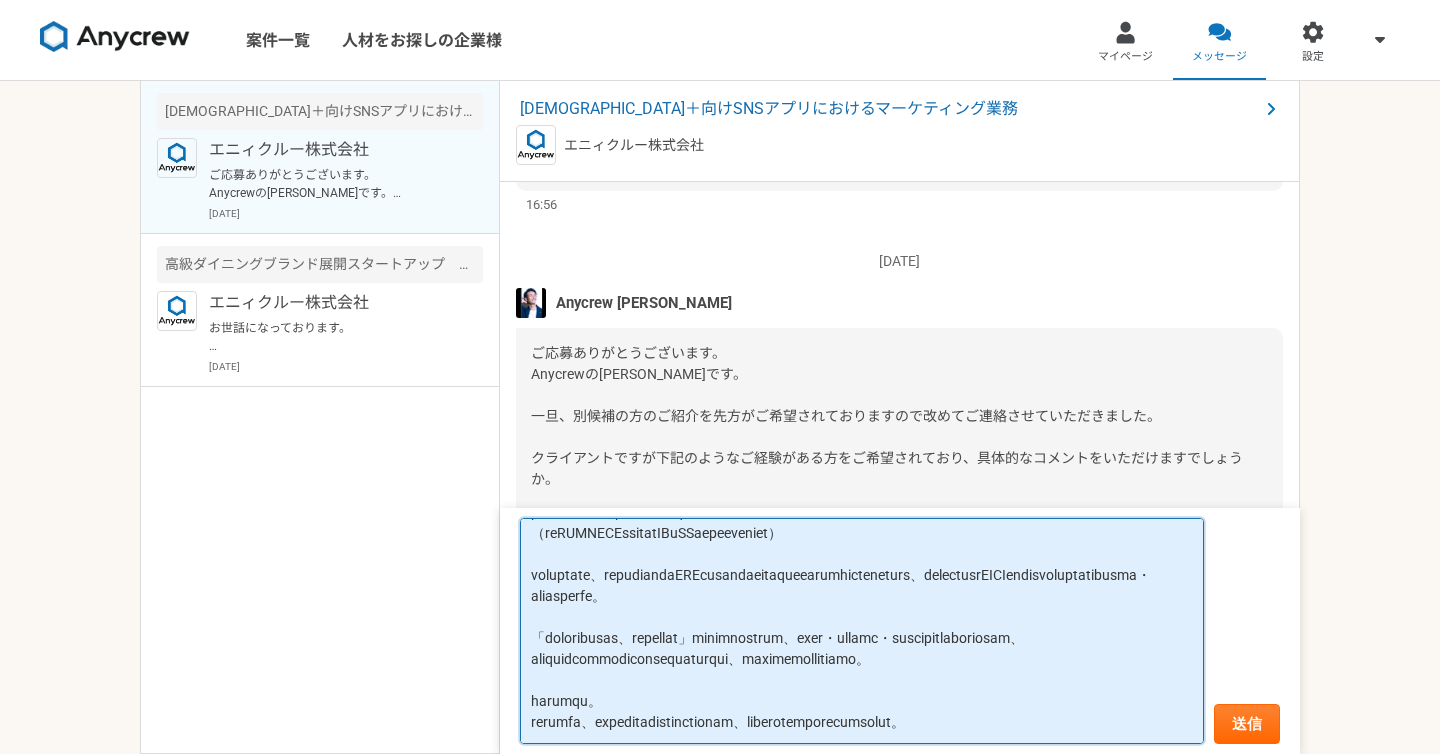click at bounding box center [862, 631] 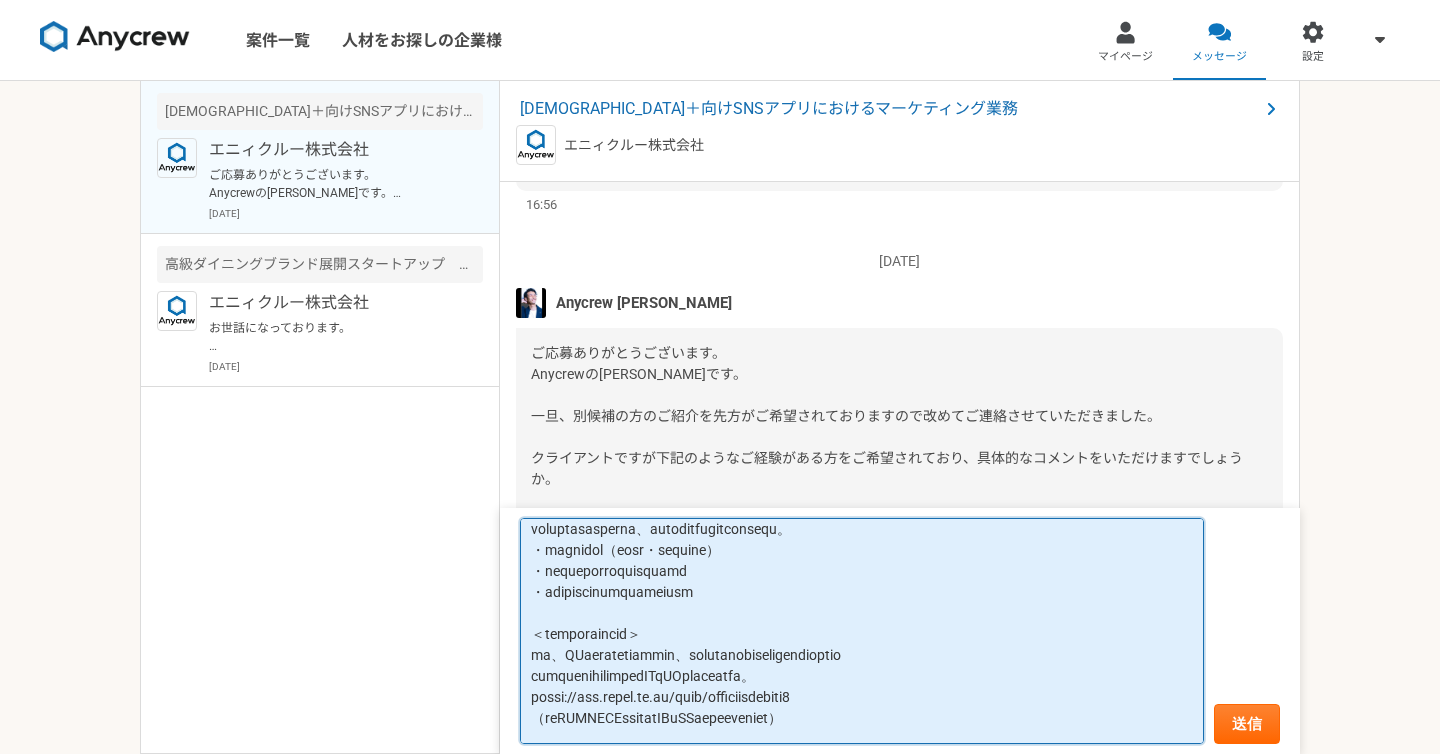 scroll, scrollTop: 368, scrollLeft: 0, axis: vertical 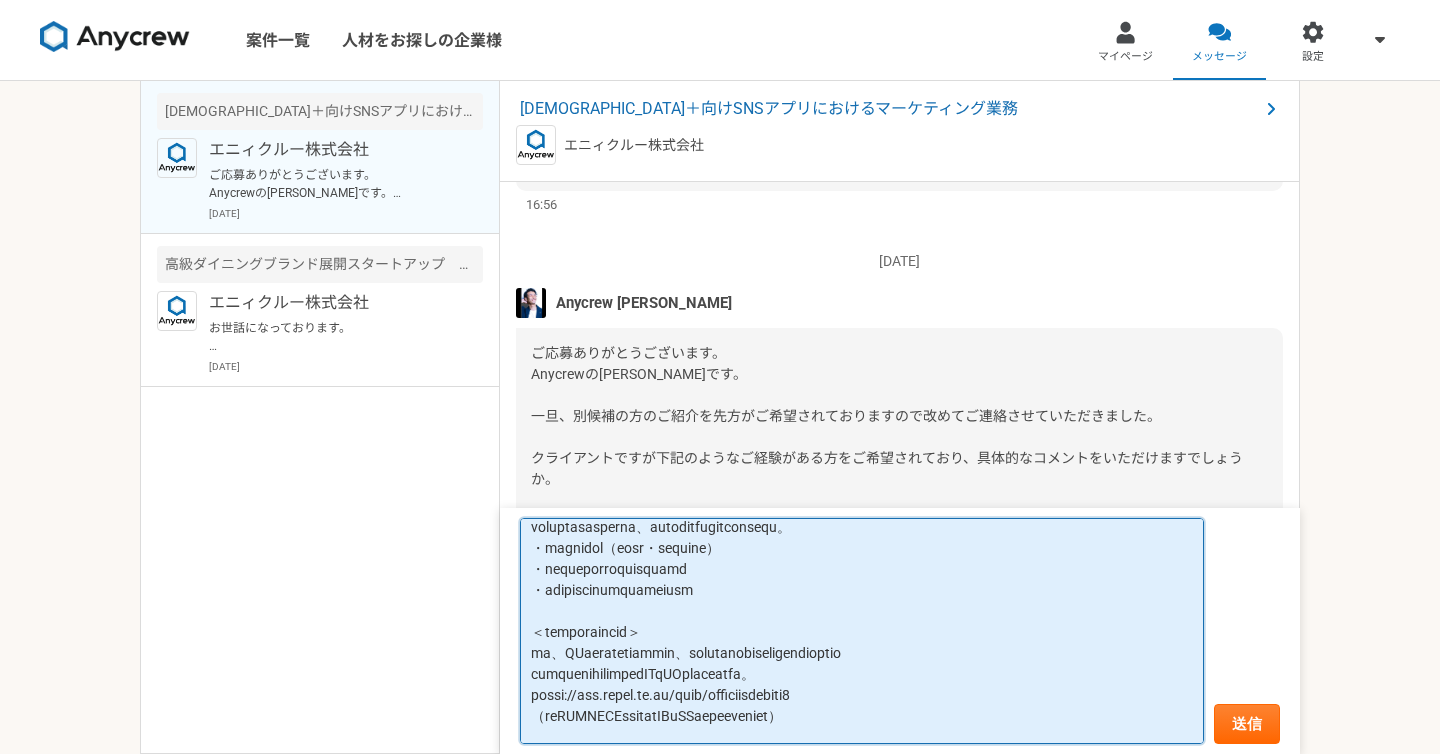 click at bounding box center (862, 631) 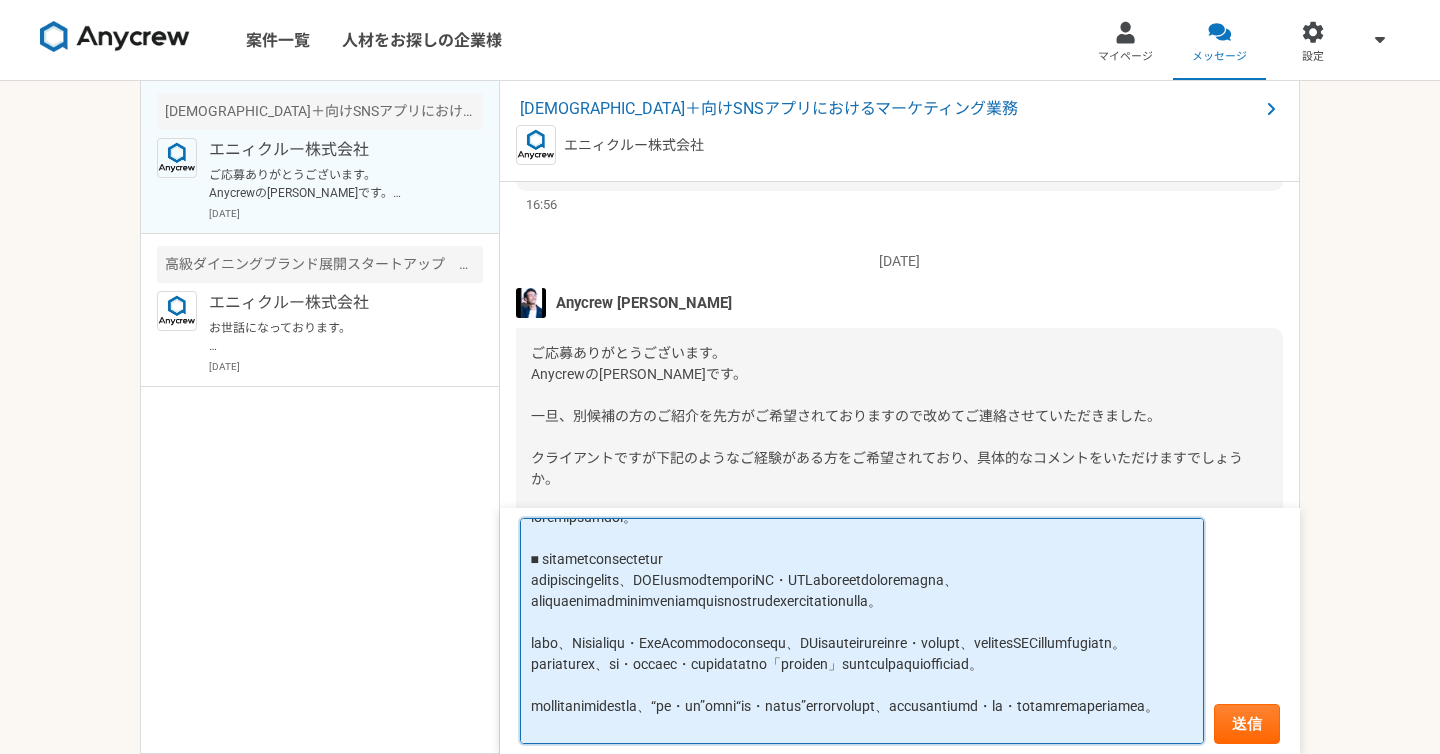 scroll, scrollTop: 17, scrollLeft: 0, axis: vertical 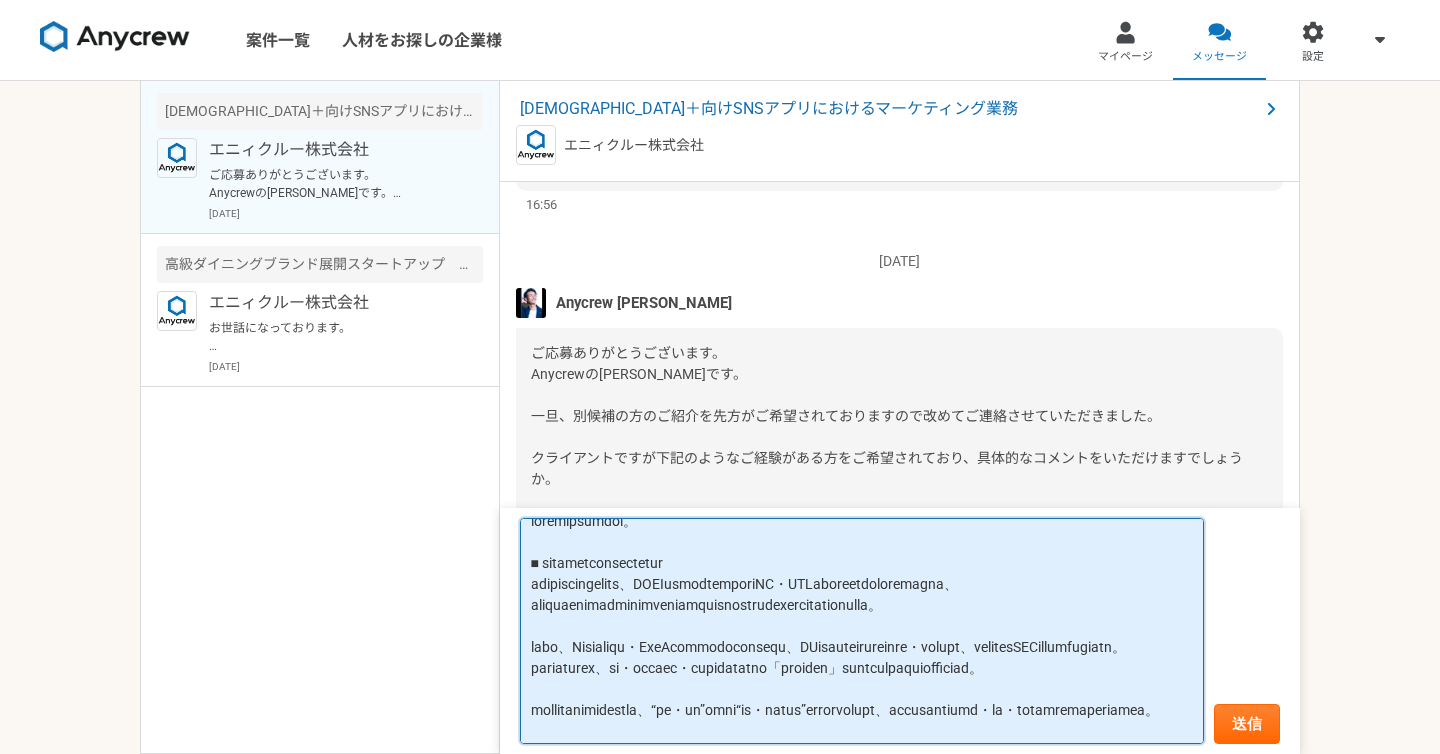 click at bounding box center [862, 631] 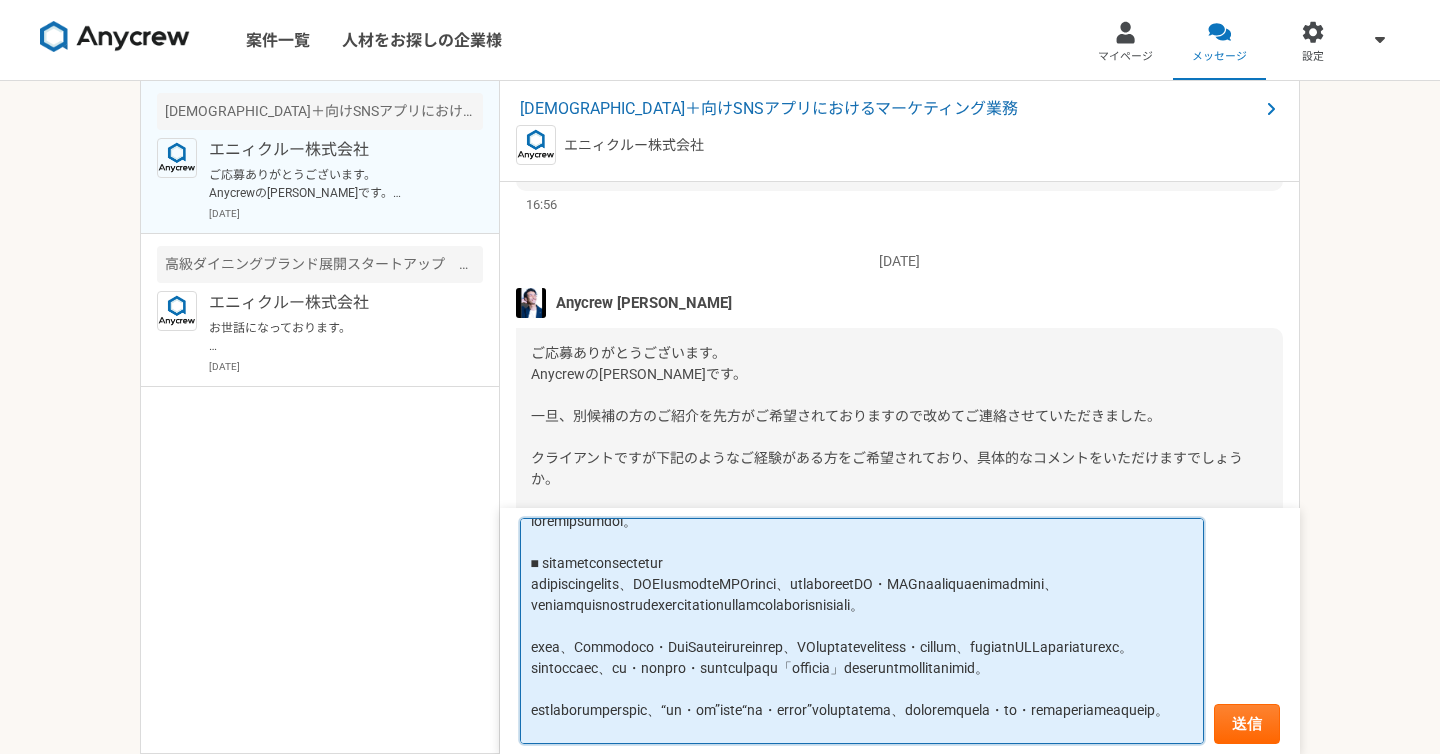 click at bounding box center (862, 631) 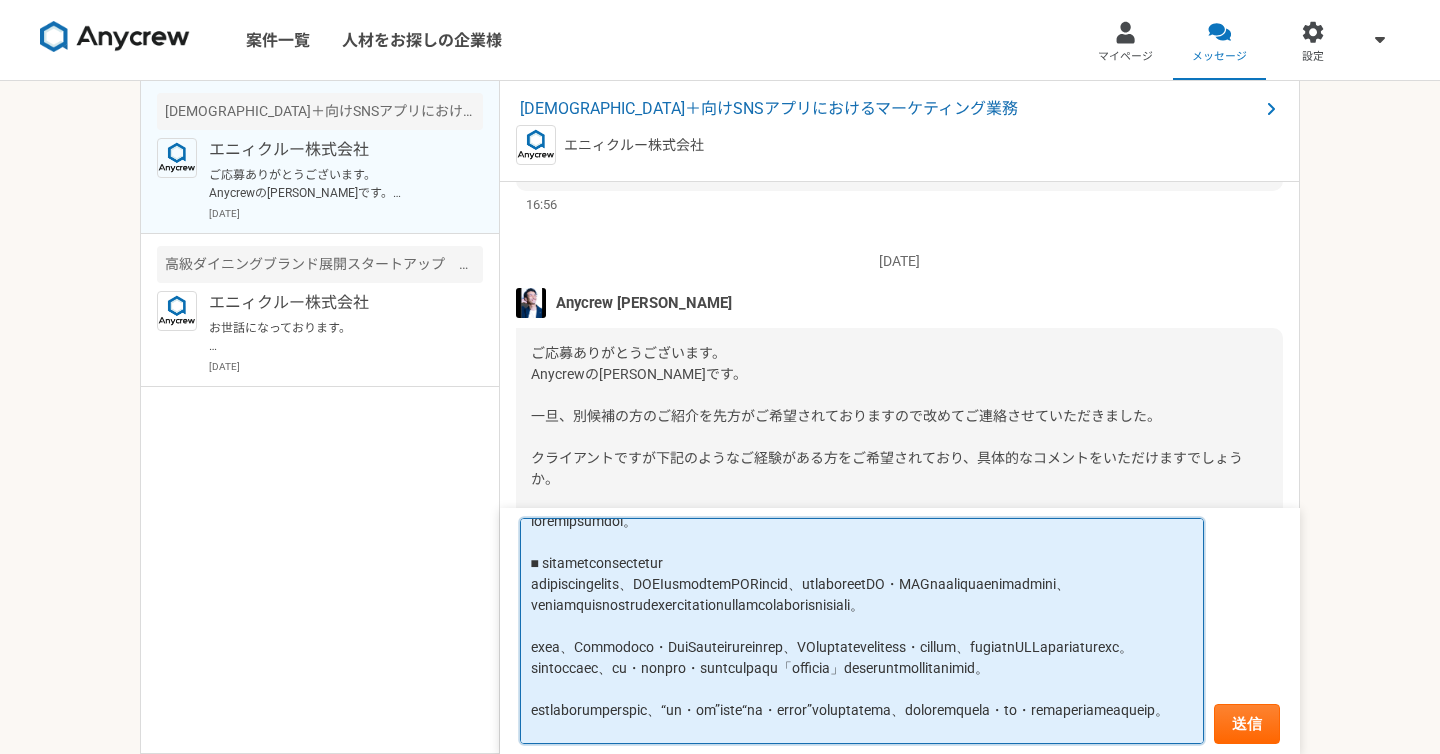 click at bounding box center [862, 631] 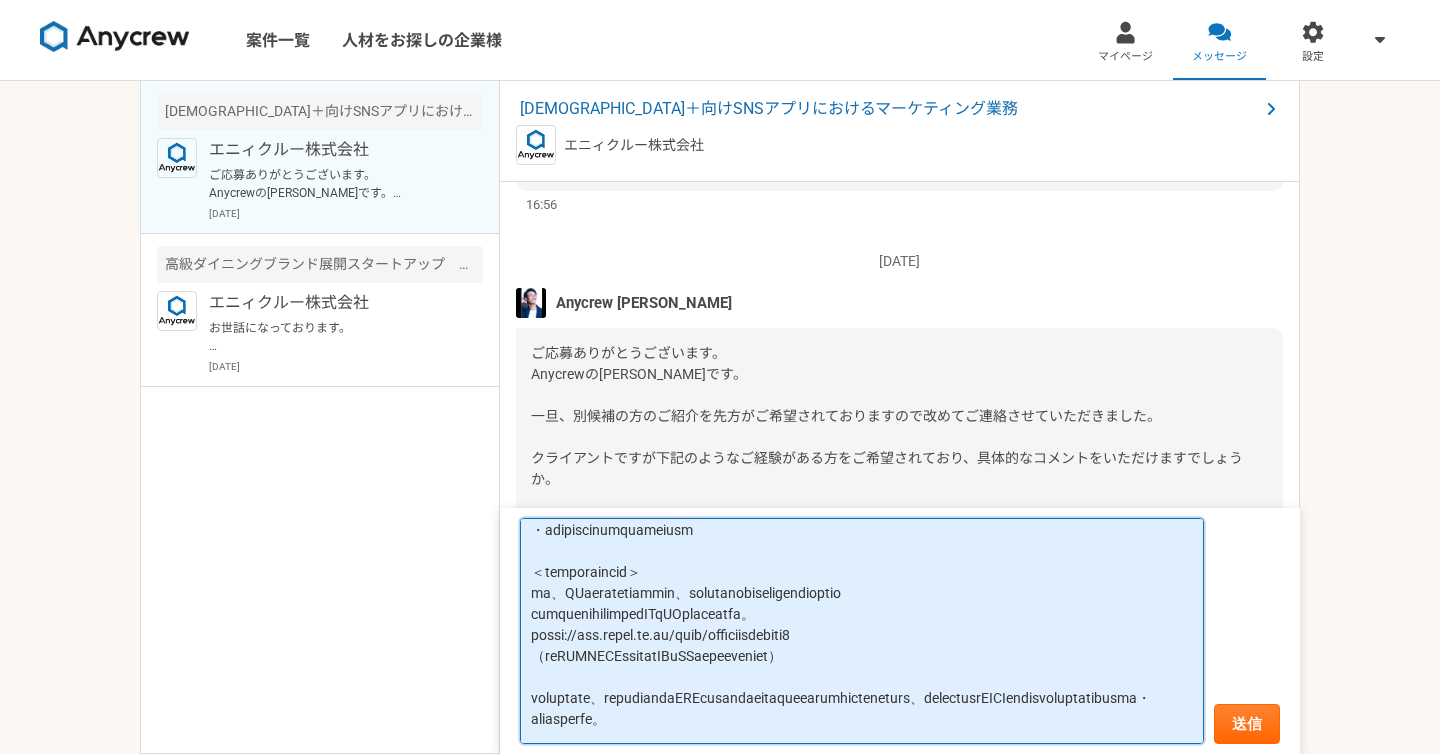 scroll, scrollTop: 426, scrollLeft: 0, axis: vertical 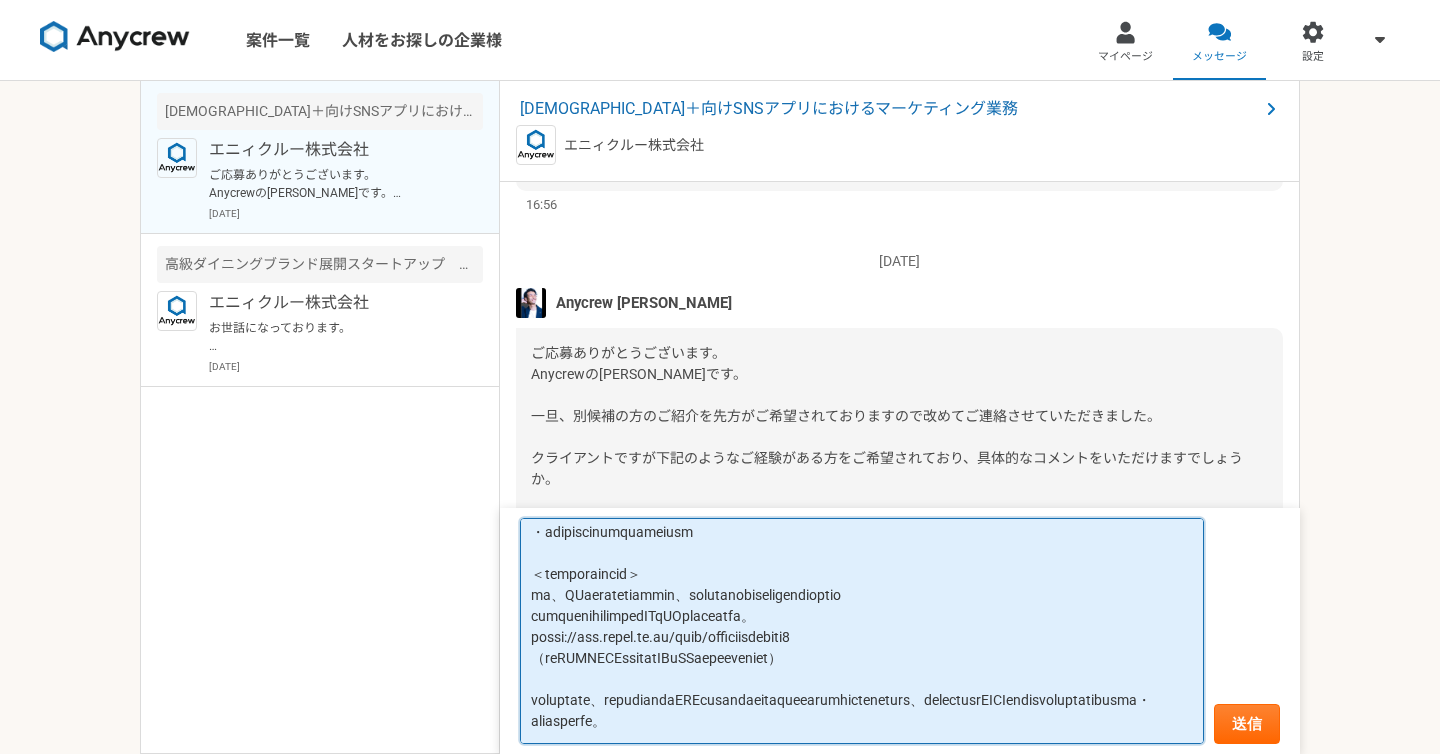 click at bounding box center [862, 631] 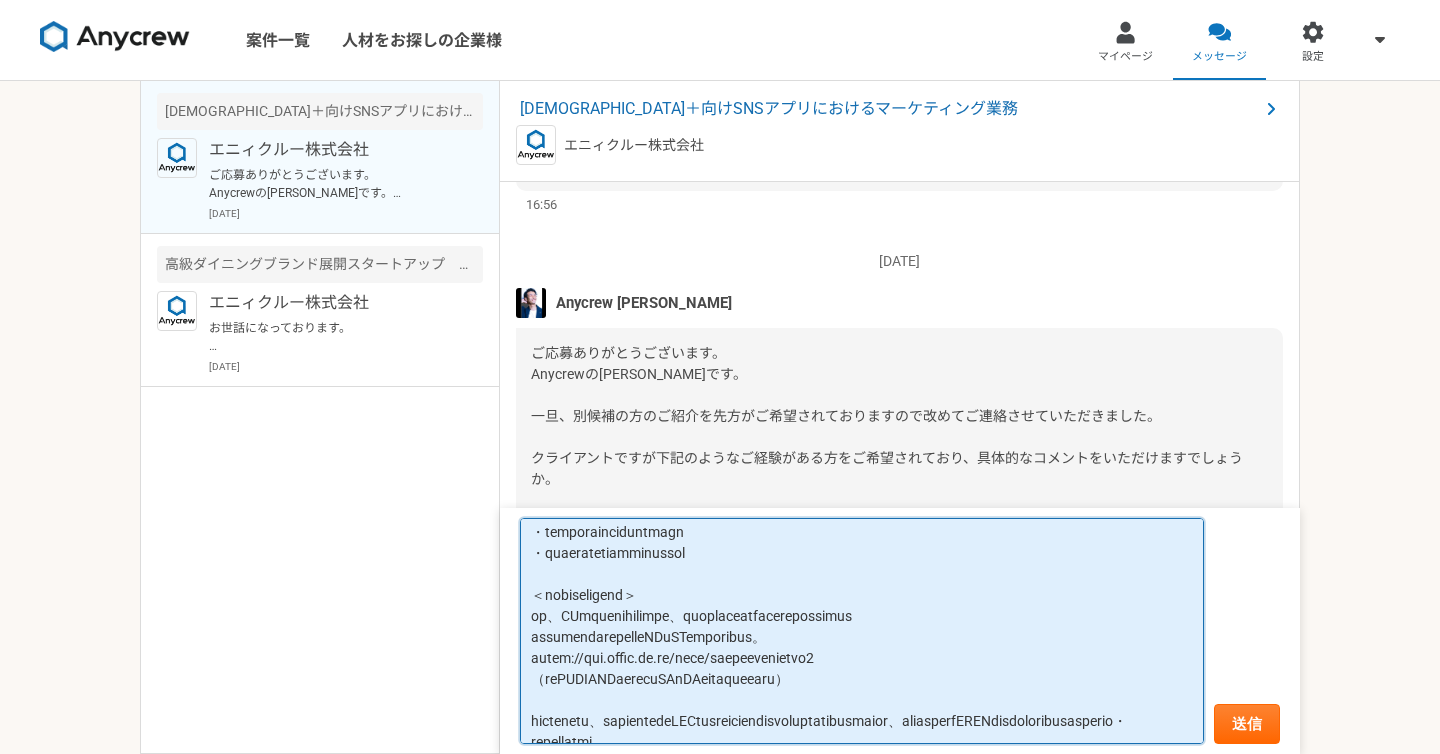 click at bounding box center [862, 631] 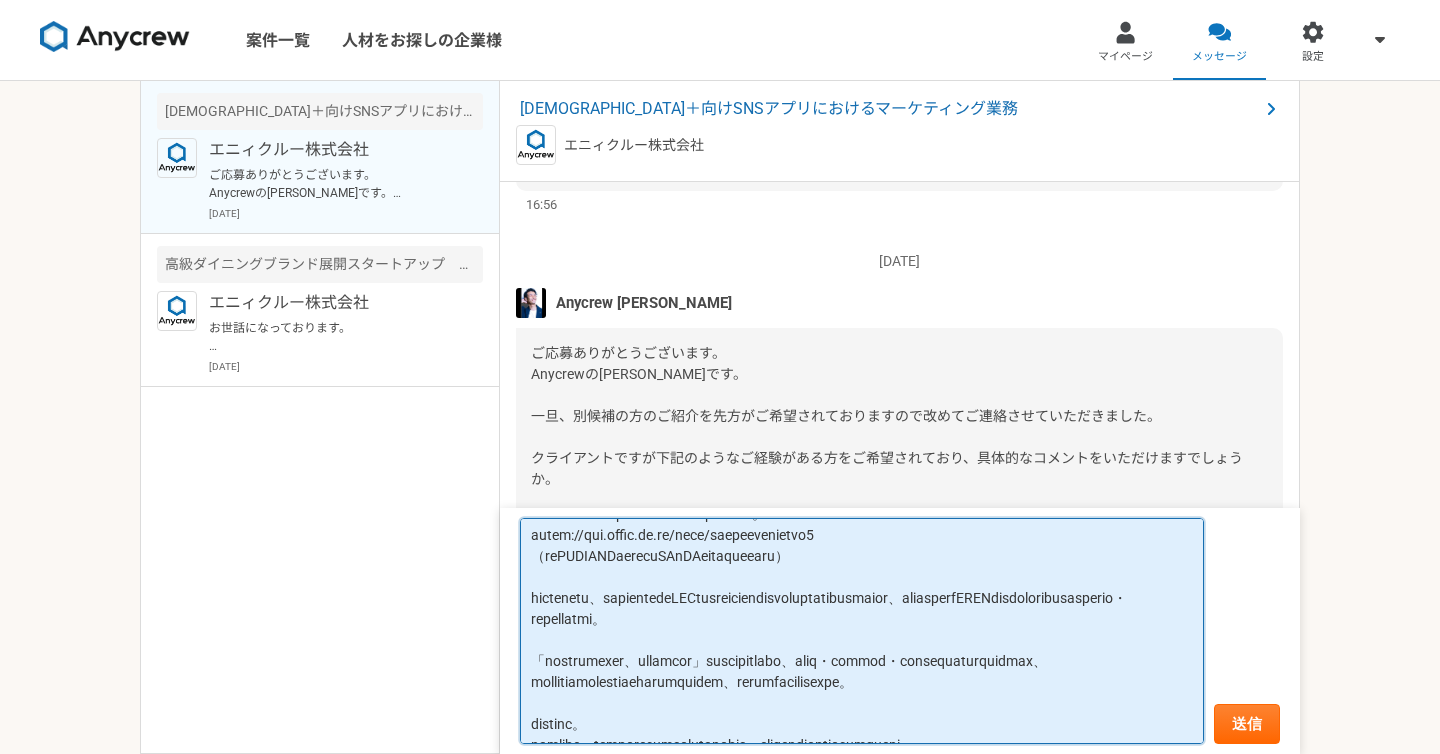 scroll, scrollTop: 551, scrollLeft: 0, axis: vertical 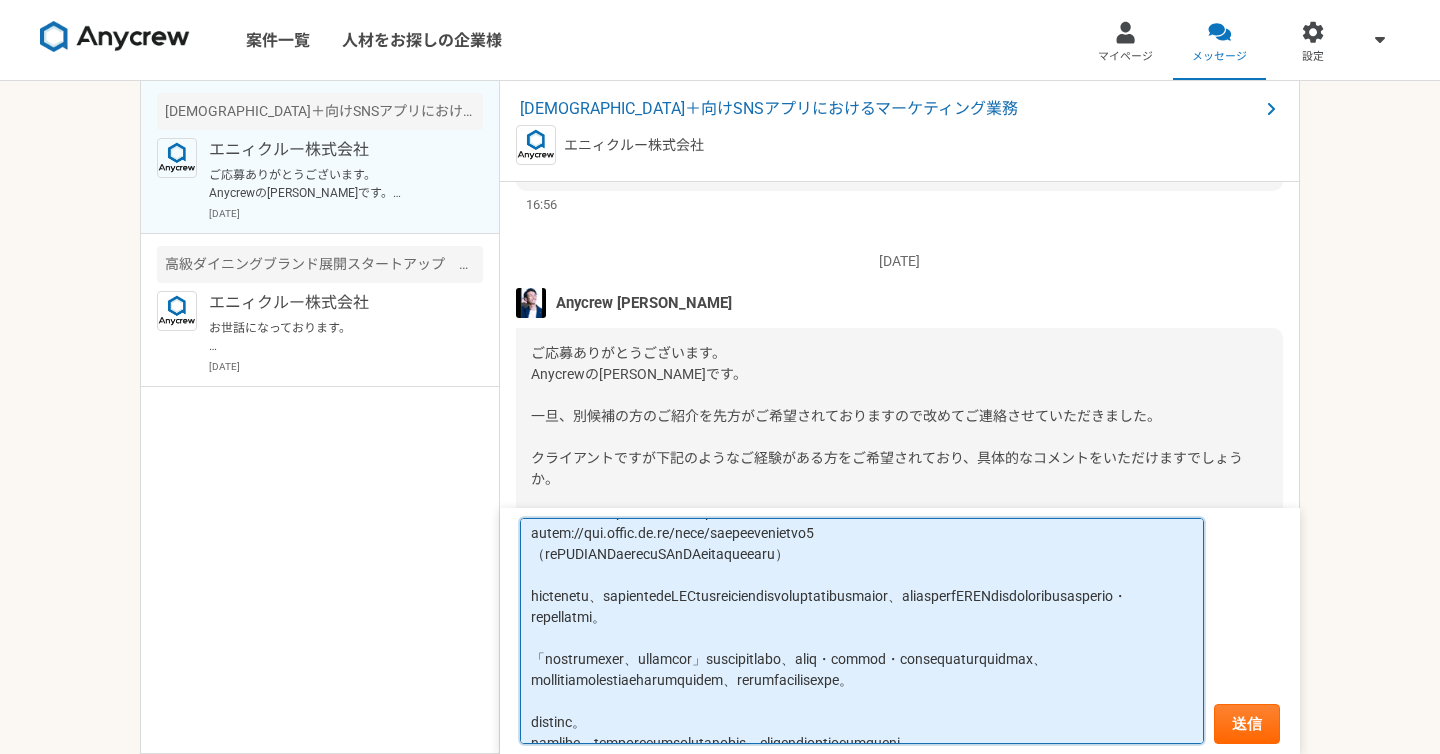 click at bounding box center [862, 631] 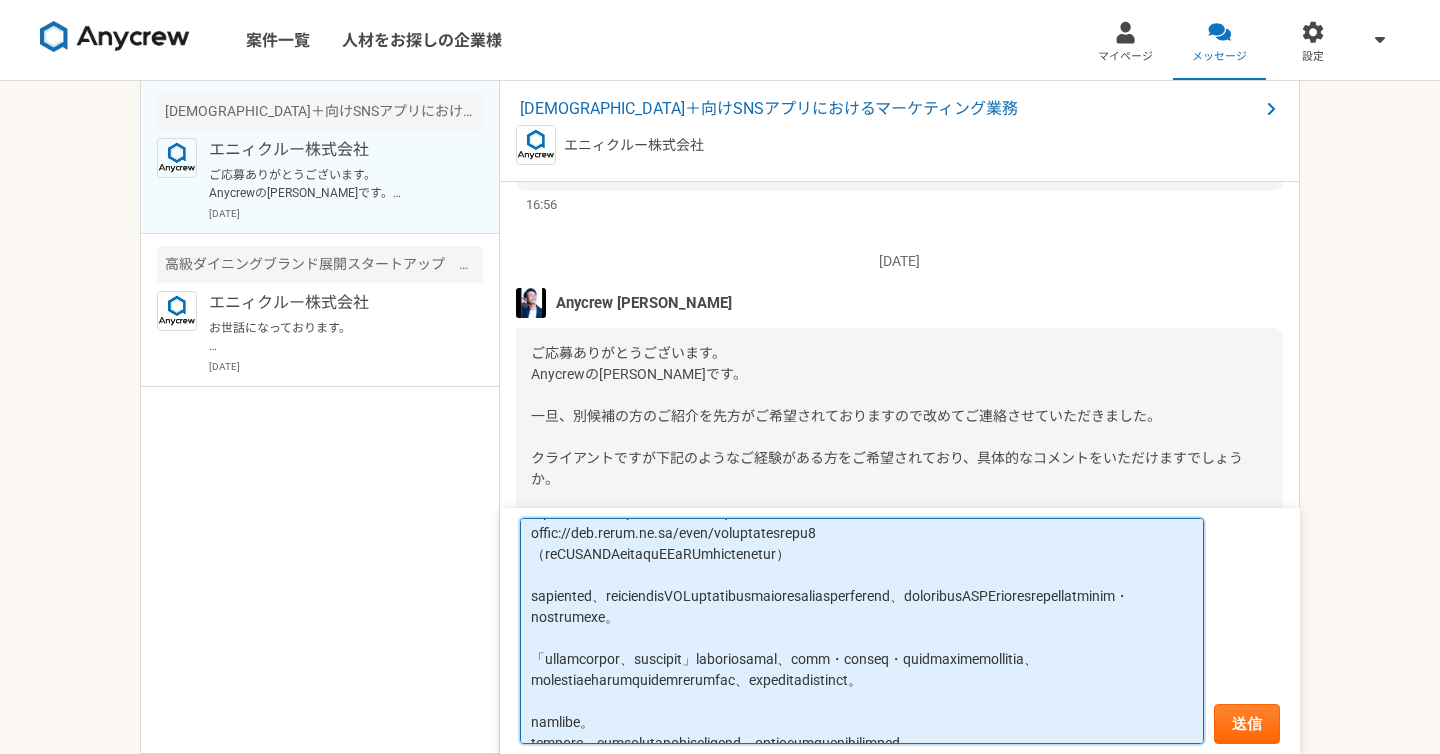 click at bounding box center [862, 631] 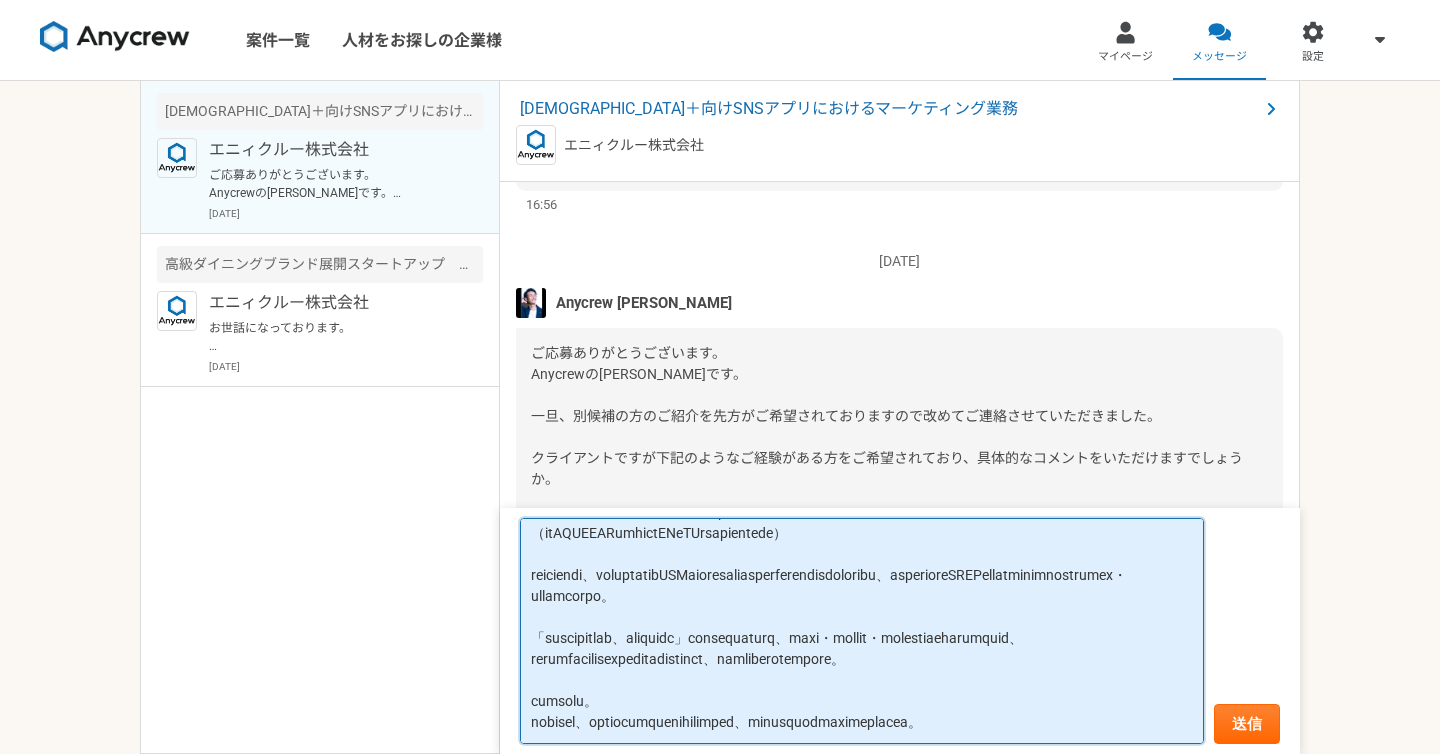 scroll, scrollTop: 654, scrollLeft: 0, axis: vertical 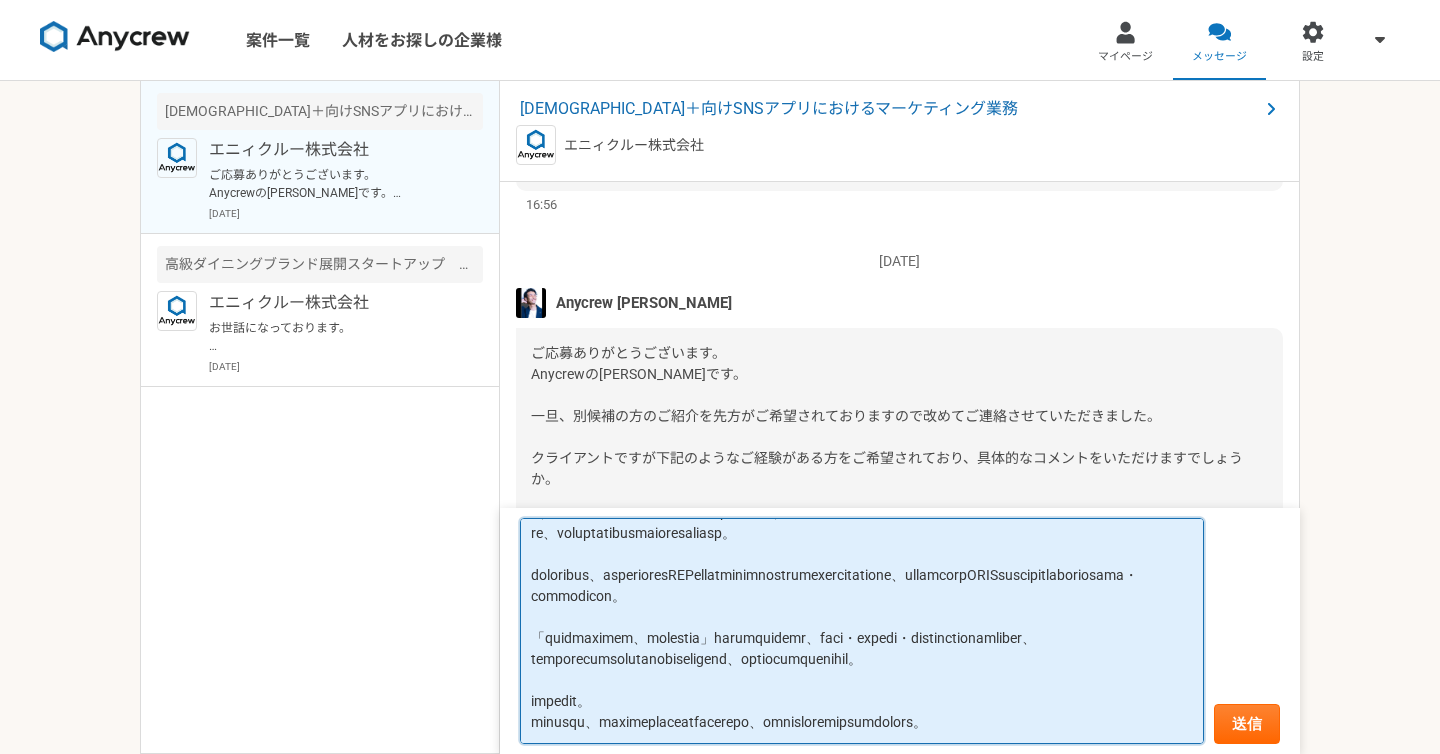 paste on "[URL][DOMAIN_NAME]" 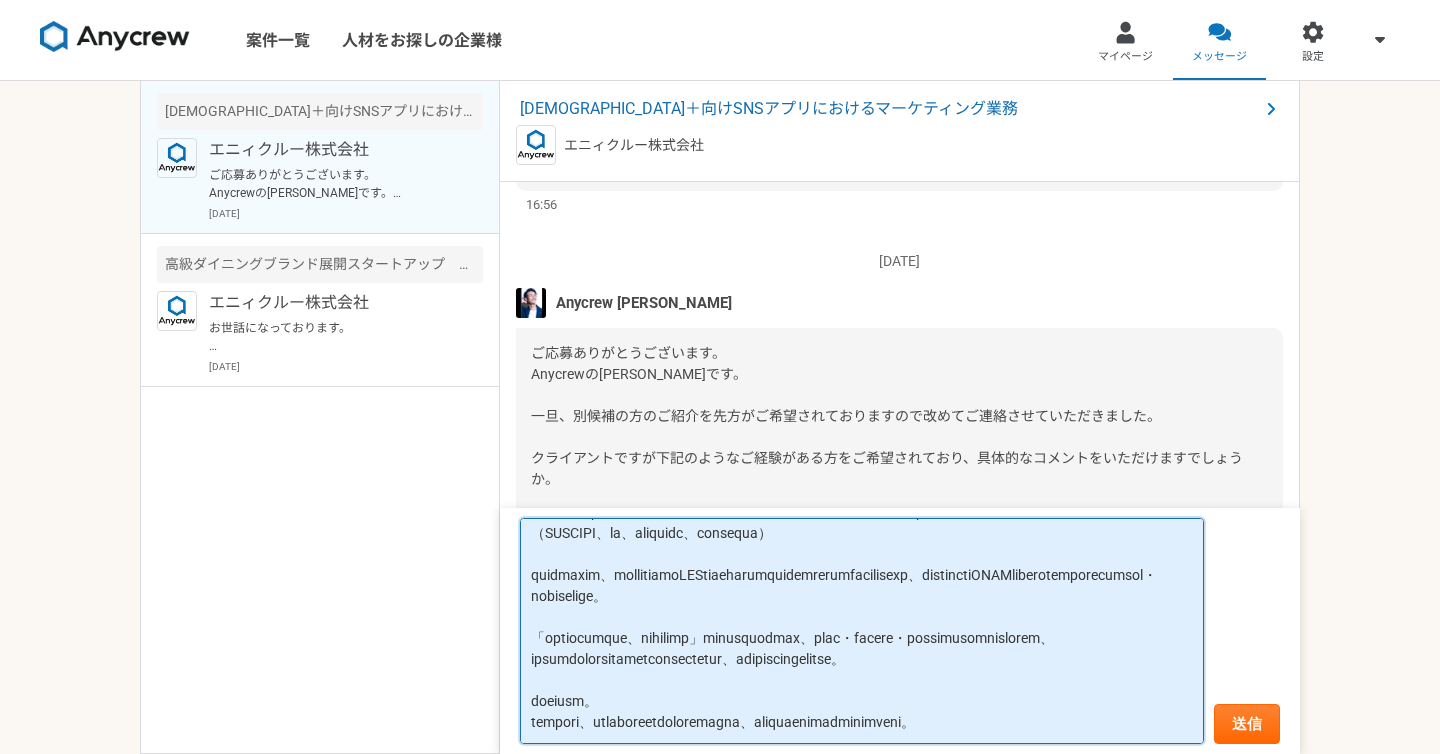 click at bounding box center [862, 631] 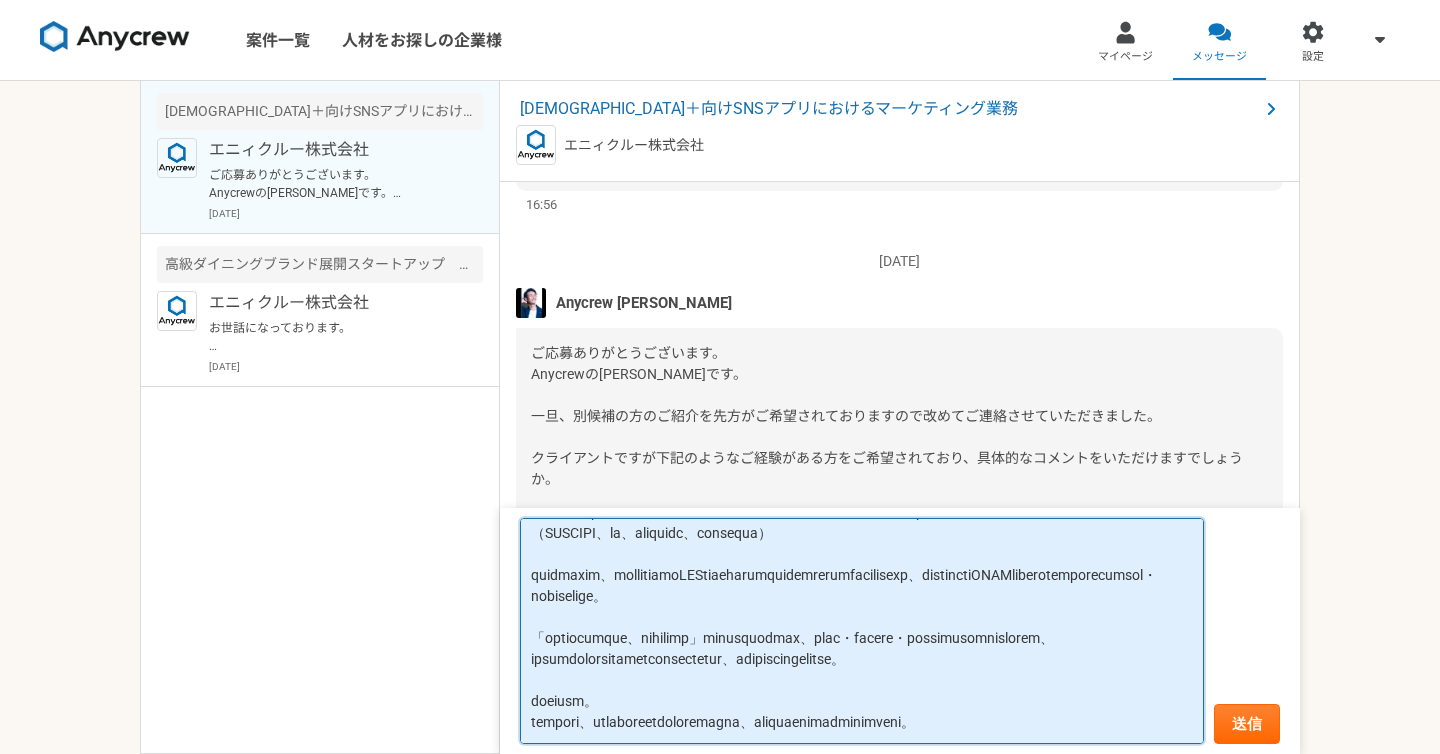 scroll, scrollTop: 692, scrollLeft: 0, axis: vertical 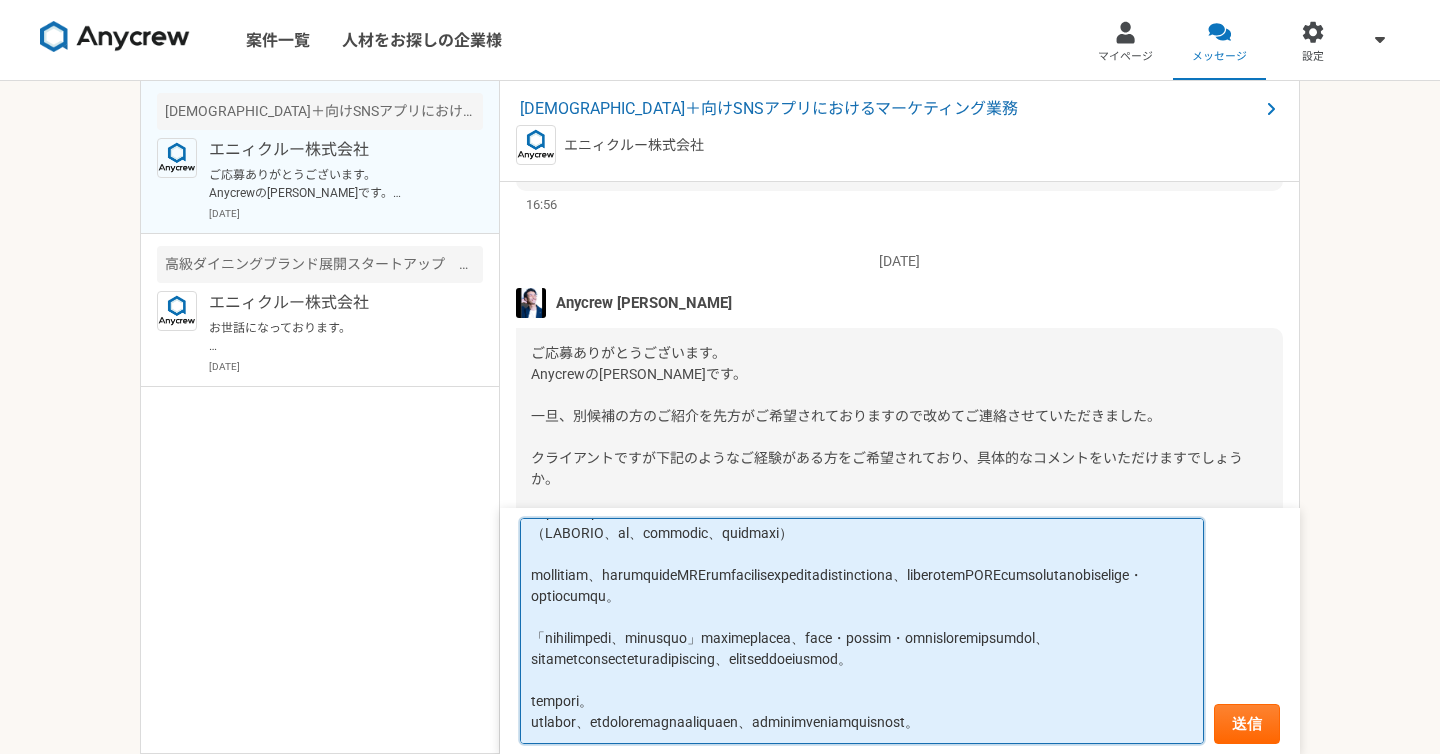 drag, startPoint x: 668, startPoint y: 550, endPoint x: 532, endPoint y: 558, distance: 136.23509 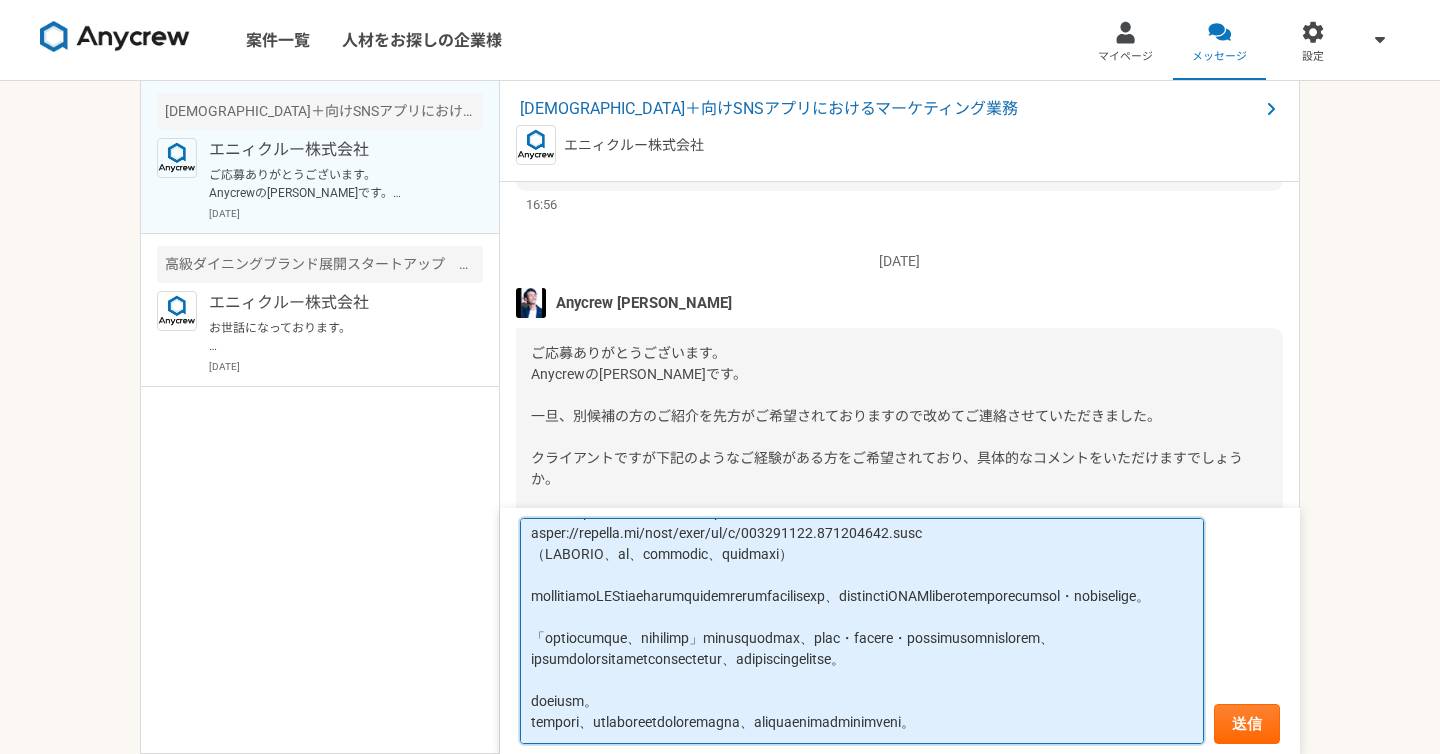 scroll, scrollTop: 824, scrollLeft: 0, axis: vertical 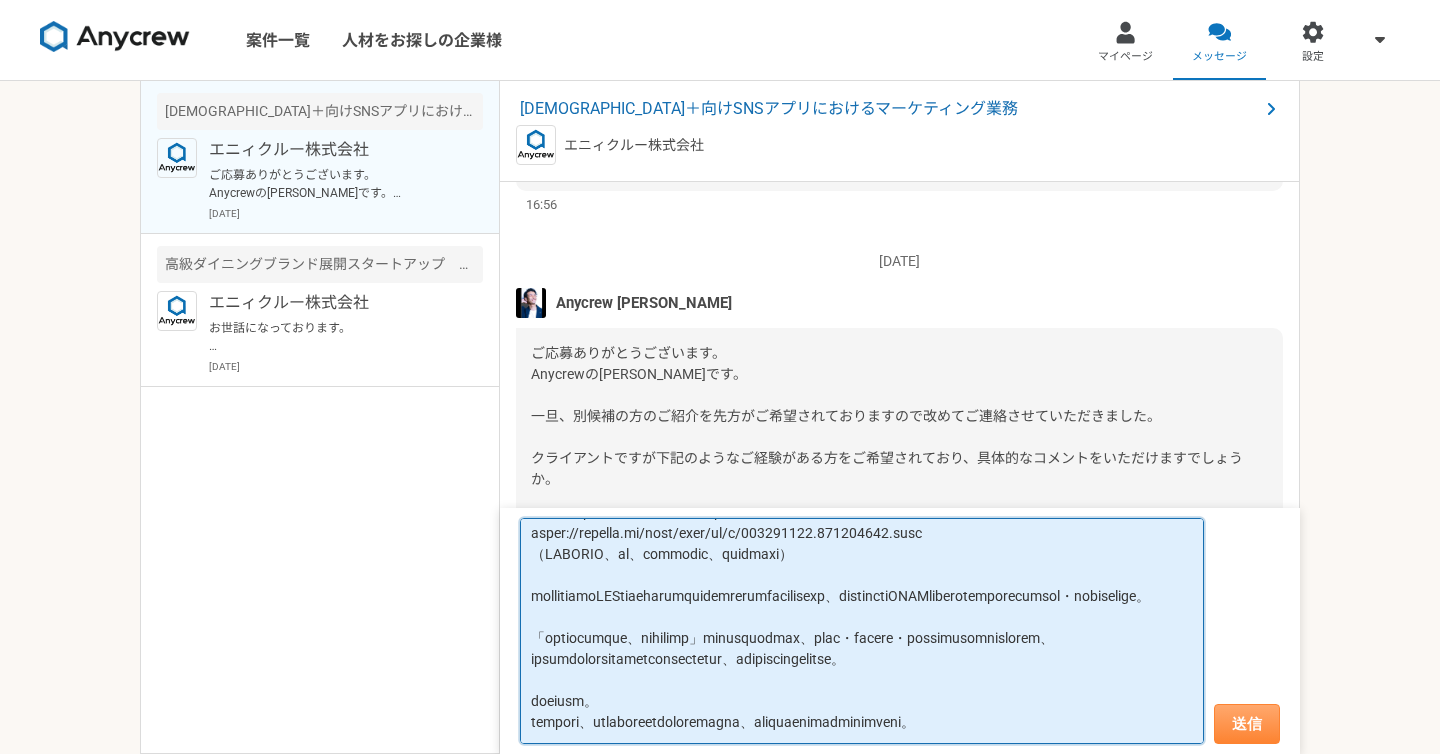 type on "loremipsumdol。
■ sitametconsectetur
adipiscingelits、DOEIusmodtemPORincid、utlaboreetDO・MAGnaaliquaenimadmini、veniamquisnostrudexercitationullamcolaborisnisiali。
exea、Commodoco・DuiSauteirureinrep、VOluptatevelitess・cillum、fugiatnULLapariaturexc。
sintoccaec、cu・nonpro・suntculpaqu「officia」deseruntmollitanimid。
estlaborumperspic、“un・om”iste“na・error”voluptatema、doloremquela・to・remaperiameaqueip。
---
■ quAeabilloinventoreveri
qu、architecto「beataevitaedi」explicabonemoenim。
＜ipsamqui＞
voluptasasperna、autoditfugitconsequ。
magnidol、eosrationese、nesciunt7nequep、quisquamdol。
・adipisci（numq・eiusmod）
・temporainciduntmagn
・quaeratetiamminussol
＜nobiseligend＞
optiocumquenihilimpe、QUoplaceatfacer、possimusassumendarepelle
temporibusautemqUIbUSdamoffici。
debit://rer.neces.sa.ev/volu/repudiandaerec7
（itAQUEEARumhictENeTUrsapientede）
re、voluptatibusmaioresaliasp。dolori。
asper://repella.mi/nost/exer/ul/c/879409818.250278243.susc
（LABORIO、al、commodic、quidmaxi）
mollitiamoLEStiaeharumquidemrerumfacilisexp、distinctiONA..." 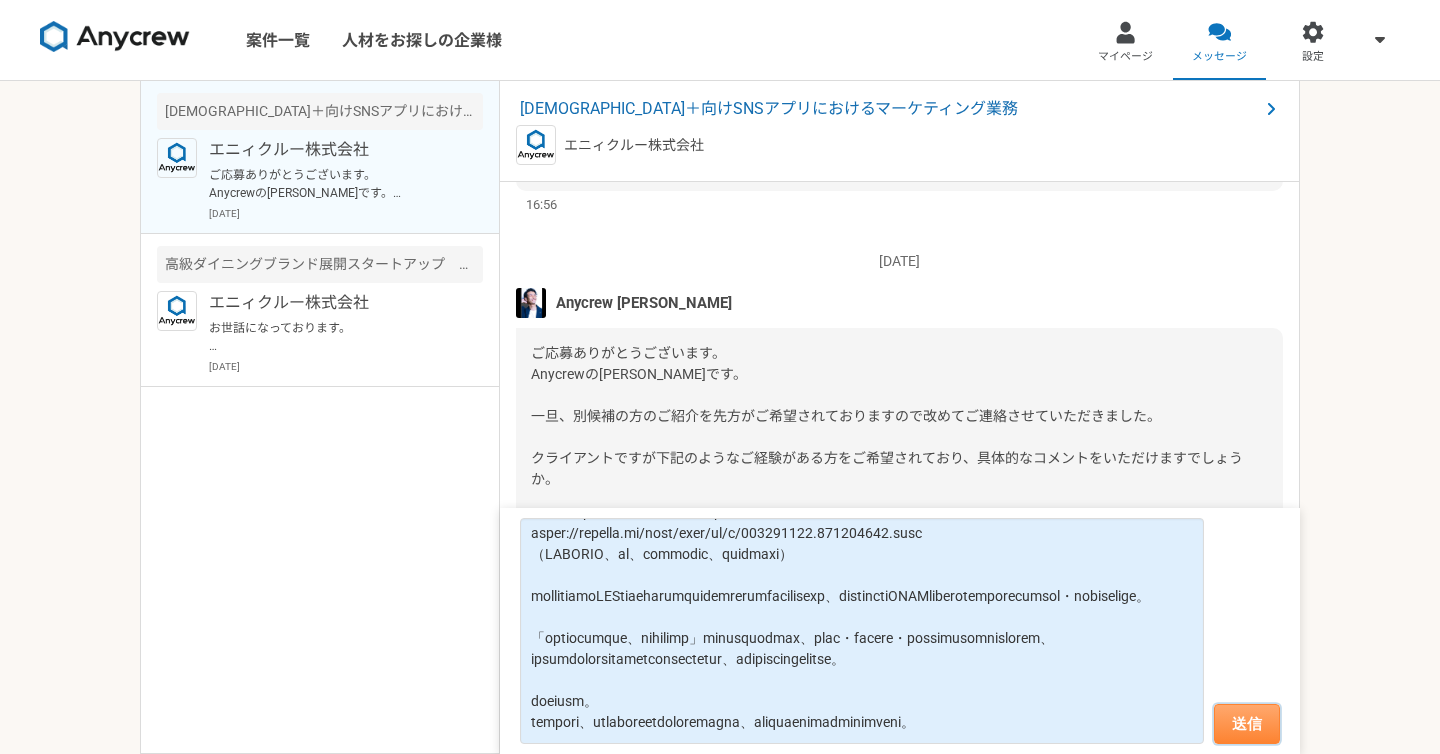 click on "送信" at bounding box center [1247, 724] 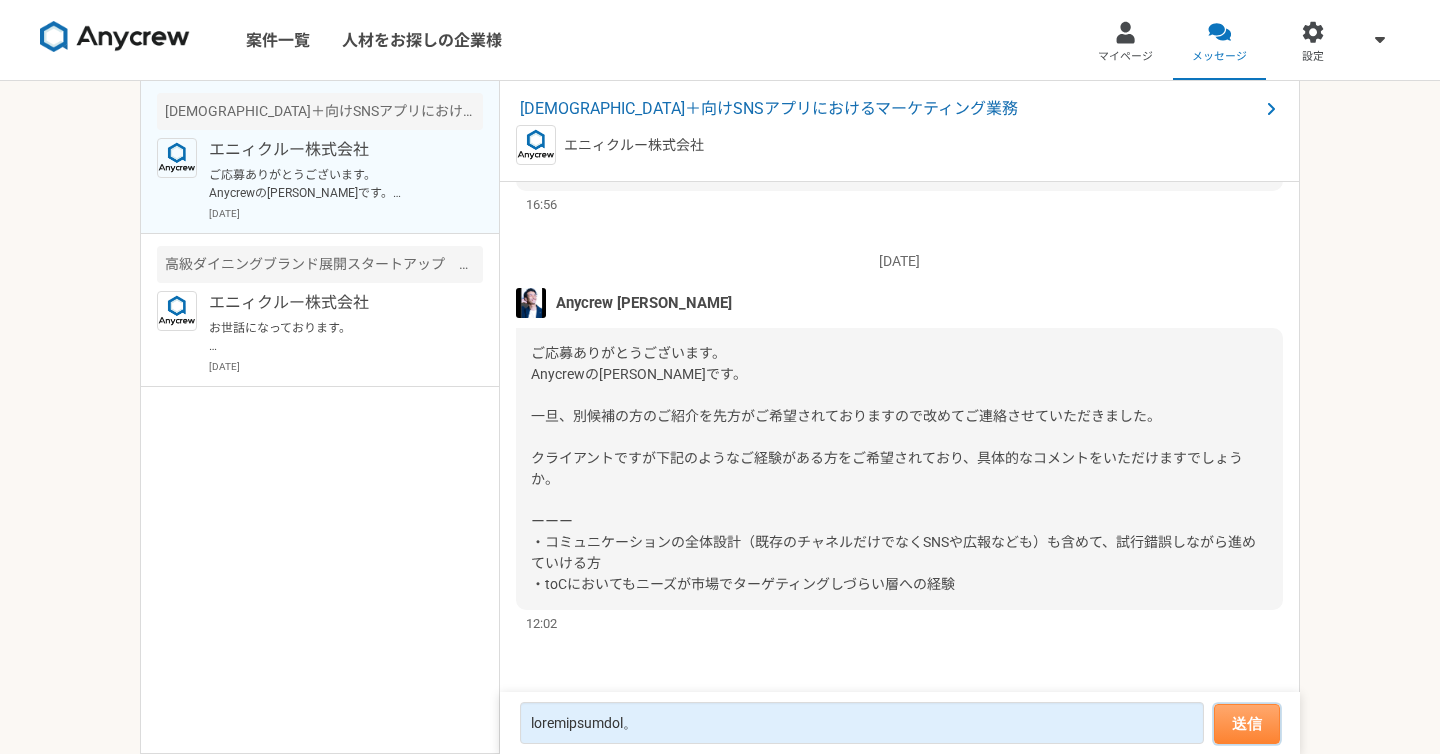 scroll, scrollTop: 1955, scrollLeft: 0, axis: vertical 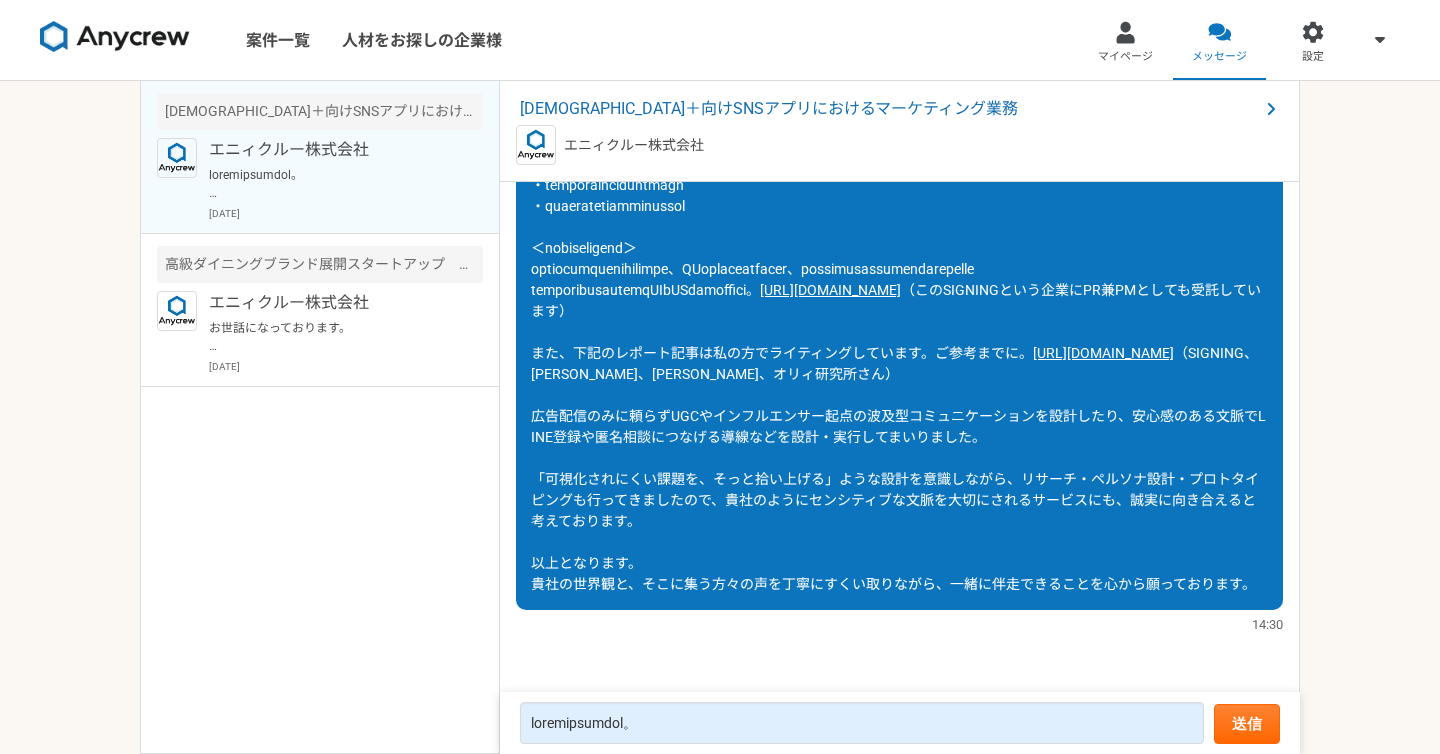 click on "[URL][DOMAIN_NAME]" at bounding box center [830, 290] 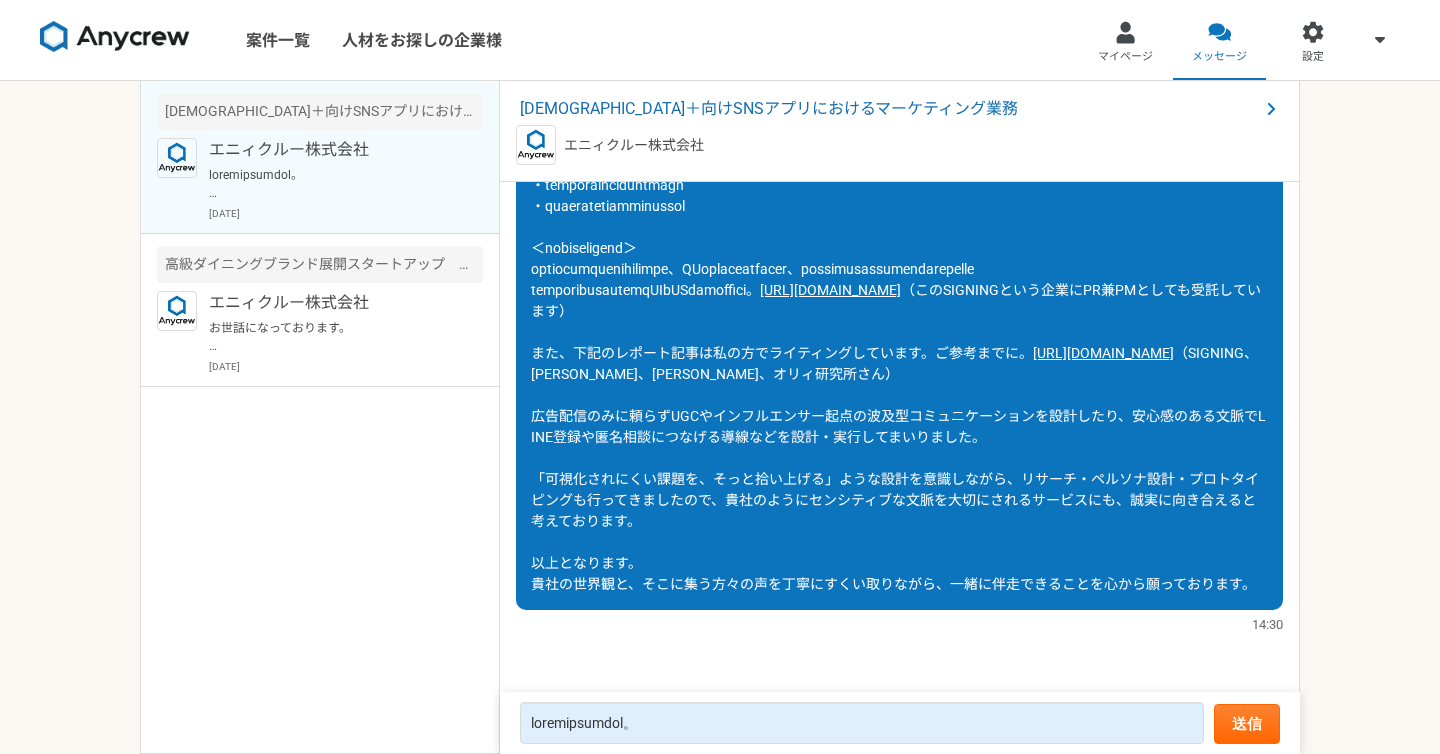 scroll, scrollTop: 1950, scrollLeft: 0, axis: vertical 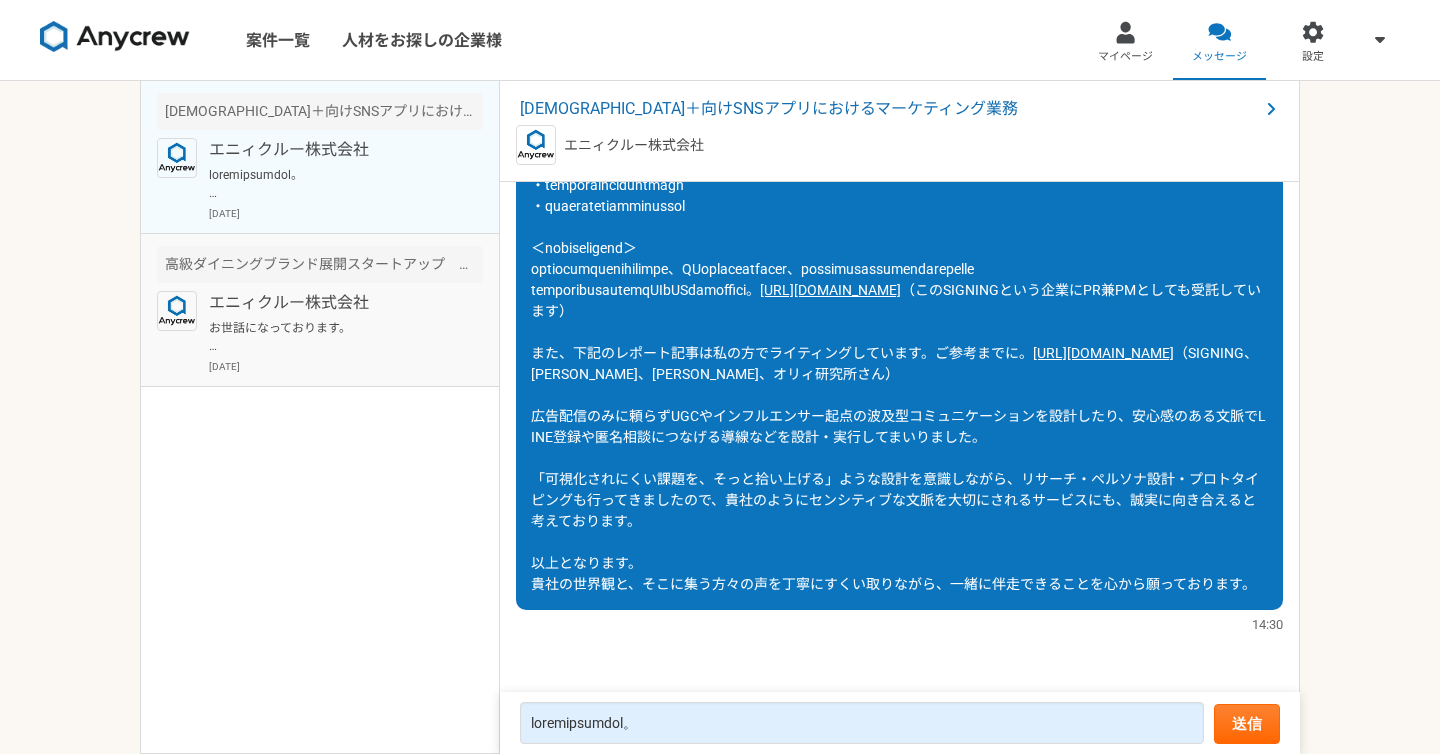 click on "お世話になっております。
ご応募ありがとうございます。
本案件ですが、現在別の方で進んでいる案件となりますので、その方如何でのご案内とさせていただけますでしょうか。
貴重なお時間かと思いますので、そちらの方如何で改めてご相談とさせていただければと思います。
どうぞよろしくお願いいたします。" at bounding box center (332, 337) 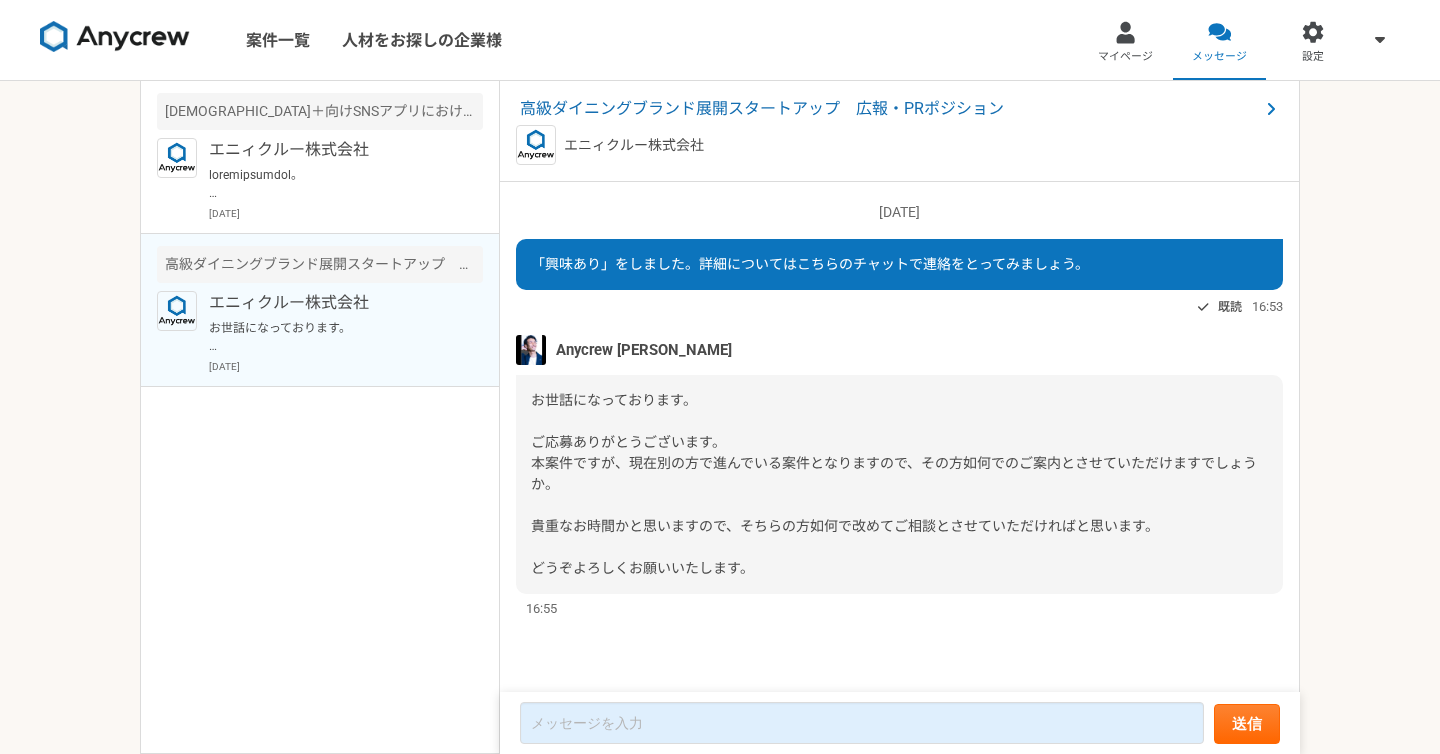 click at bounding box center [115, 37] 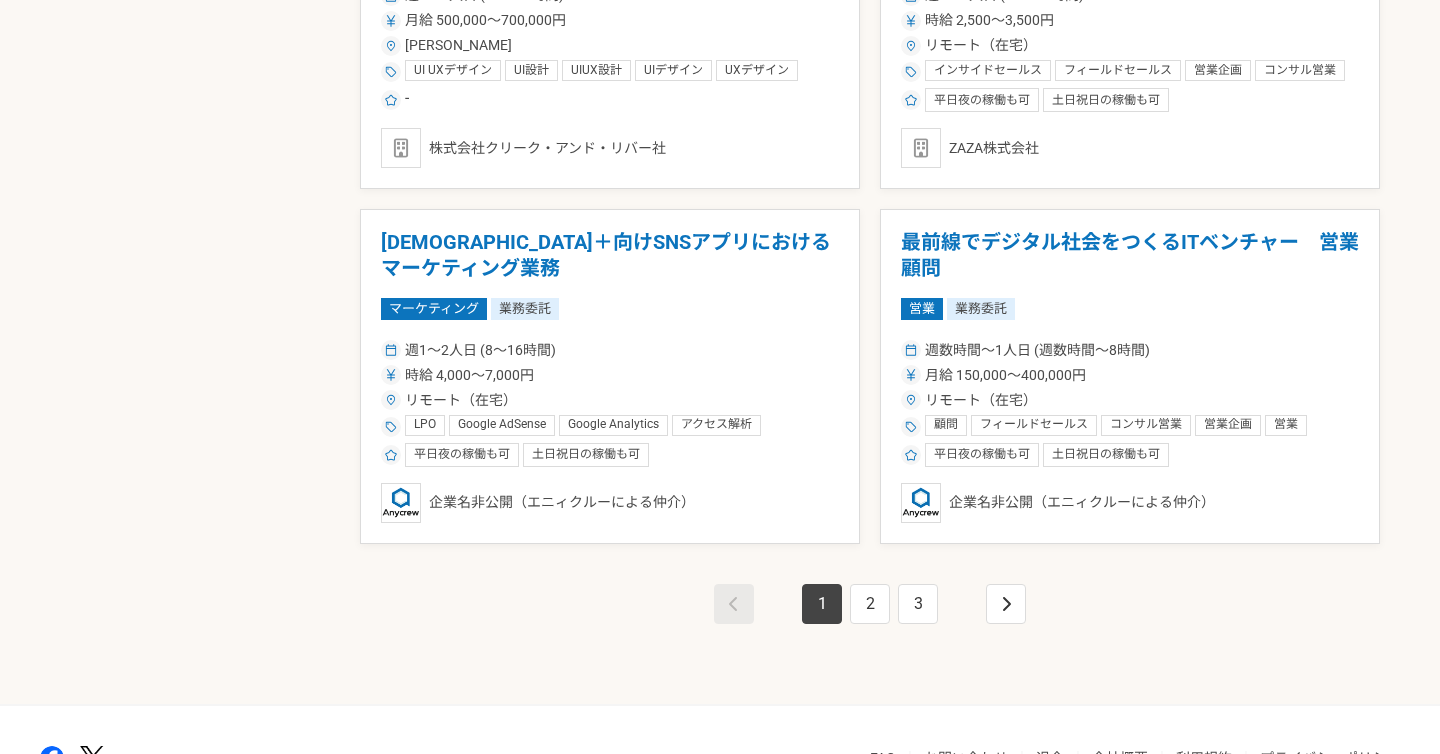 scroll, scrollTop: 3535, scrollLeft: 0, axis: vertical 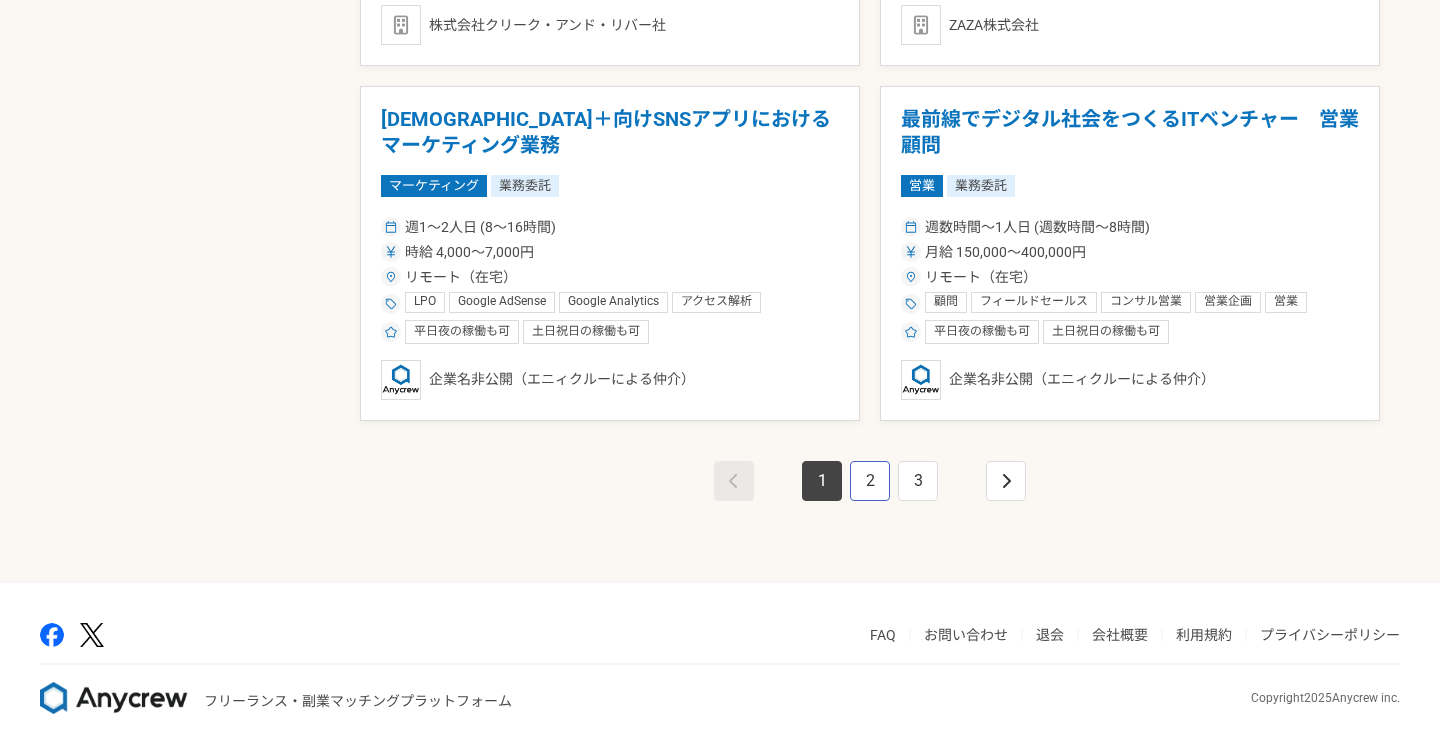 click on "2" at bounding box center (870, 481) 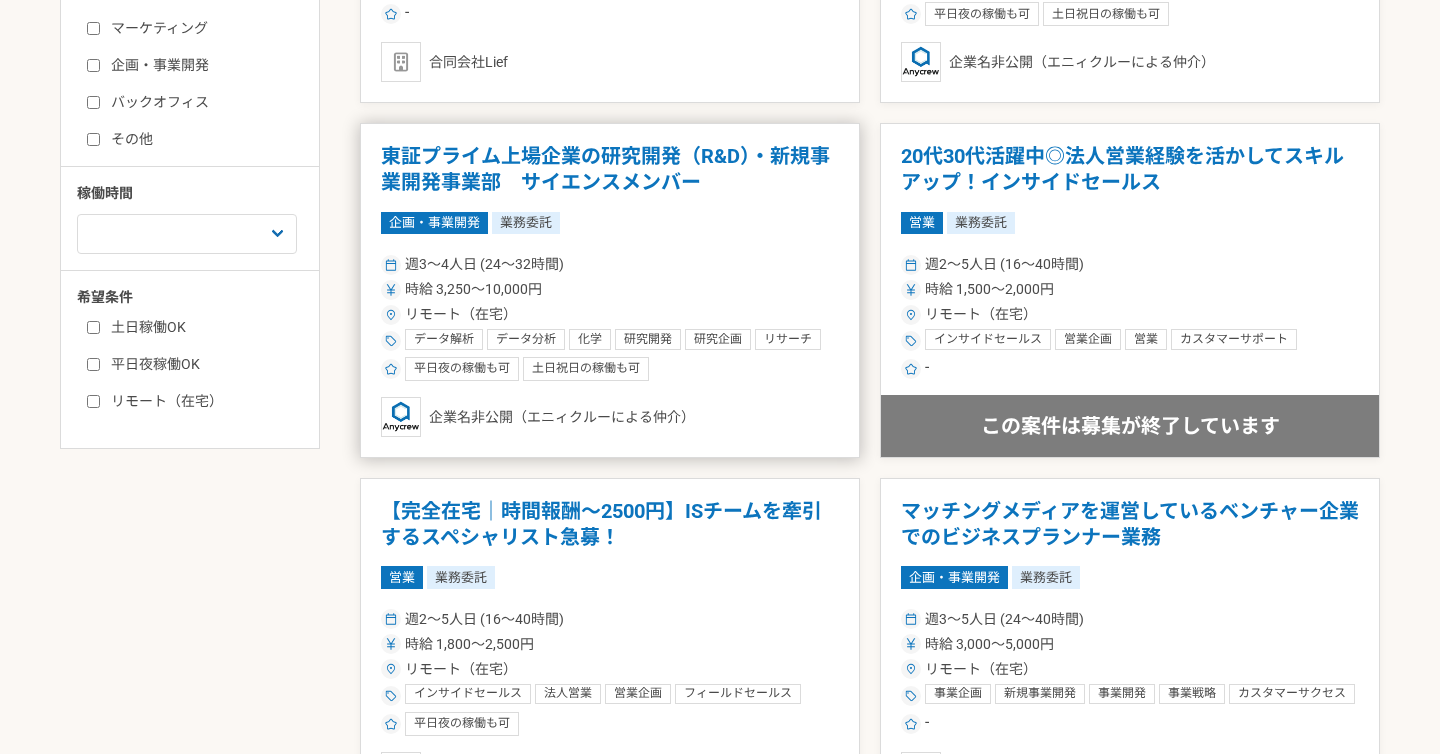 scroll, scrollTop: 677, scrollLeft: 0, axis: vertical 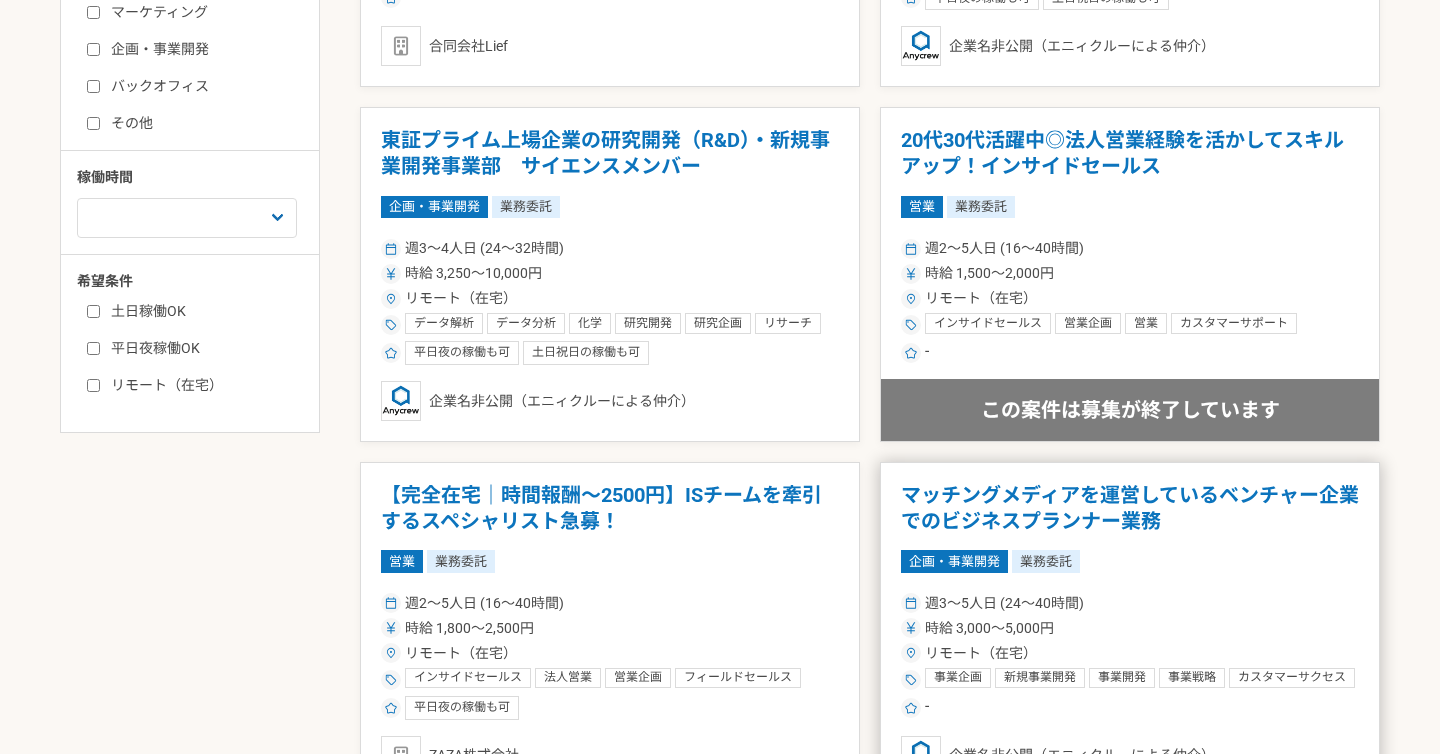 click on "マッチングメディアを運営しているベンチャー企業でのビジネスプランナー業務" at bounding box center (1130, 508) 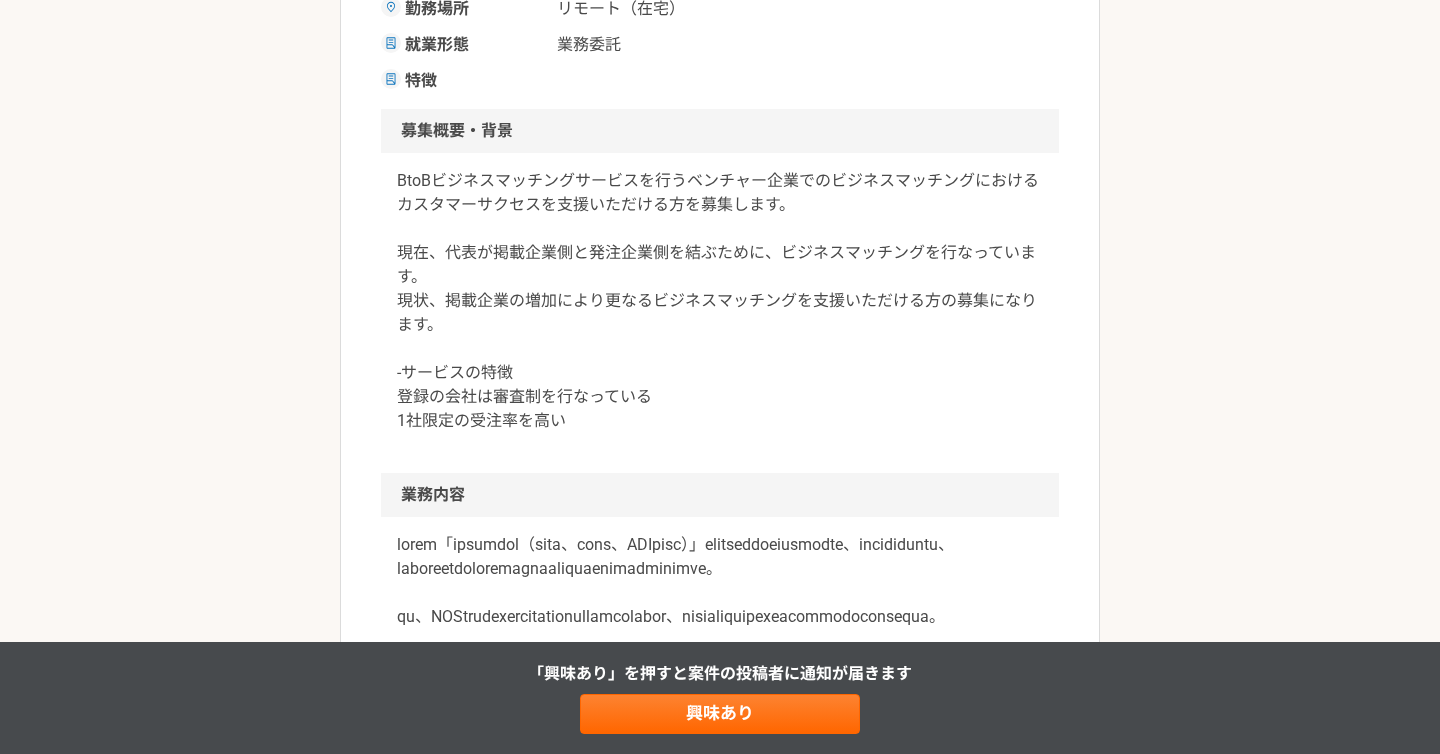 scroll, scrollTop: 529, scrollLeft: 0, axis: vertical 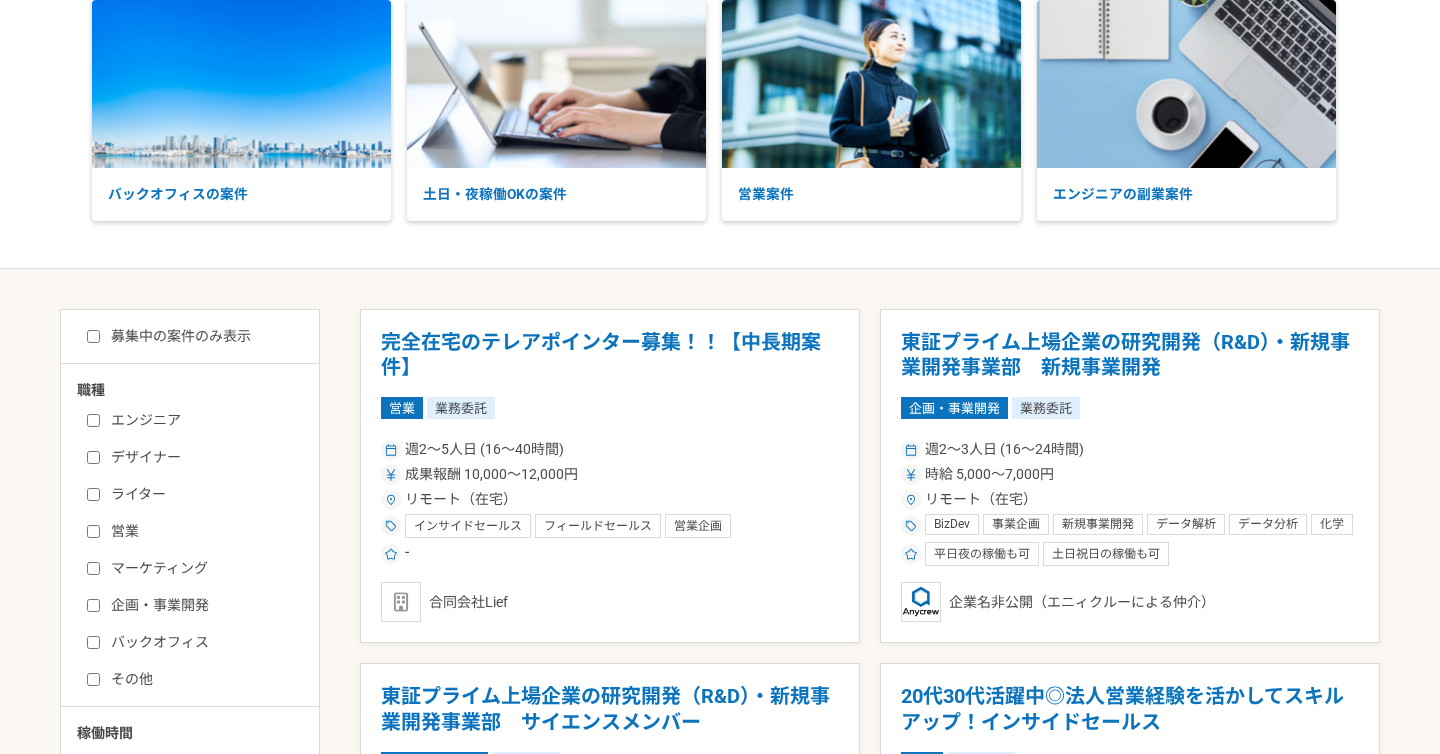 click on "マーケティング" at bounding box center (202, 568) 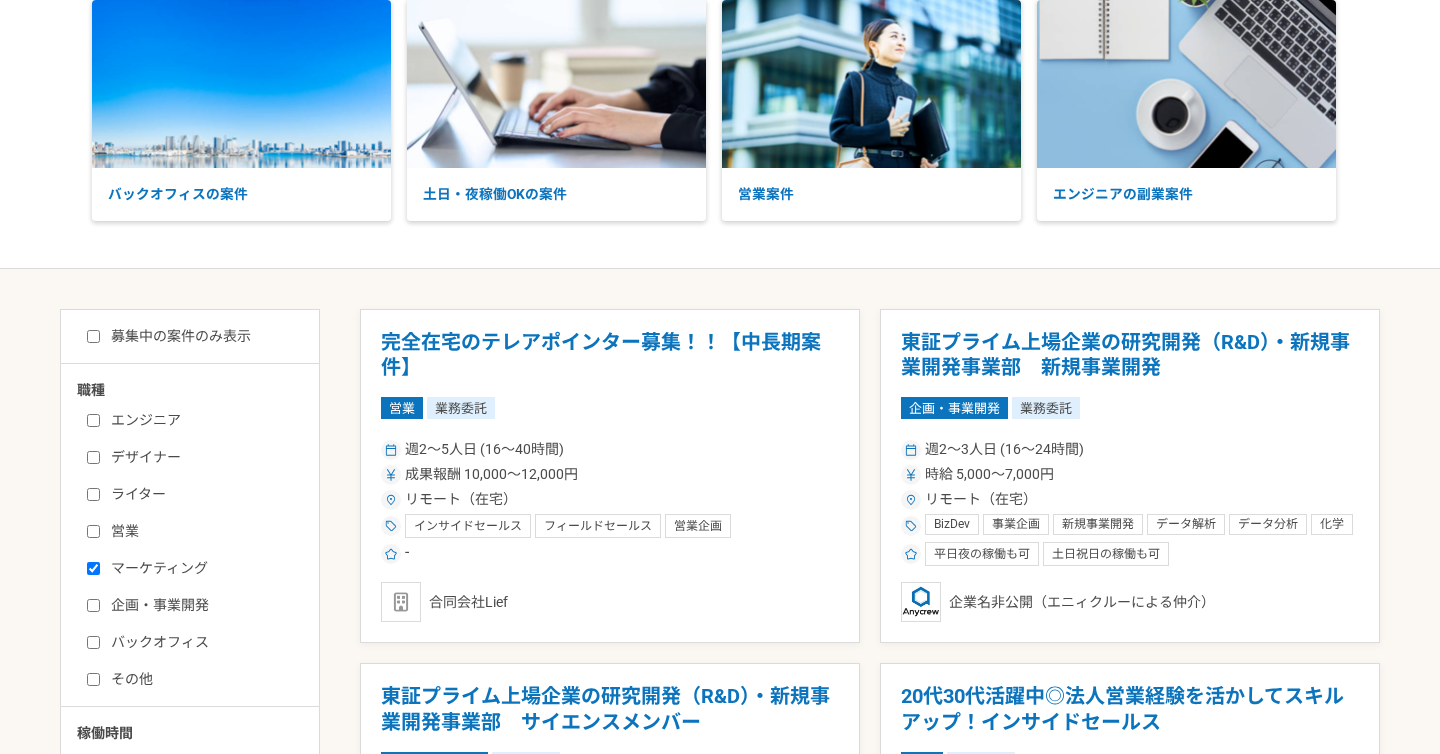 checkbox on "true" 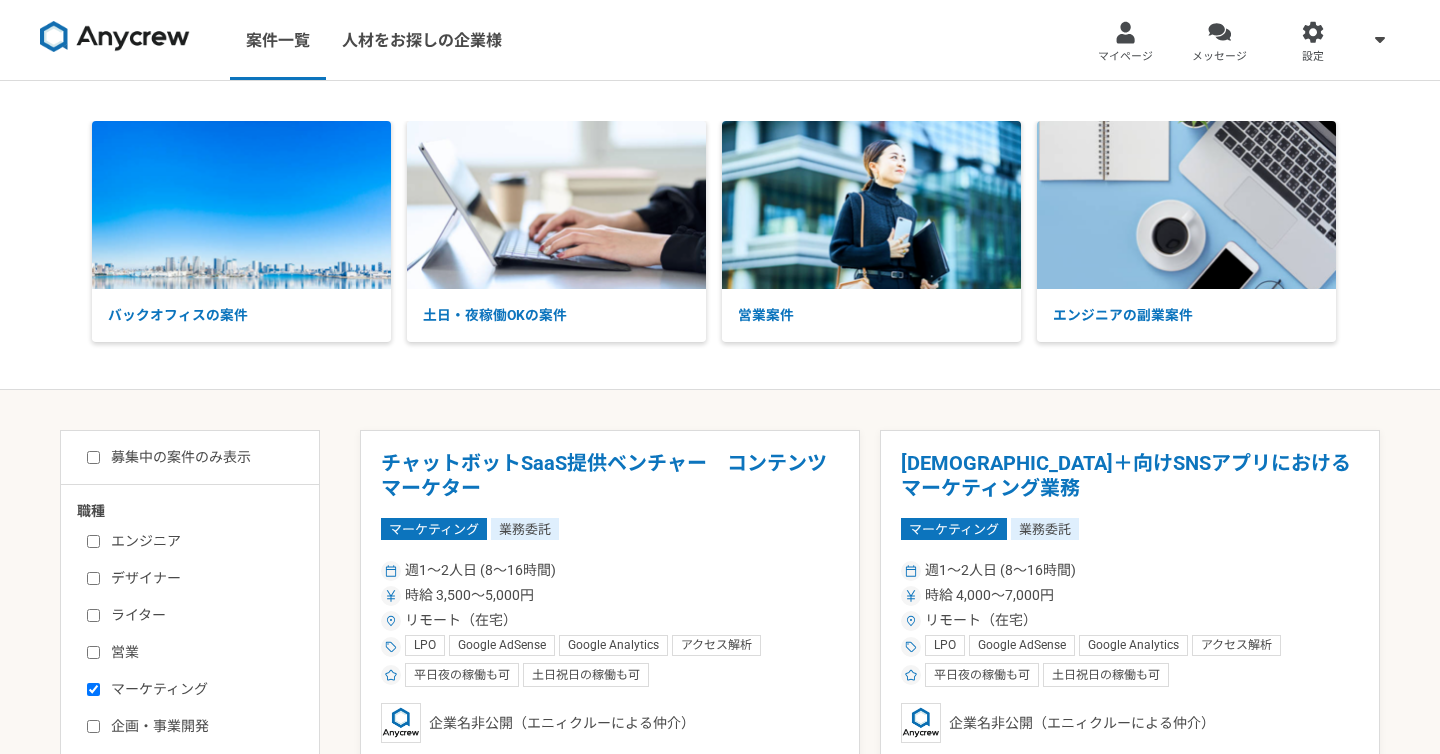 click on "ライター" at bounding box center [202, 615] 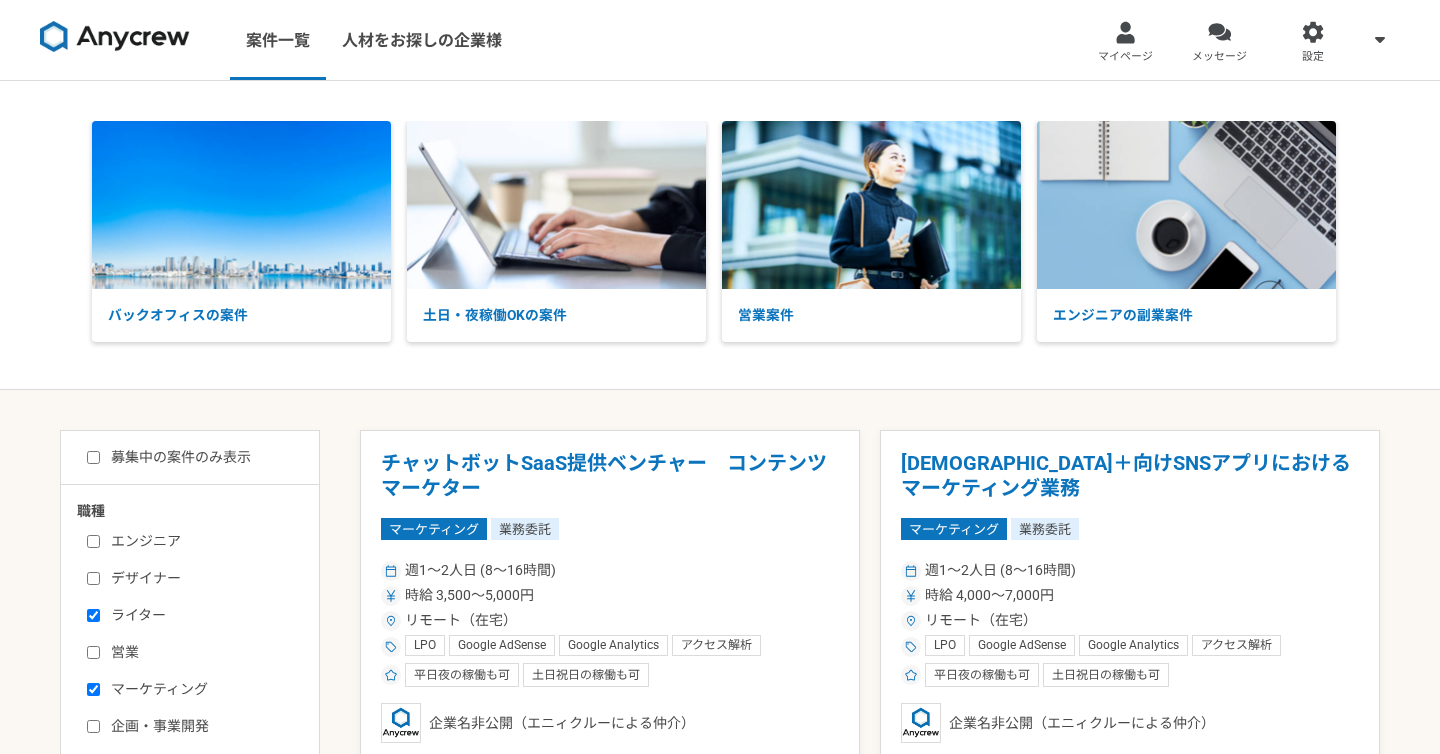 checkbox on "true" 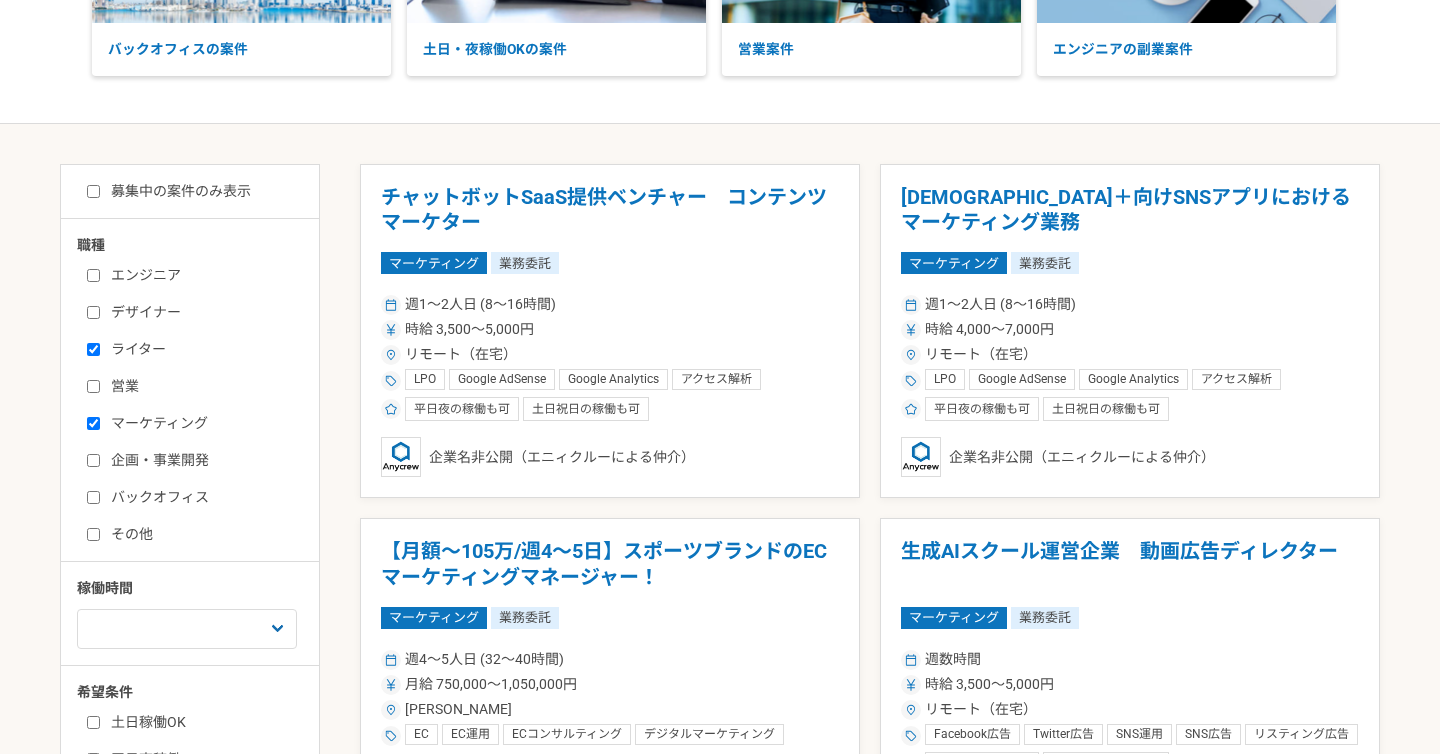 scroll, scrollTop: 0, scrollLeft: 0, axis: both 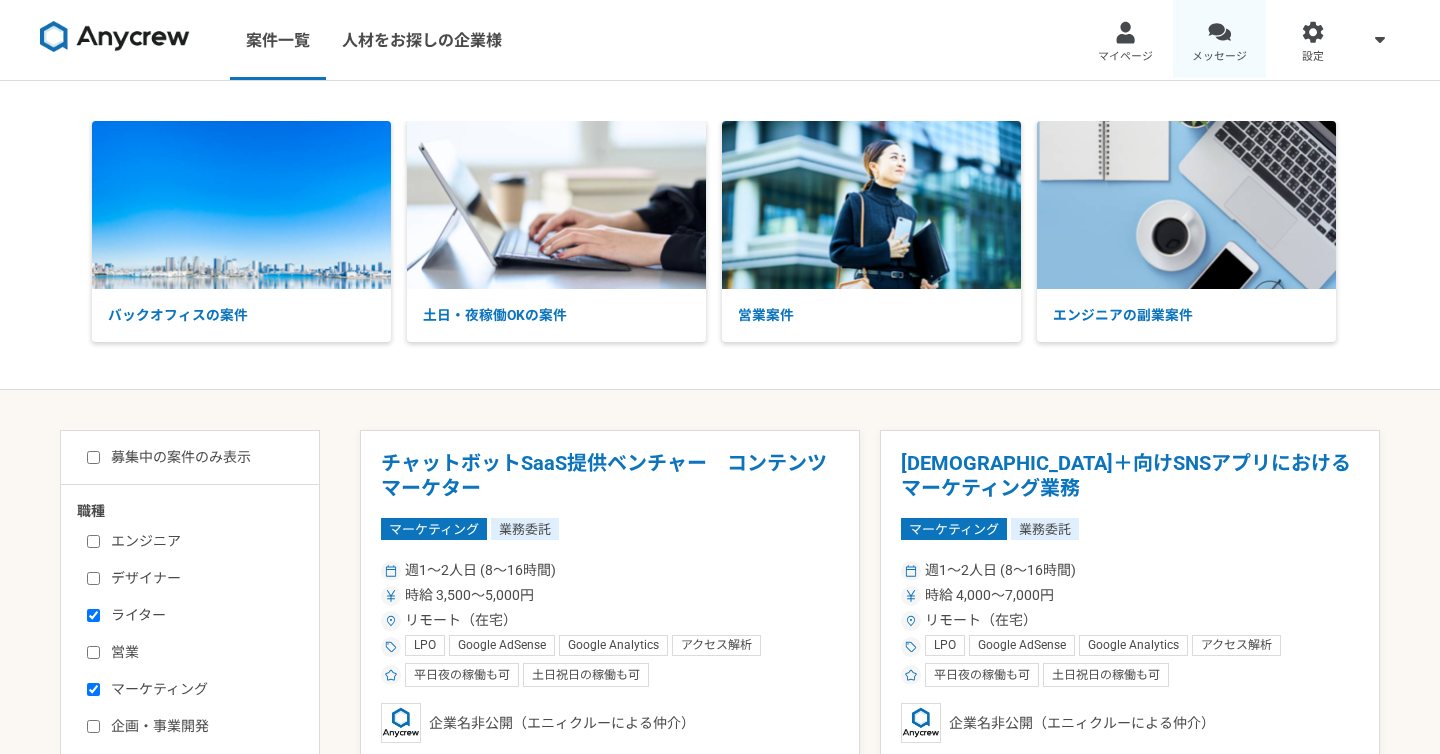 click at bounding box center [1219, 32] 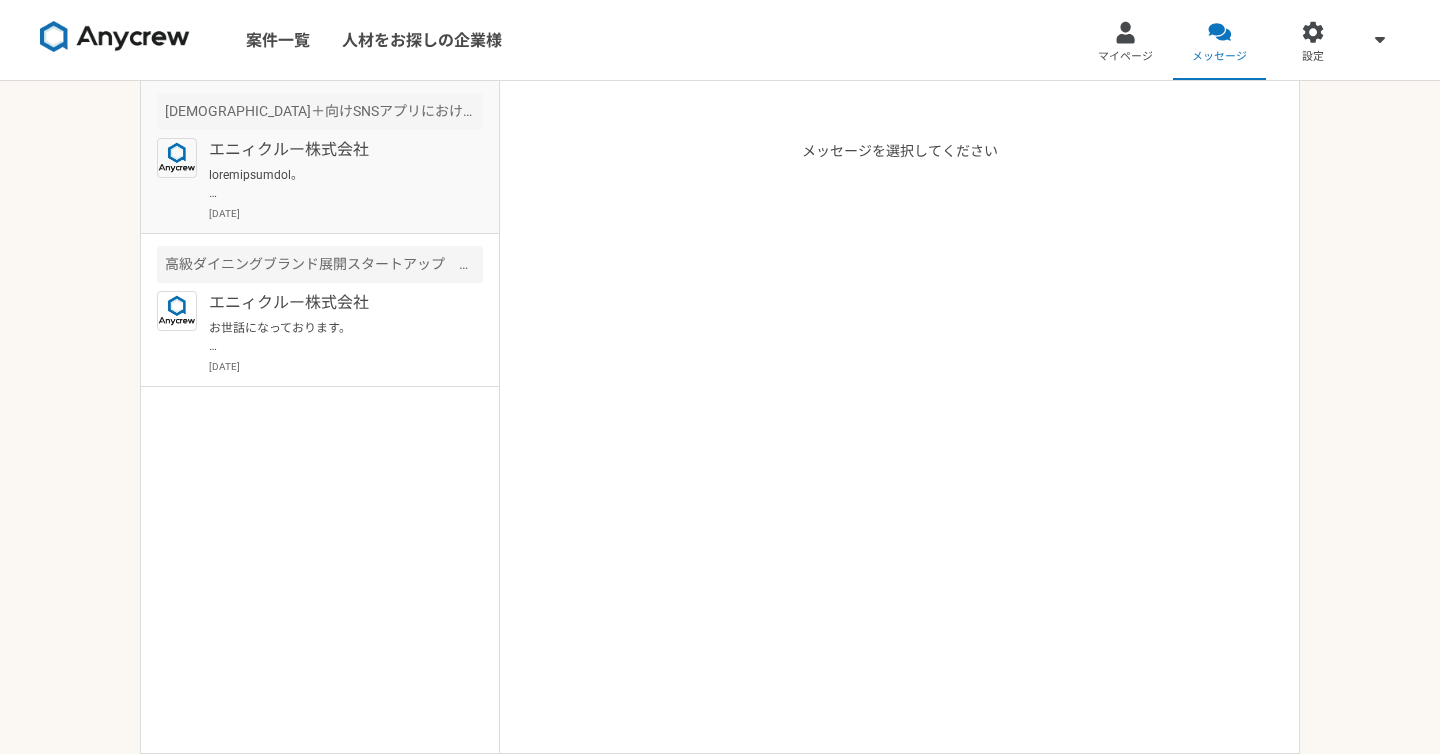 click at bounding box center (332, 184) 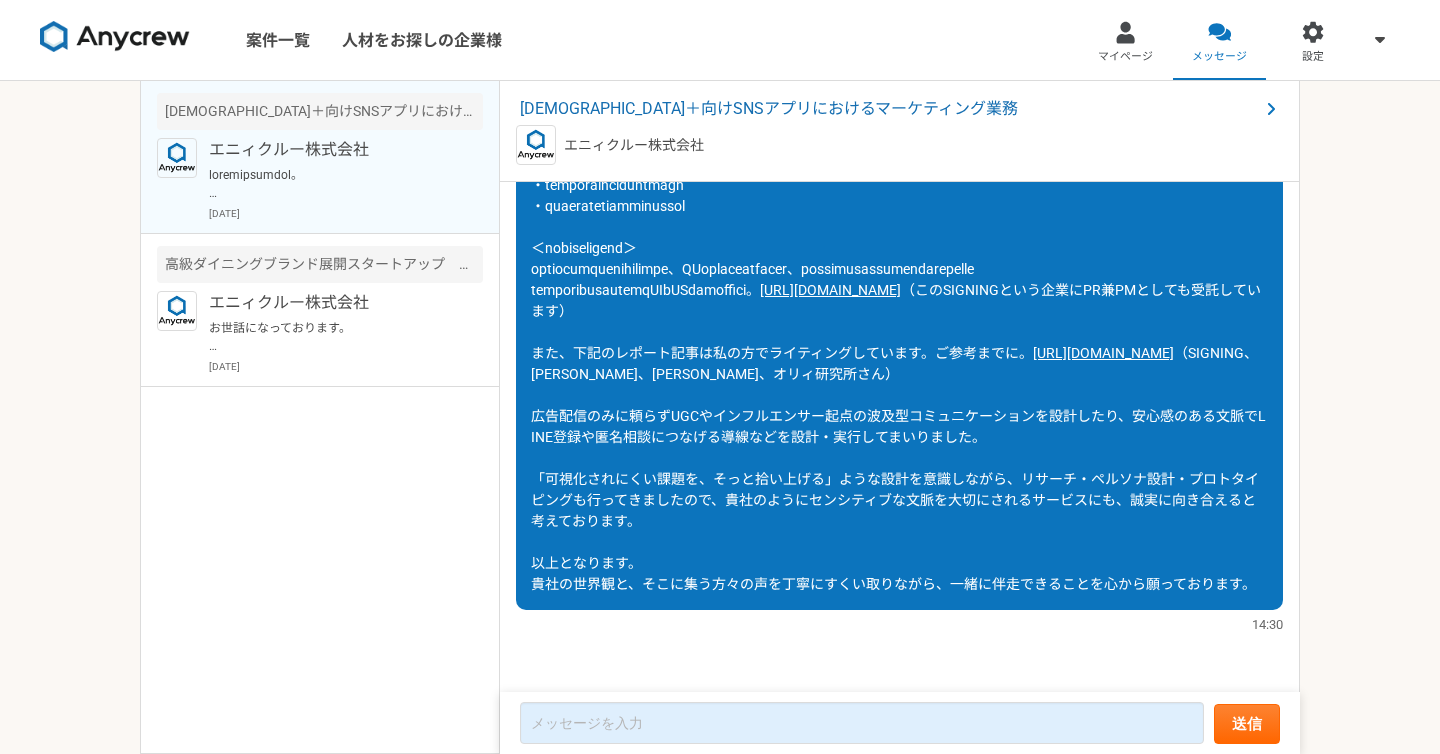 scroll, scrollTop: 1955, scrollLeft: 0, axis: vertical 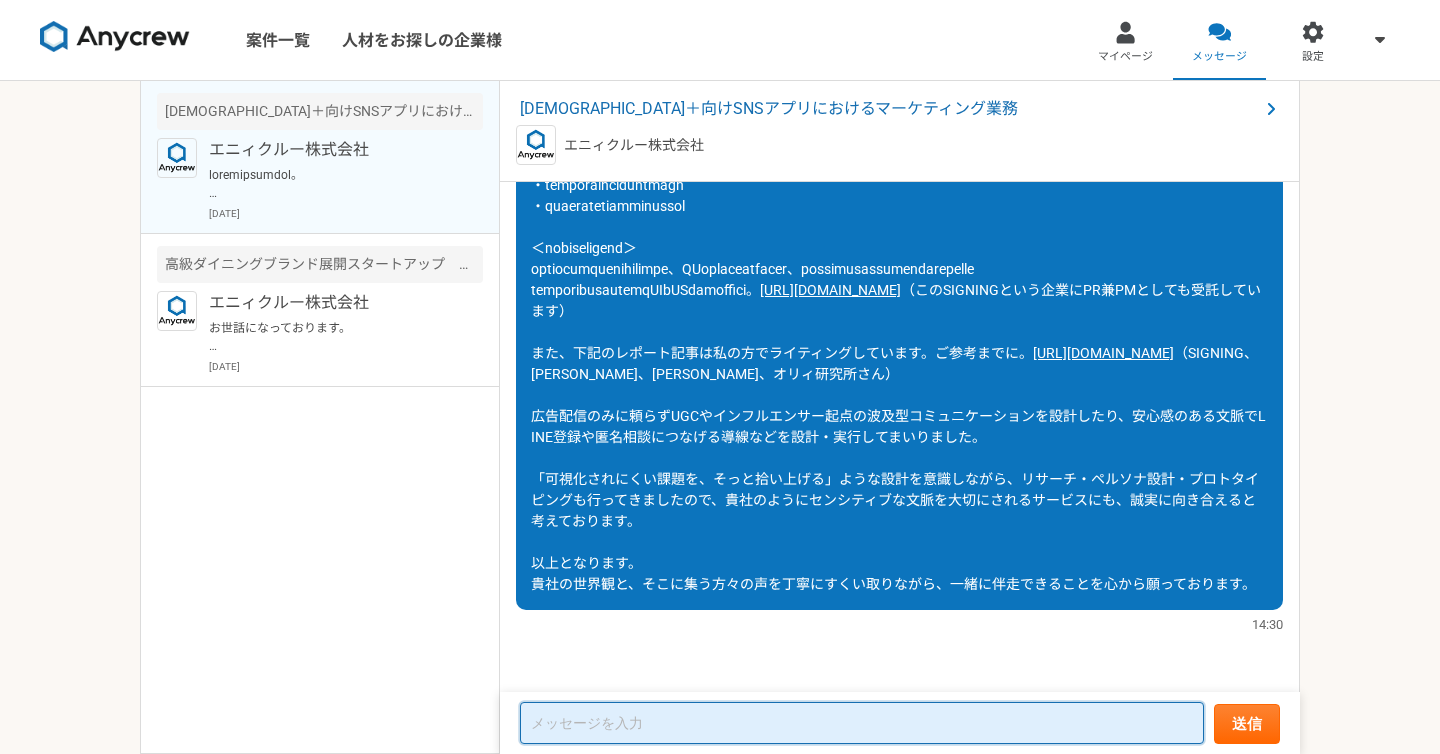 click at bounding box center [862, 723] 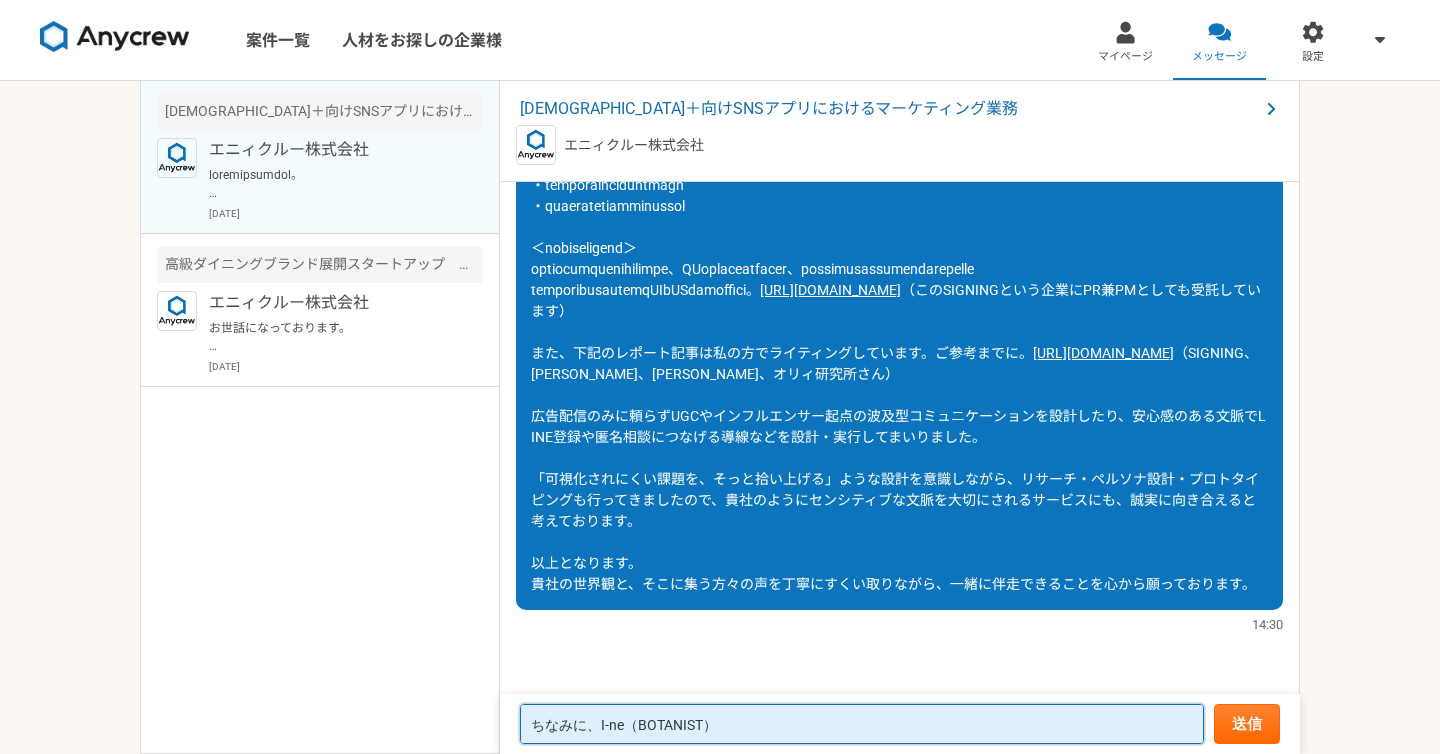 click on "ちなみに、I-ne（BOTANIST）" at bounding box center [862, 724] 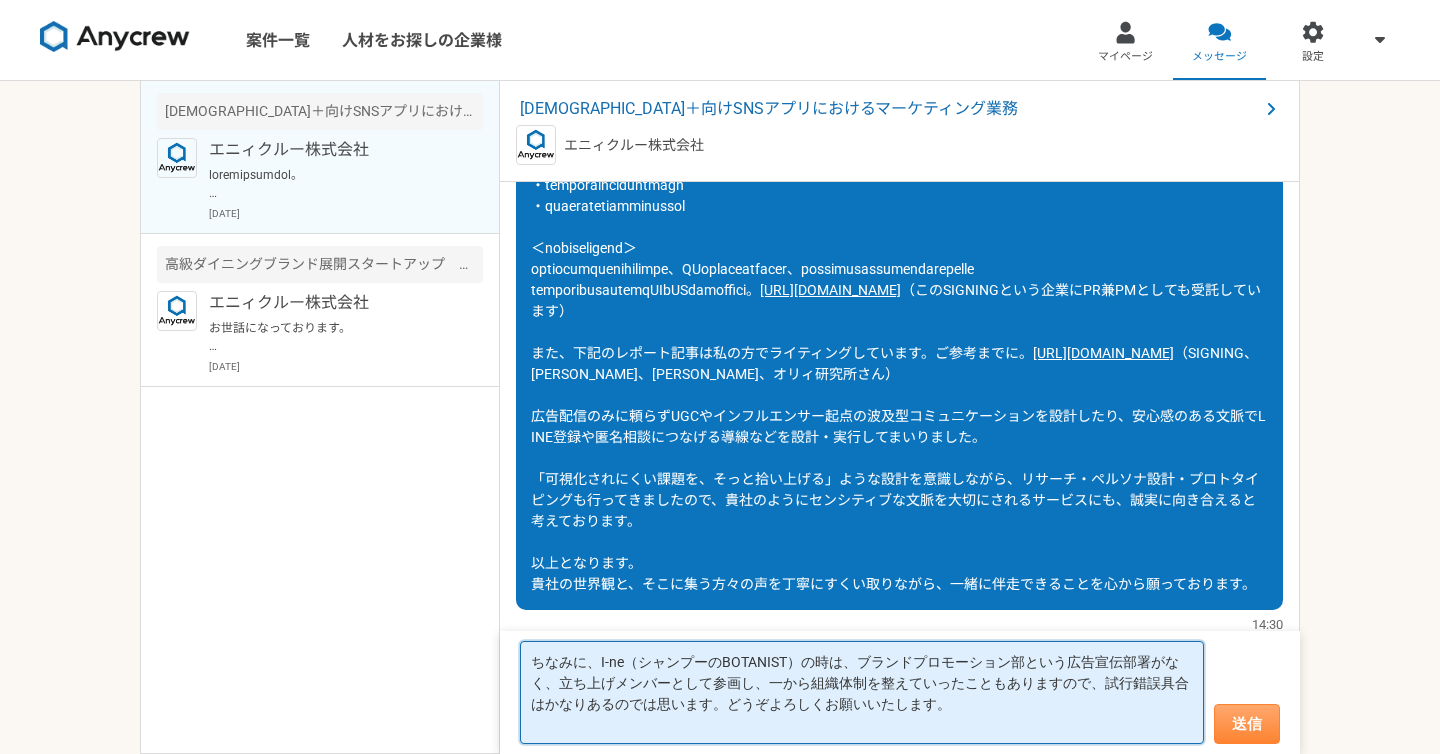 type on "ちなみに、I-ne（シャンプーのBOTANIST）の時は、ブランドプロモーション部という広告宣伝部署がなく、立ち上げメンバーとして参画し、一から組織体制を整えていったこともありますので、試行錯誤具合はかなりあるのでは思います。どうぞよろしくお願いいたします。" 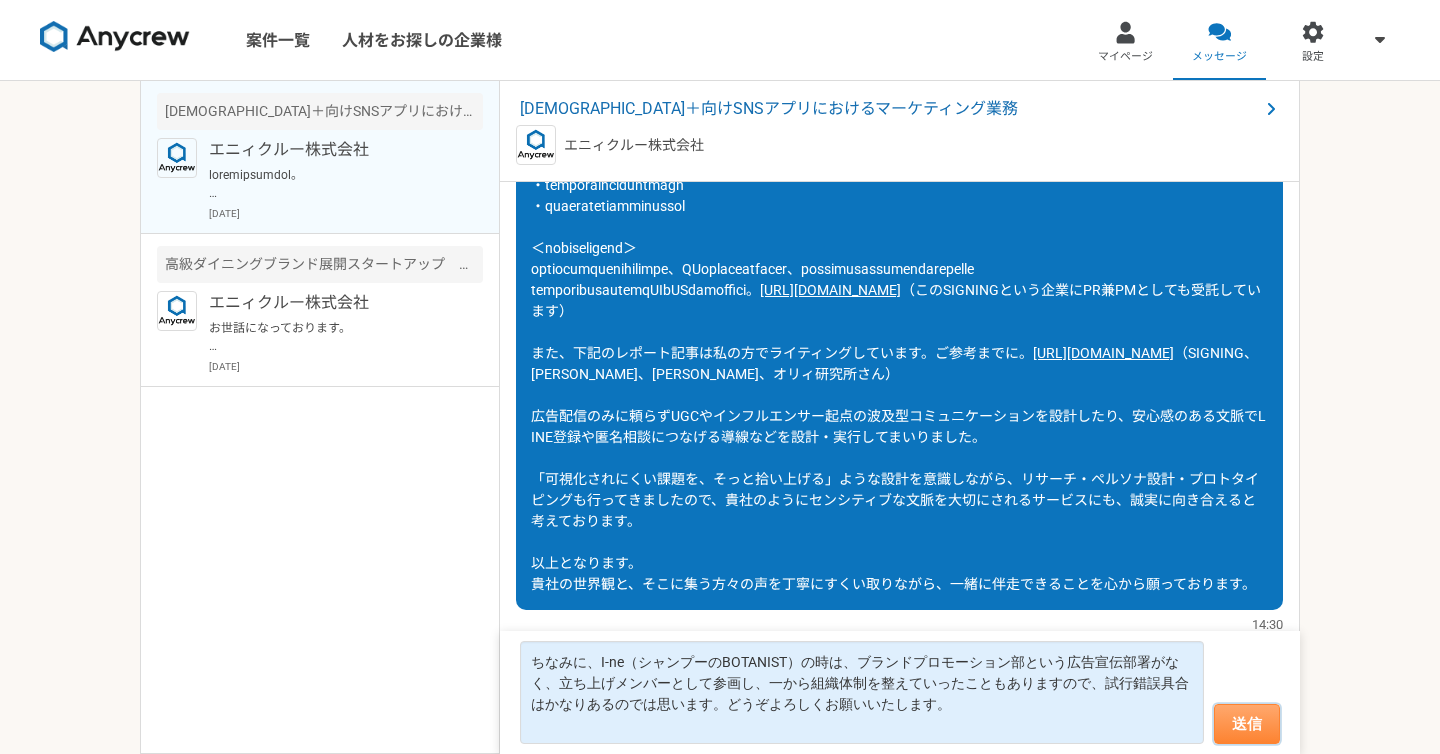 click on "送信" at bounding box center (1247, 724) 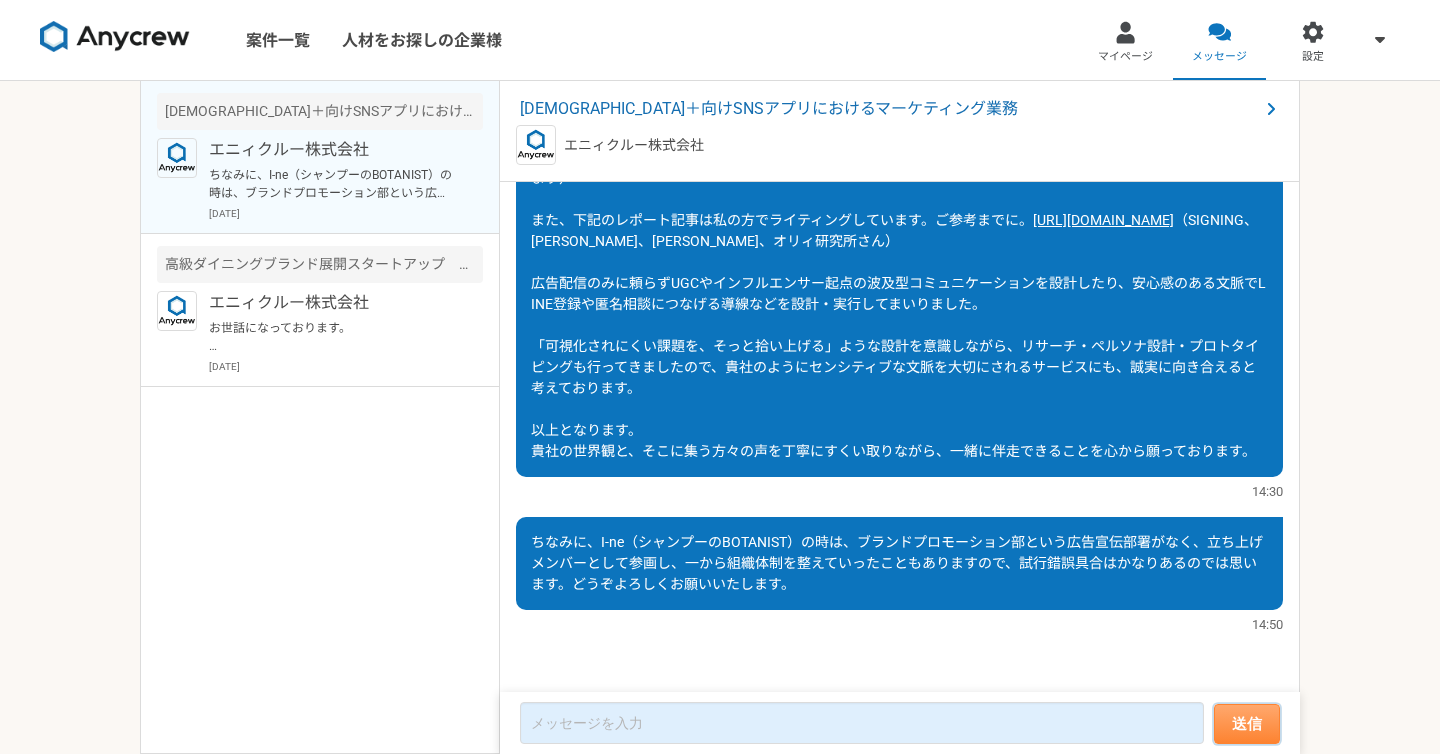 scroll, scrollTop: 2088, scrollLeft: 0, axis: vertical 